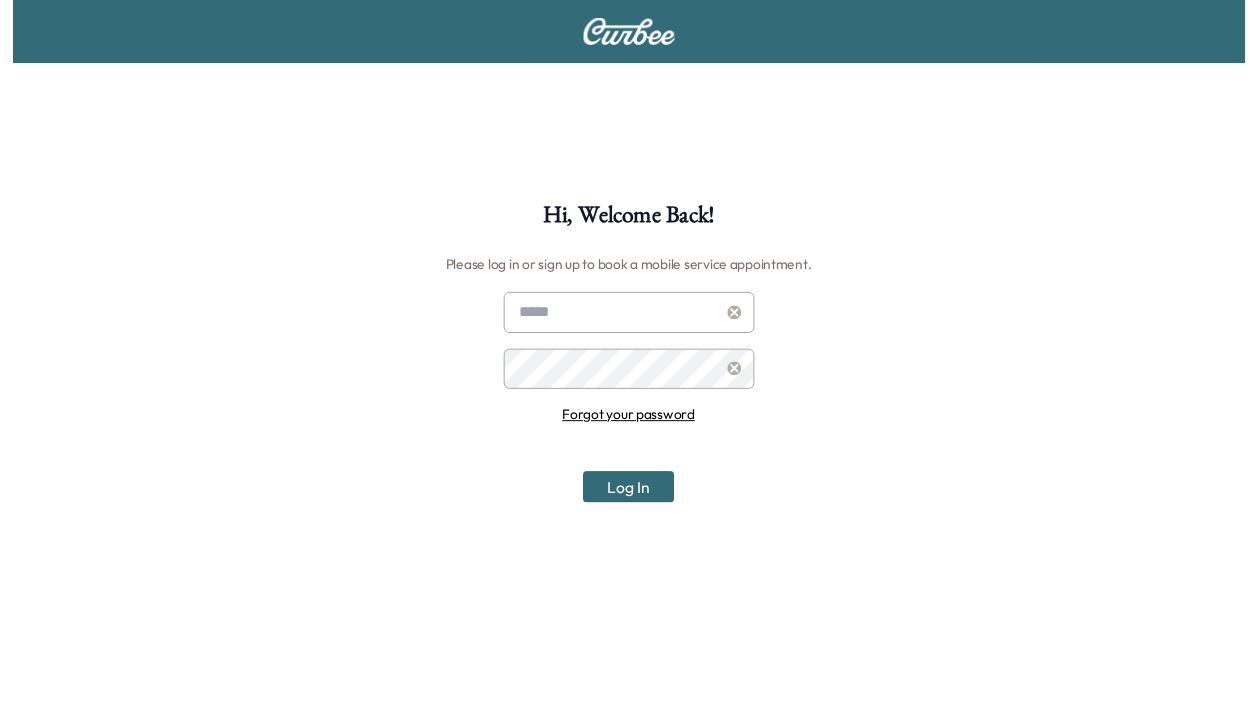 scroll, scrollTop: 0, scrollLeft: 0, axis: both 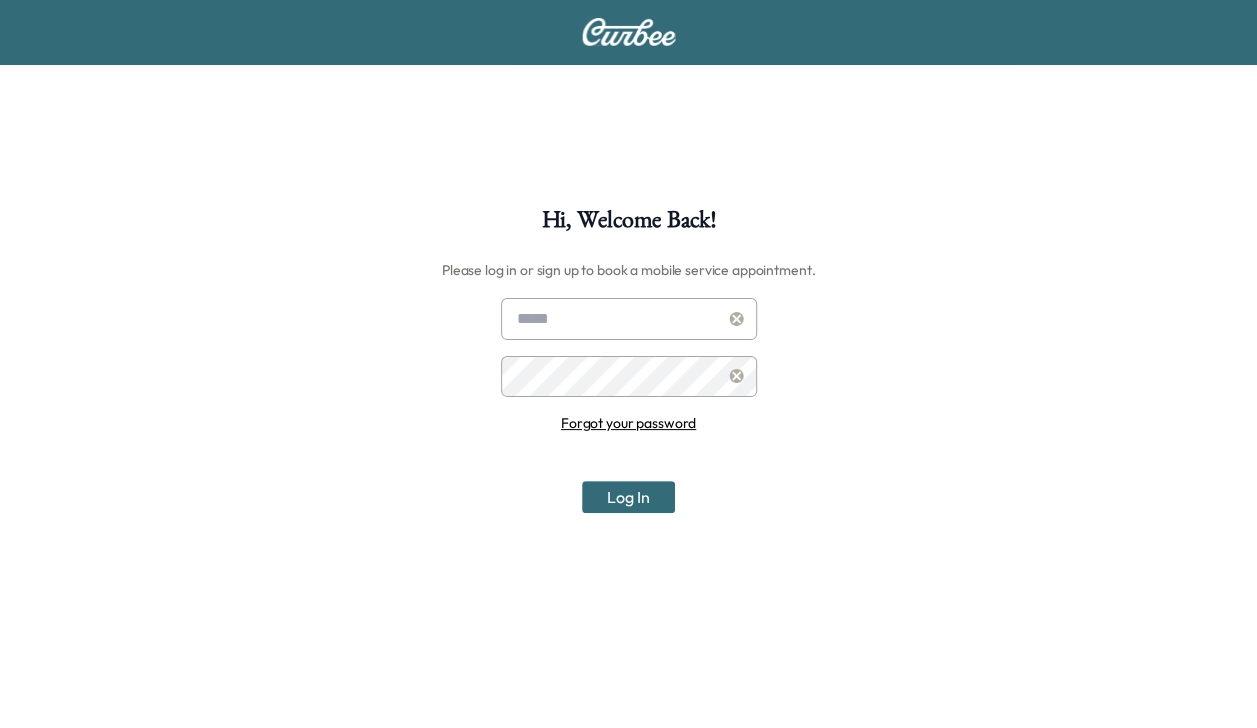 type on "**********" 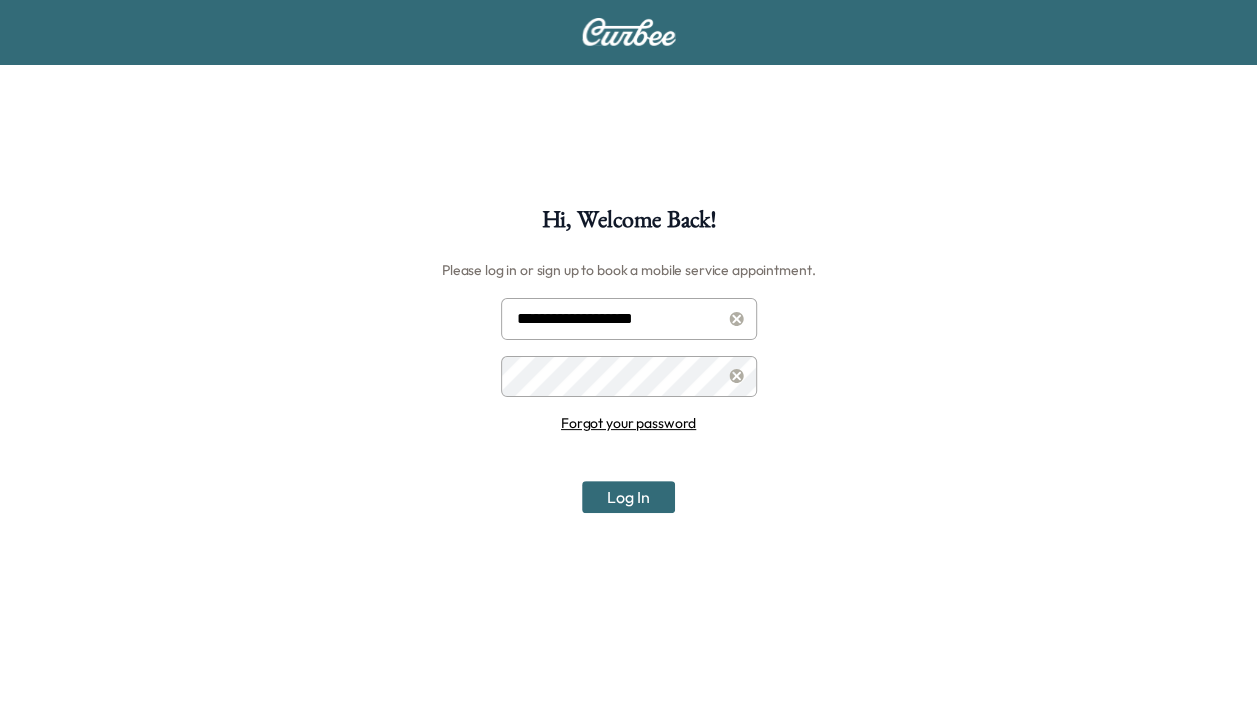 click on "Log In" at bounding box center (628, 497) 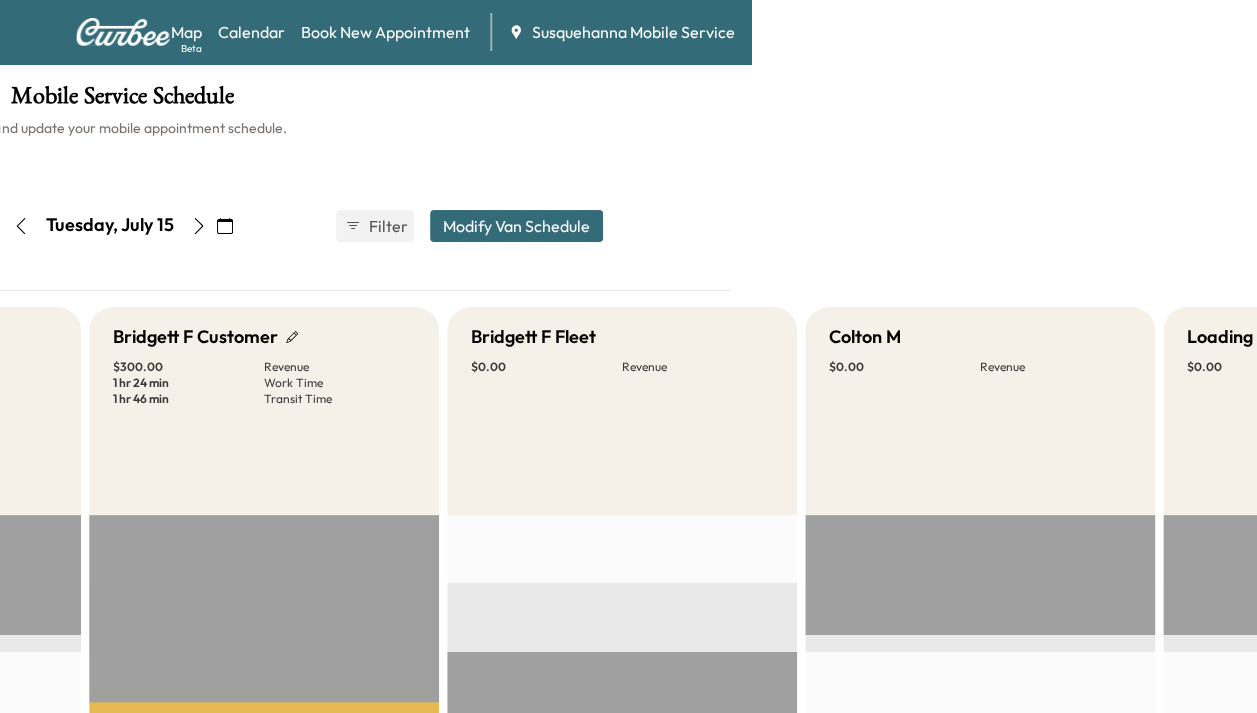 scroll, scrollTop: 0, scrollLeft: 546, axis: horizontal 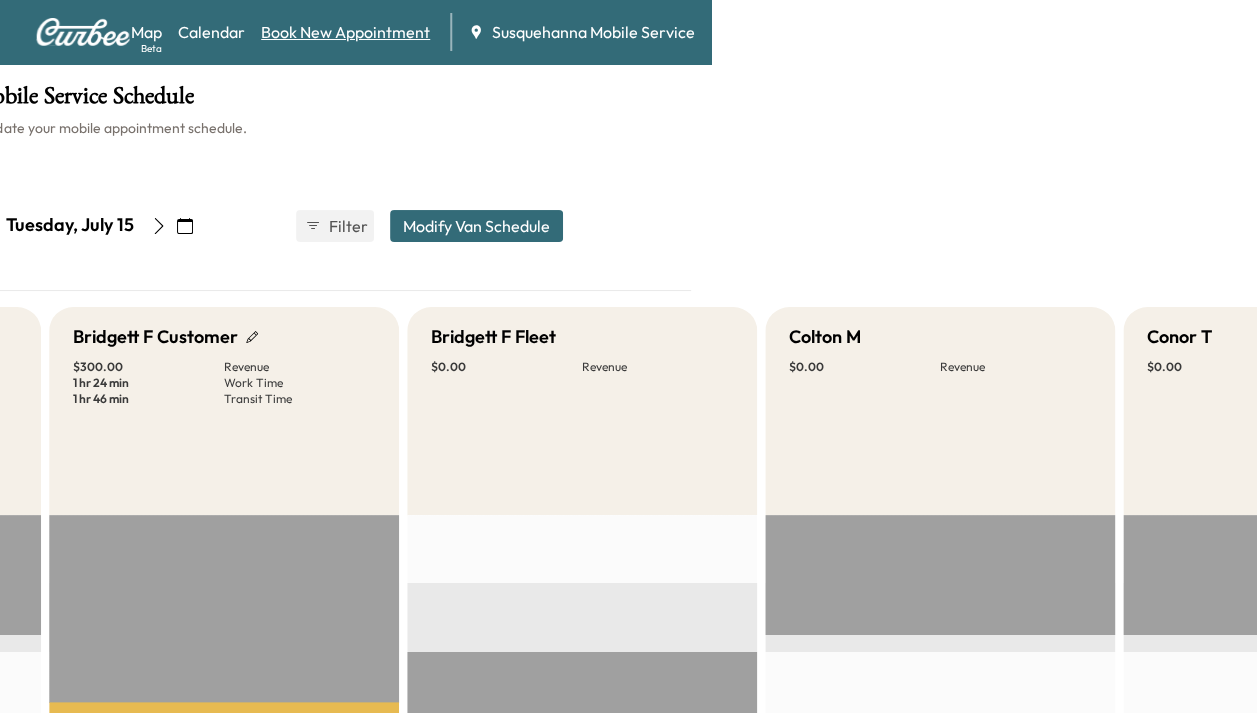 click on "Book New Appointment" at bounding box center (345, 32) 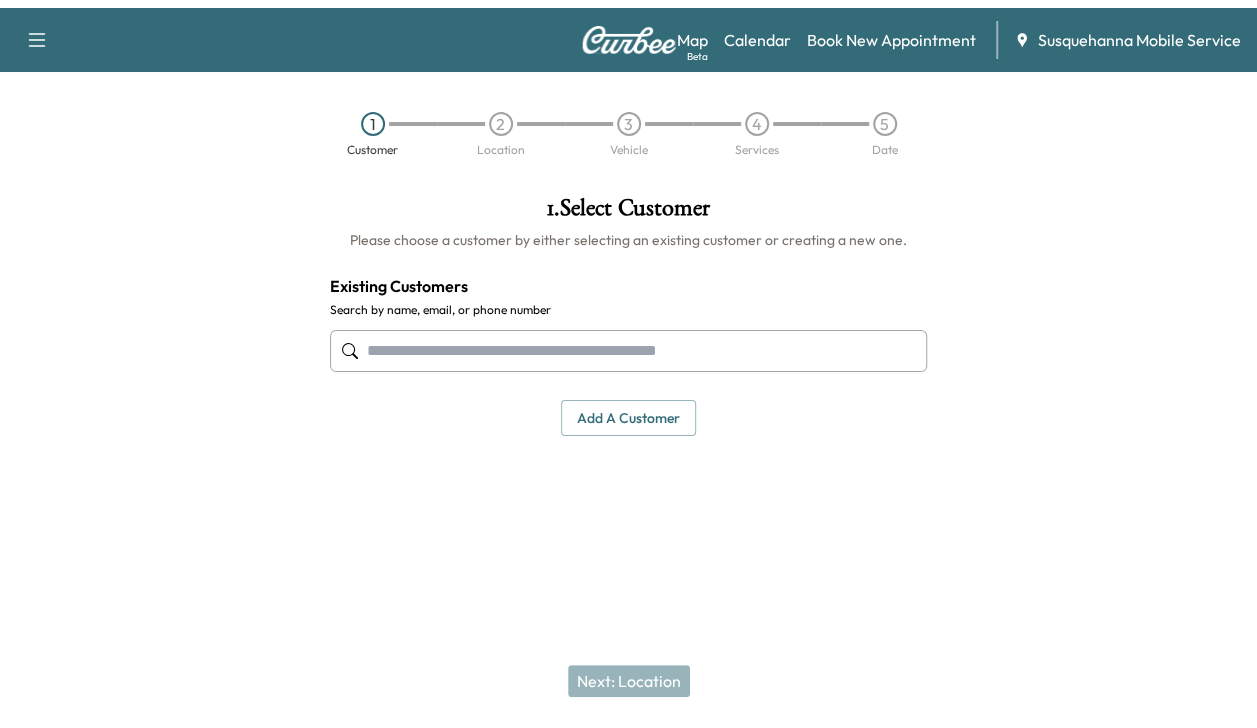 scroll, scrollTop: 0, scrollLeft: 0, axis: both 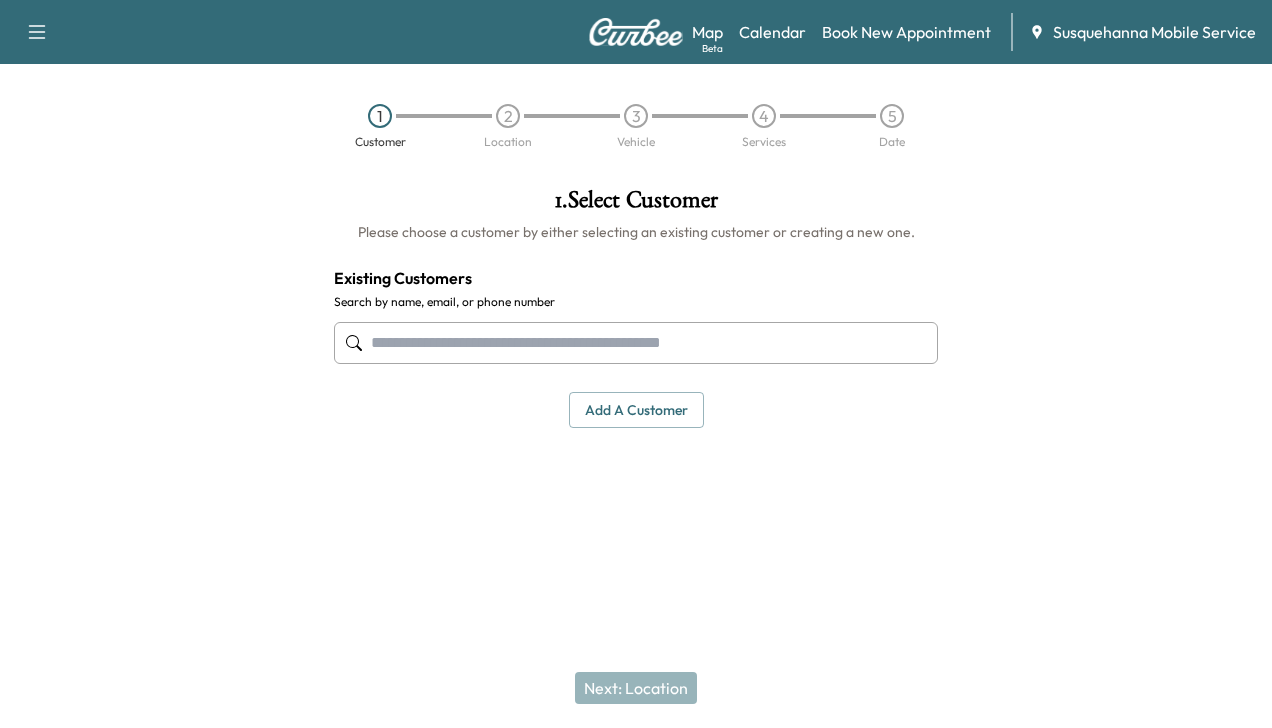 click at bounding box center [636, 343] 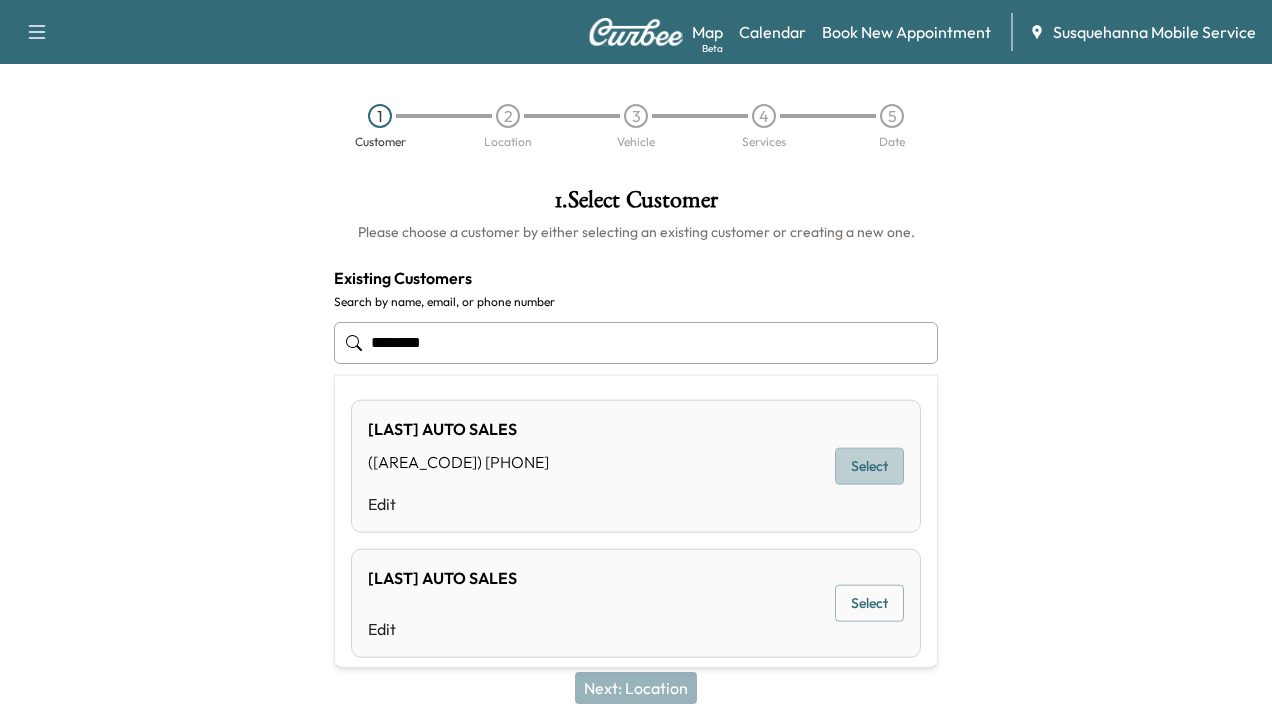 click on "Select" at bounding box center [869, 466] 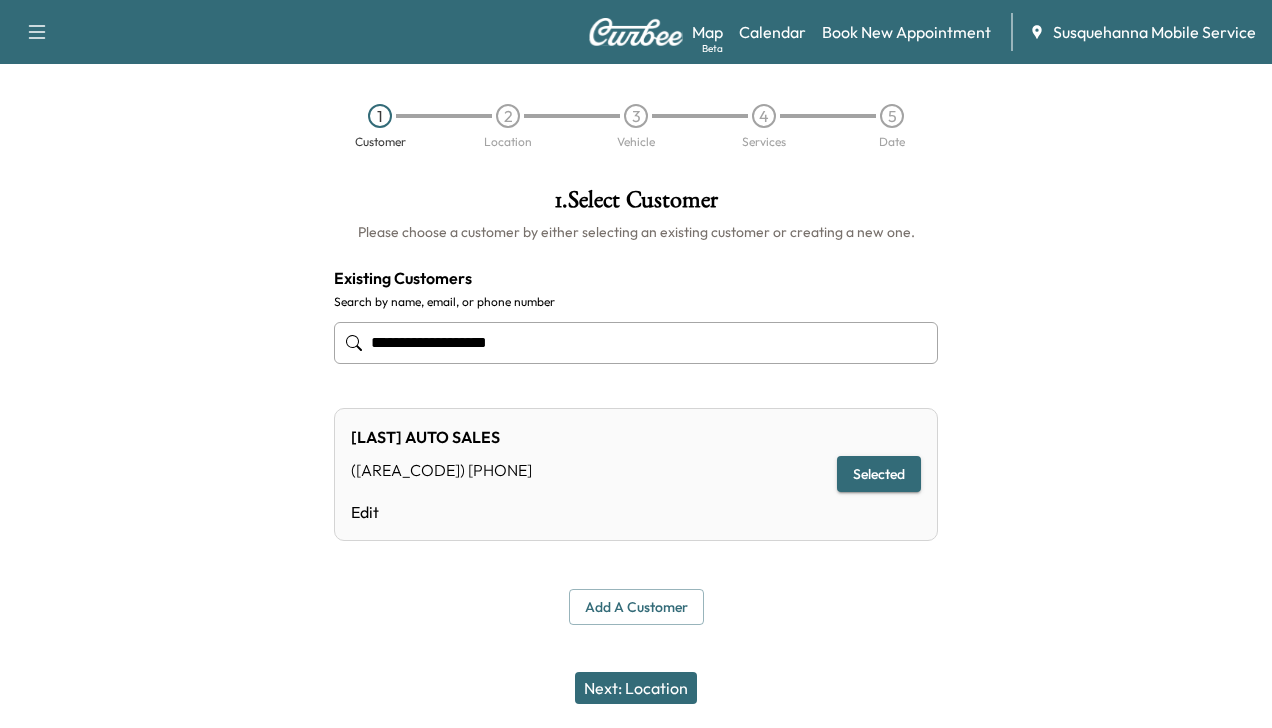 type on "**********" 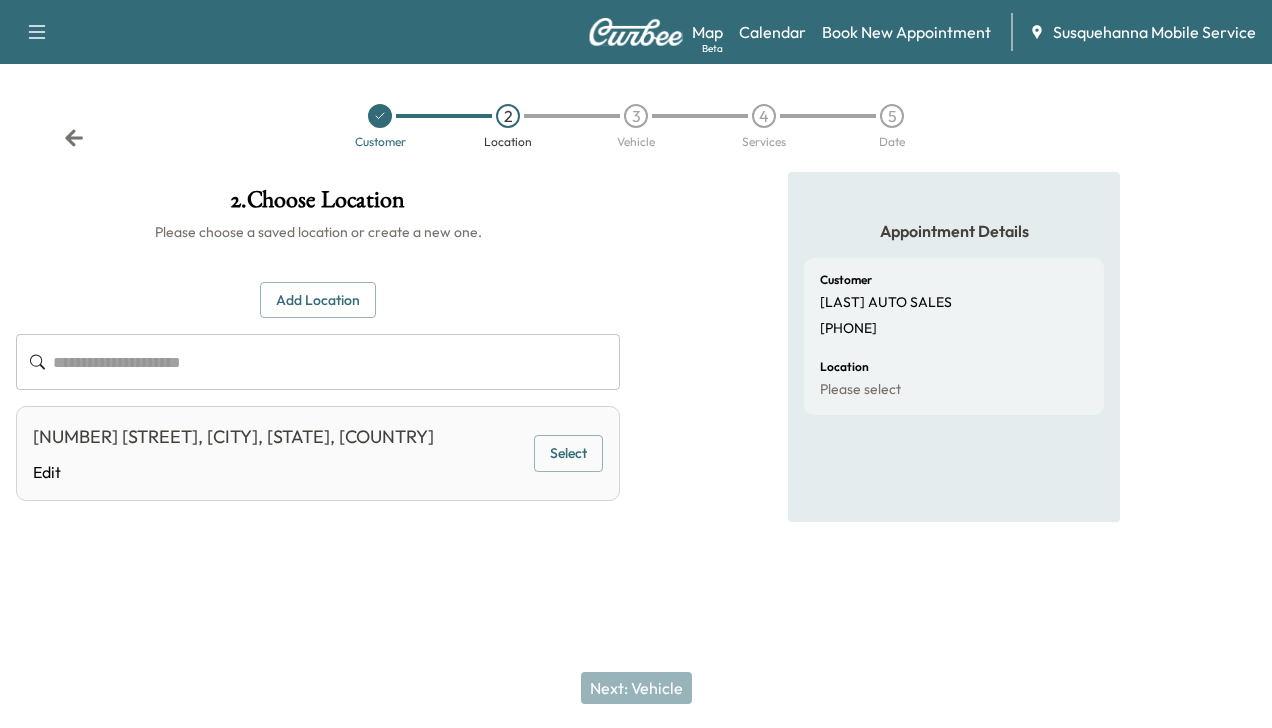 click on "Select" at bounding box center (568, 453) 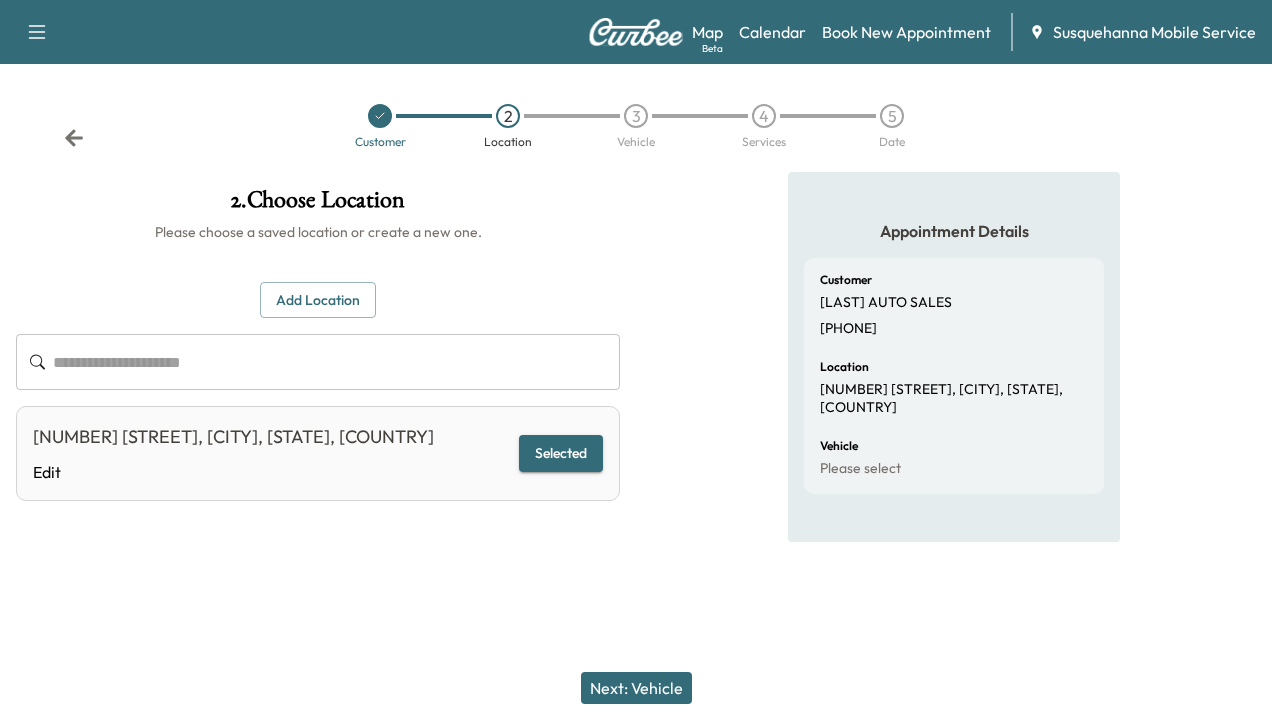 click on "Next: Vehicle" at bounding box center [636, 688] 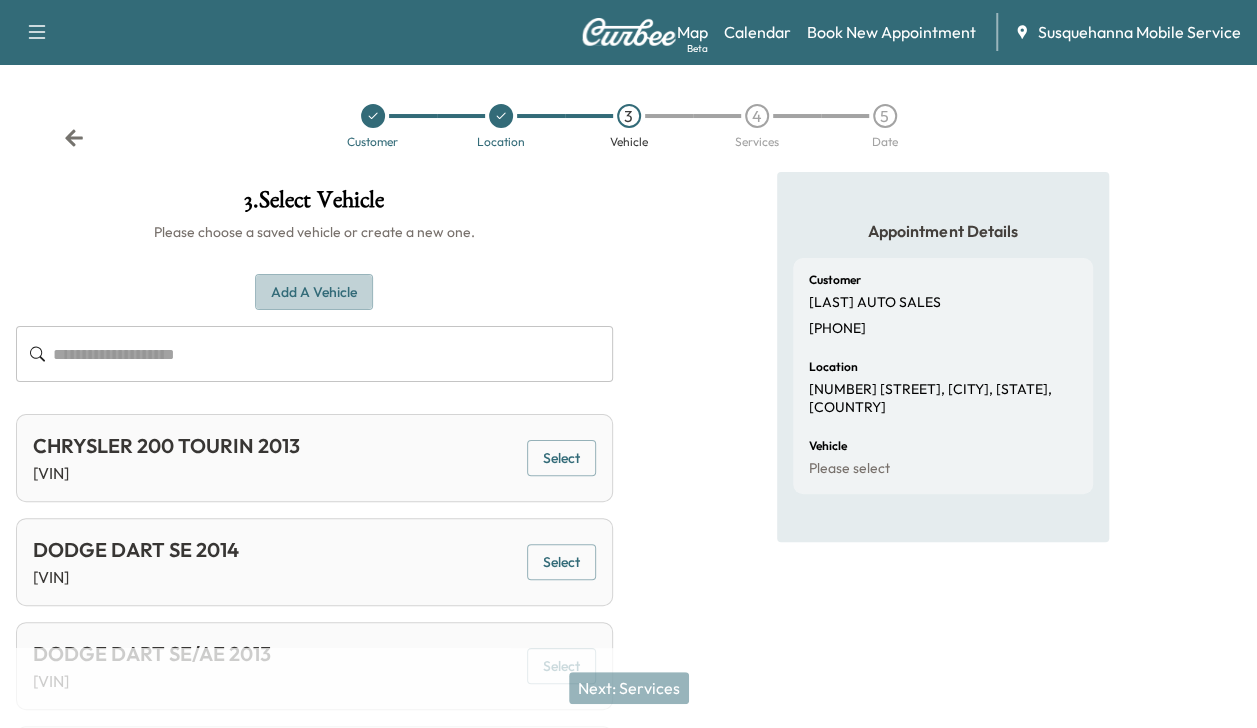 click on "Add a Vehicle" at bounding box center [314, 292] 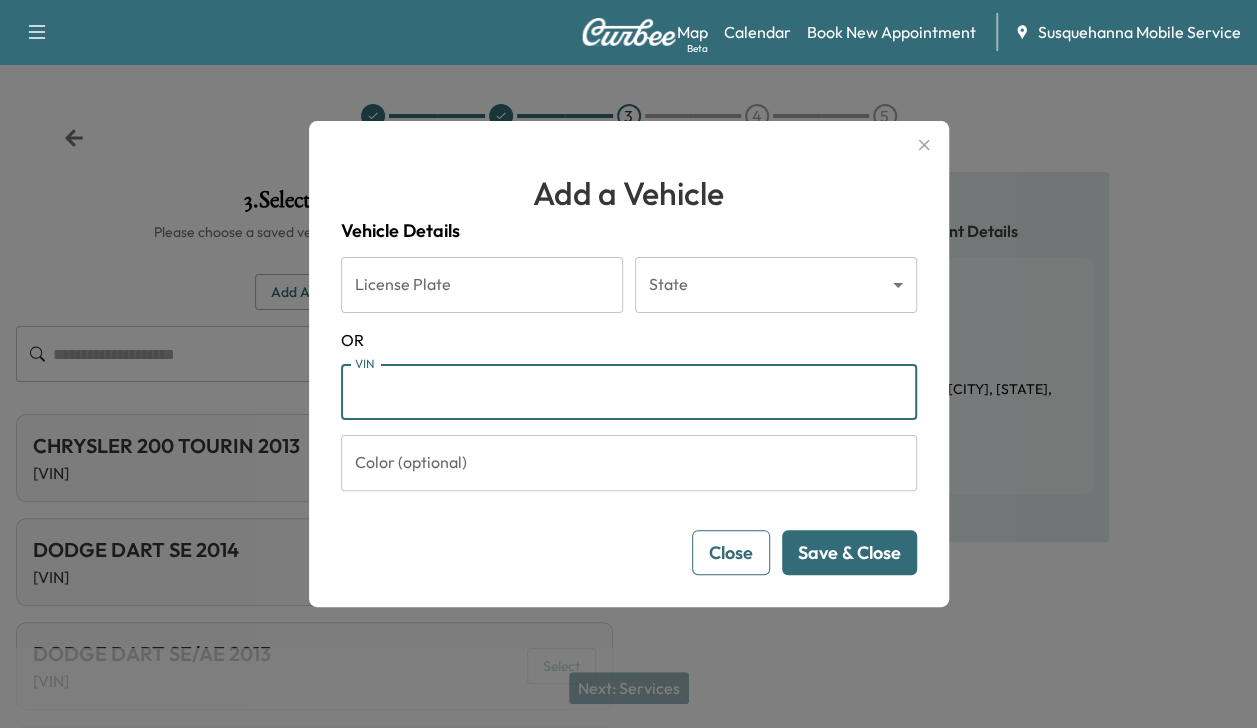 click on "VIN" at bounding box center [629, 392] 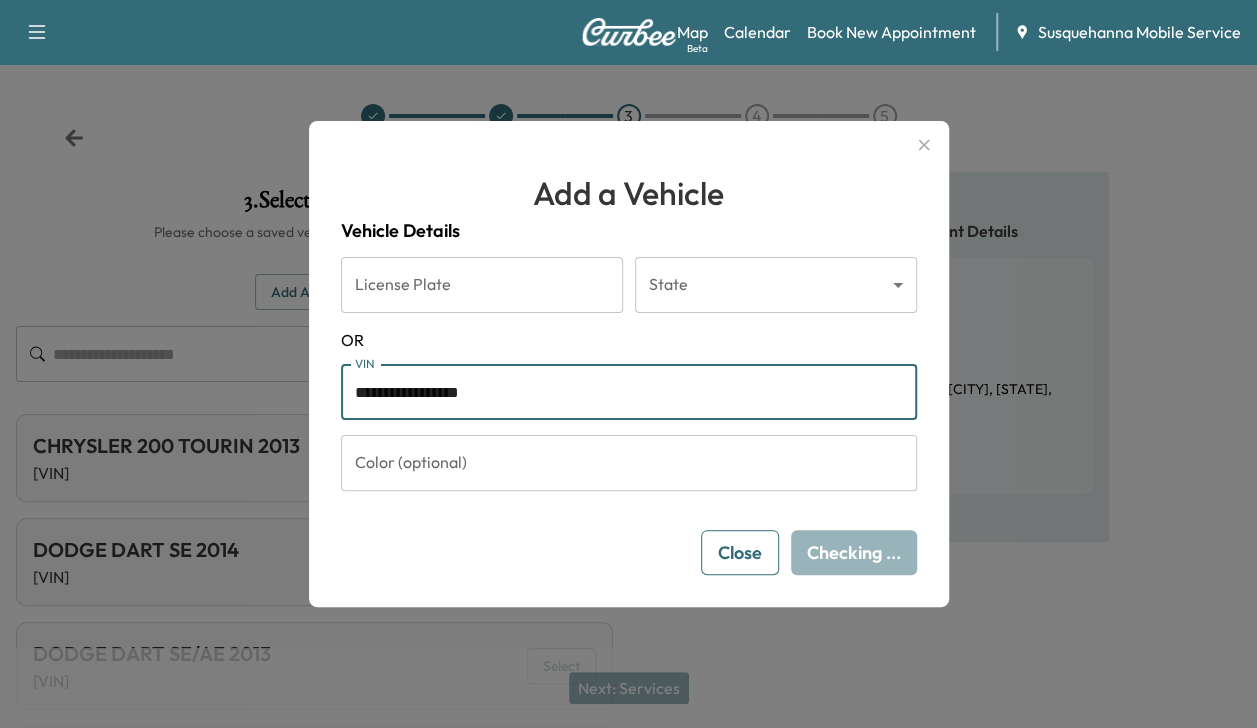 type on "**********" 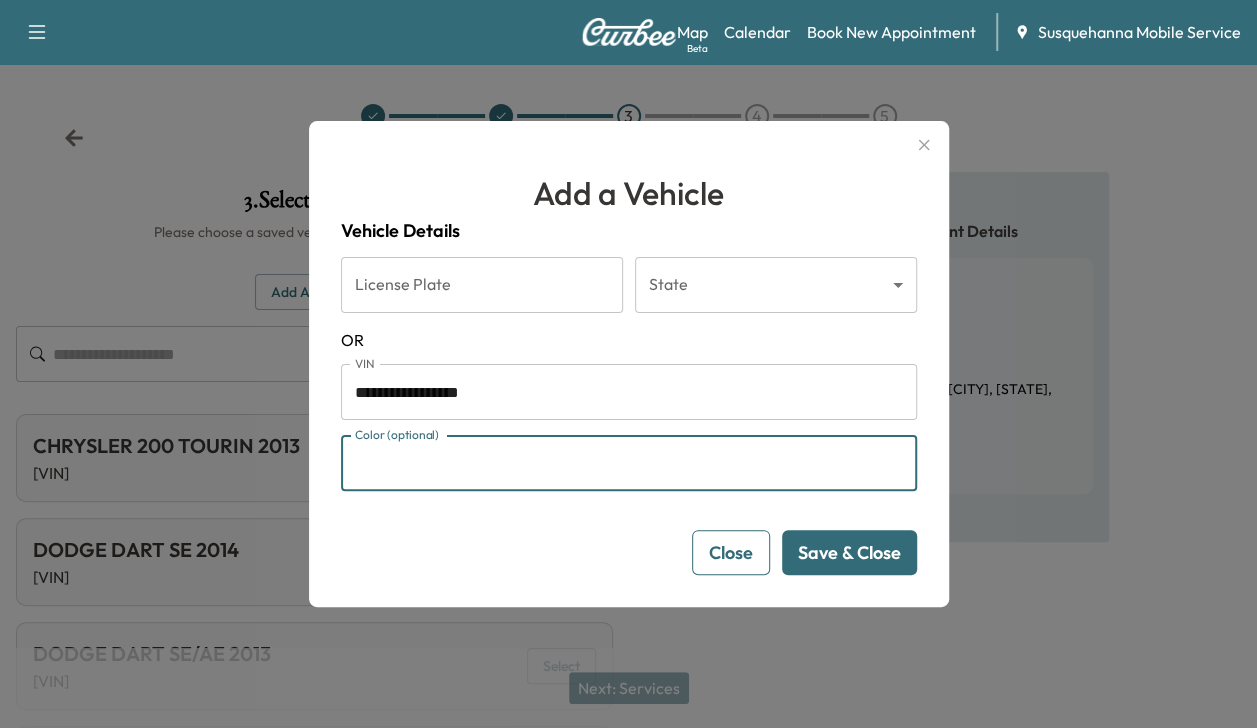 click on "Color (optional)" at bounding box center [629, 463] 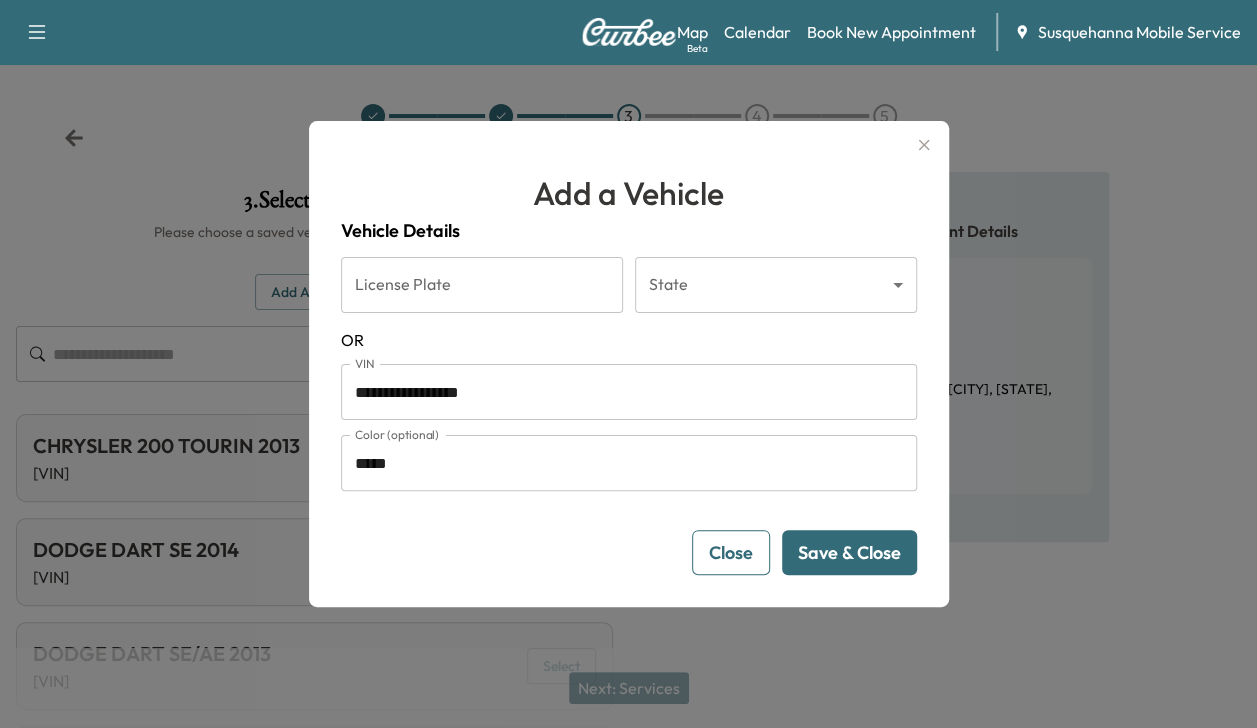 click on "Save & Close" at bounding box center (849, 552) 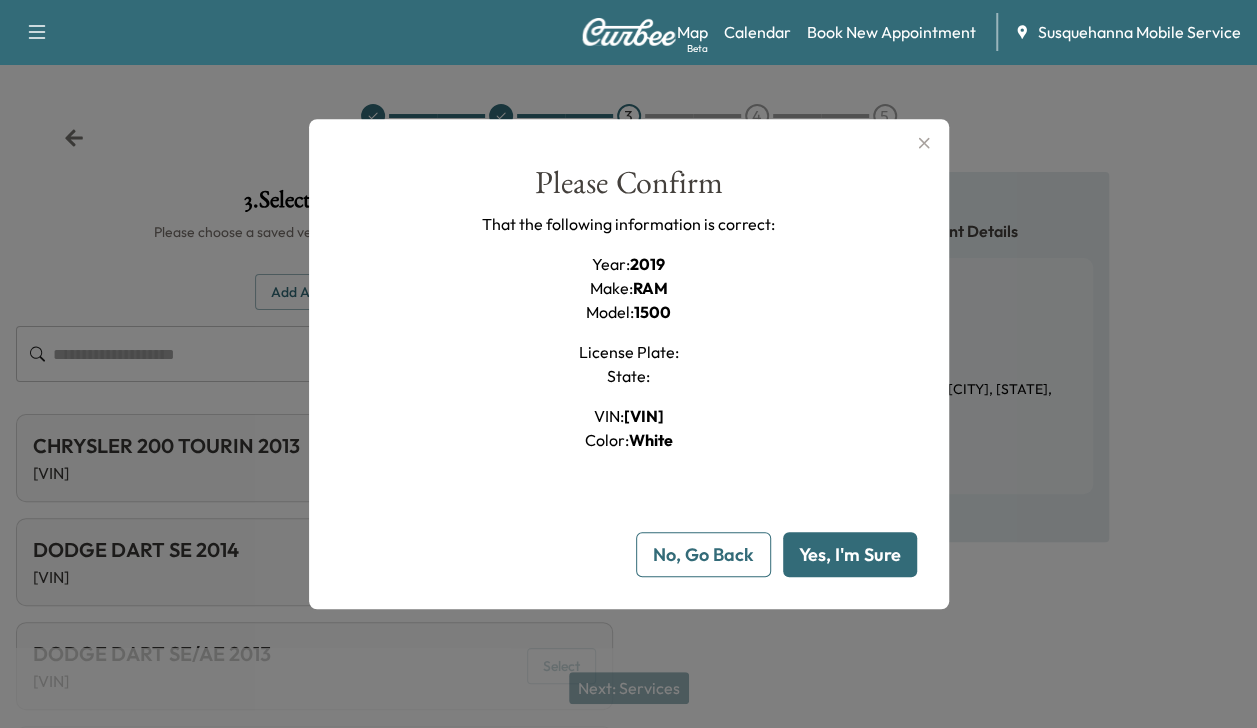 drag, startPoint x: 829, startPoint y: 546, endPoint x: 812, endPoint y: 561, distance: 22.671568 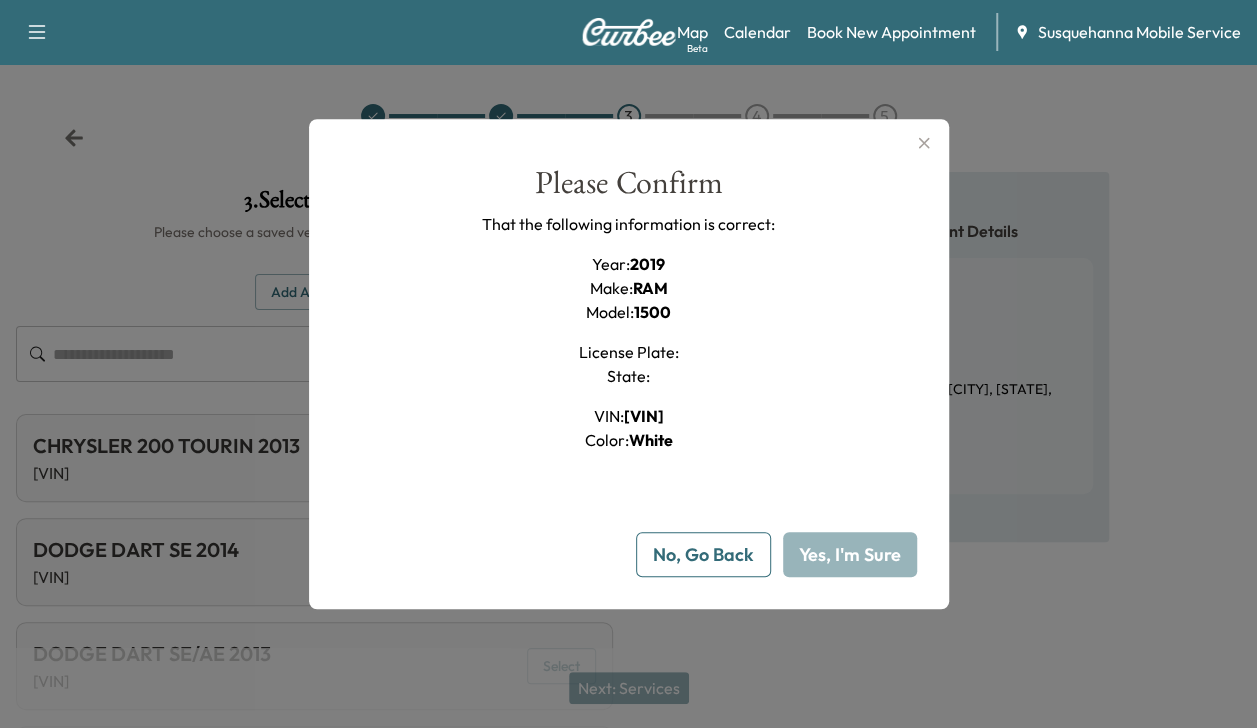 type 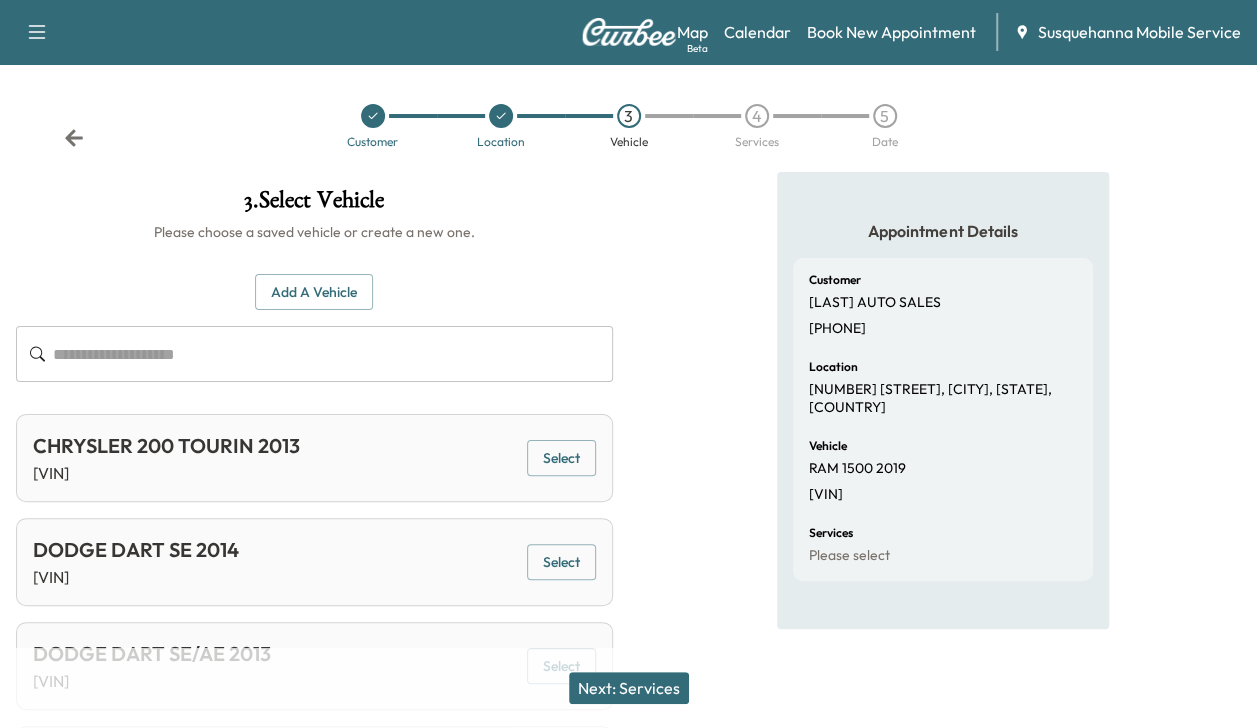 click on "Next: Services" at bounding box center (629, 688) 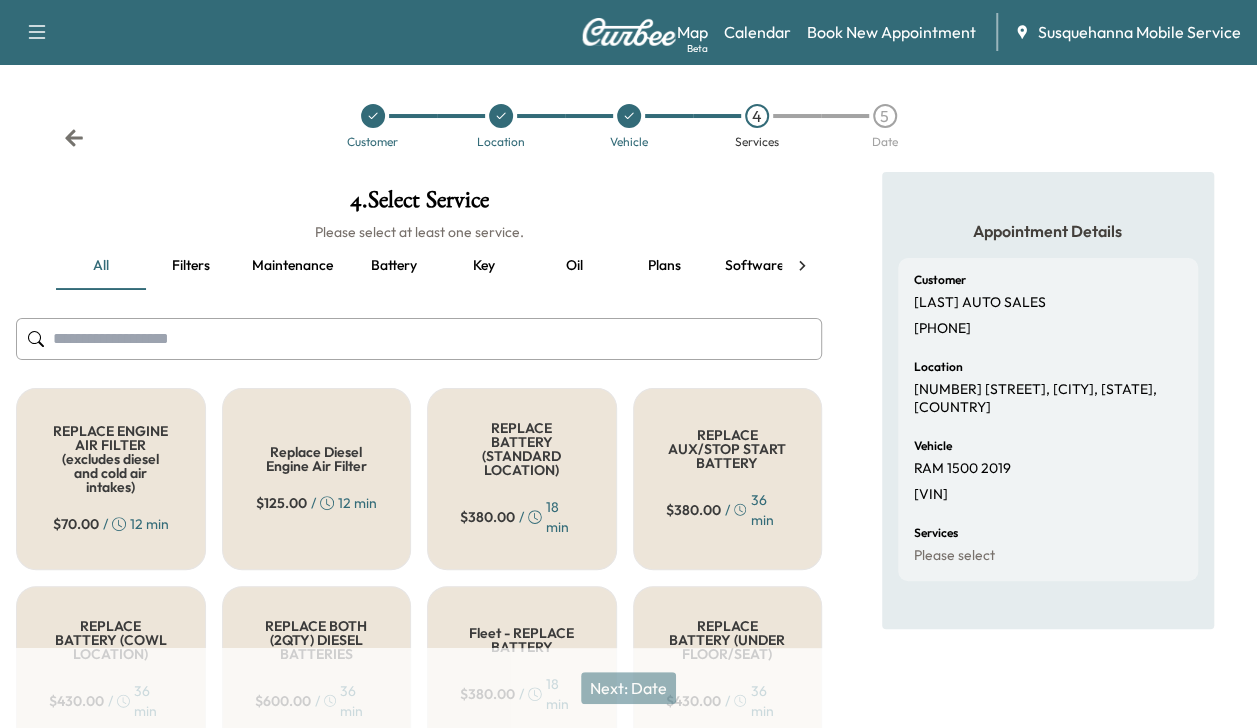 click 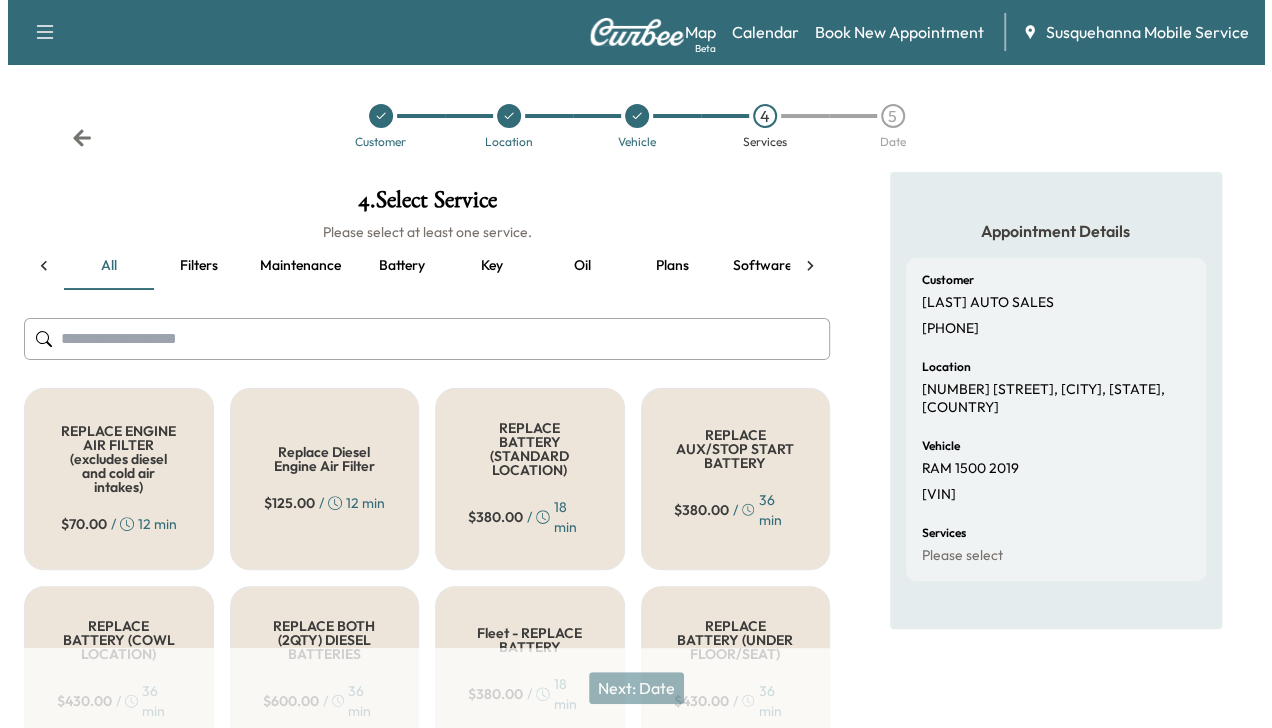 scroll, scrollTop: 0, scrollLeft: 344, axis: horizontal 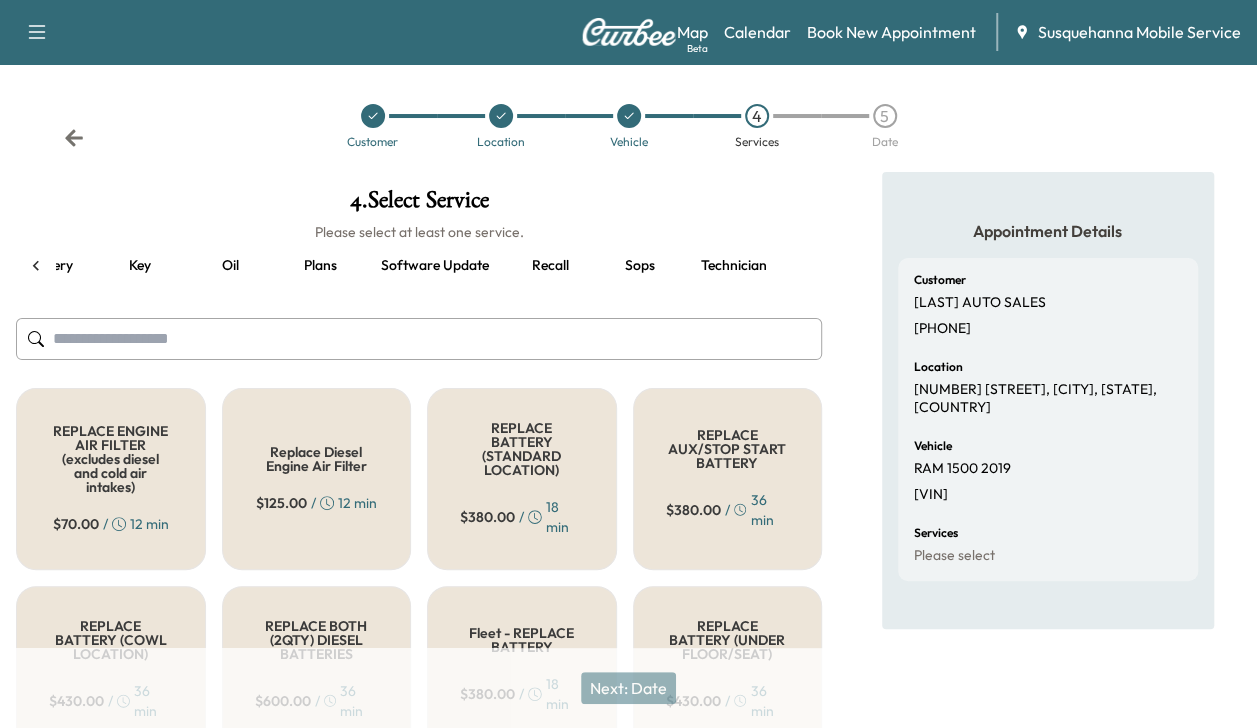 click on "Recall" at bounding box center [550, 266] 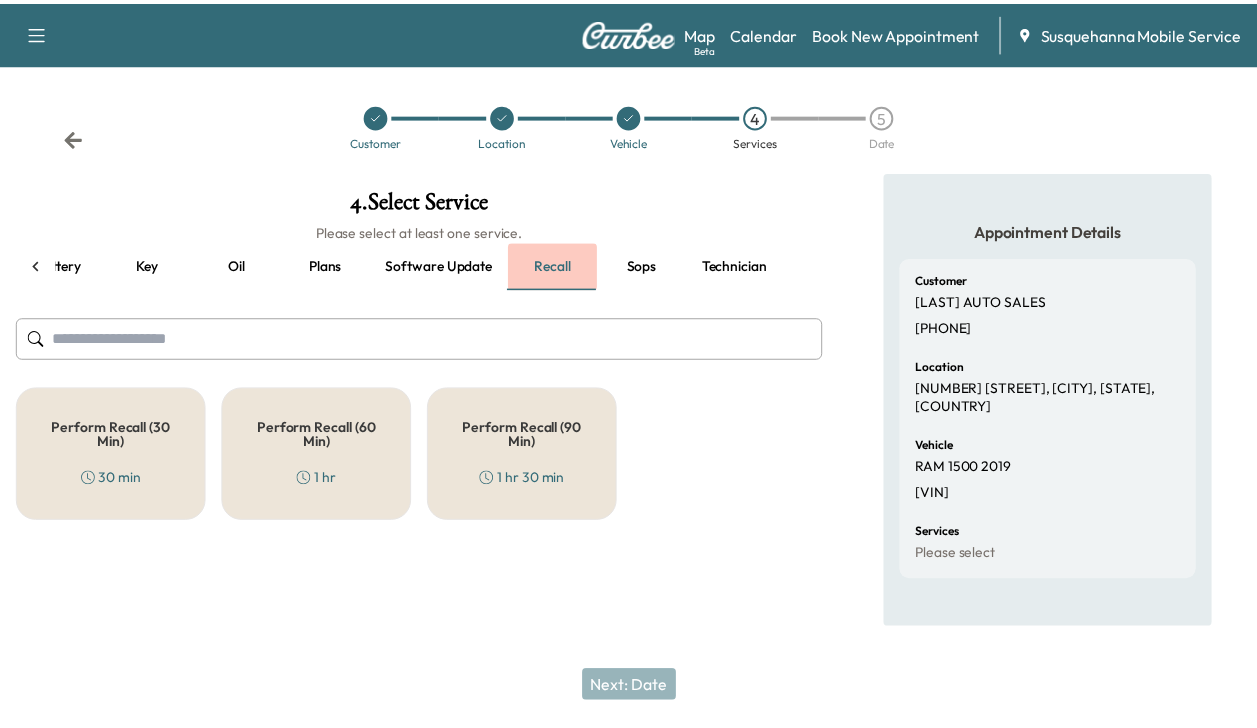 scroll, scrollTop: 0, scrollLeft: 334, axis: horizontal 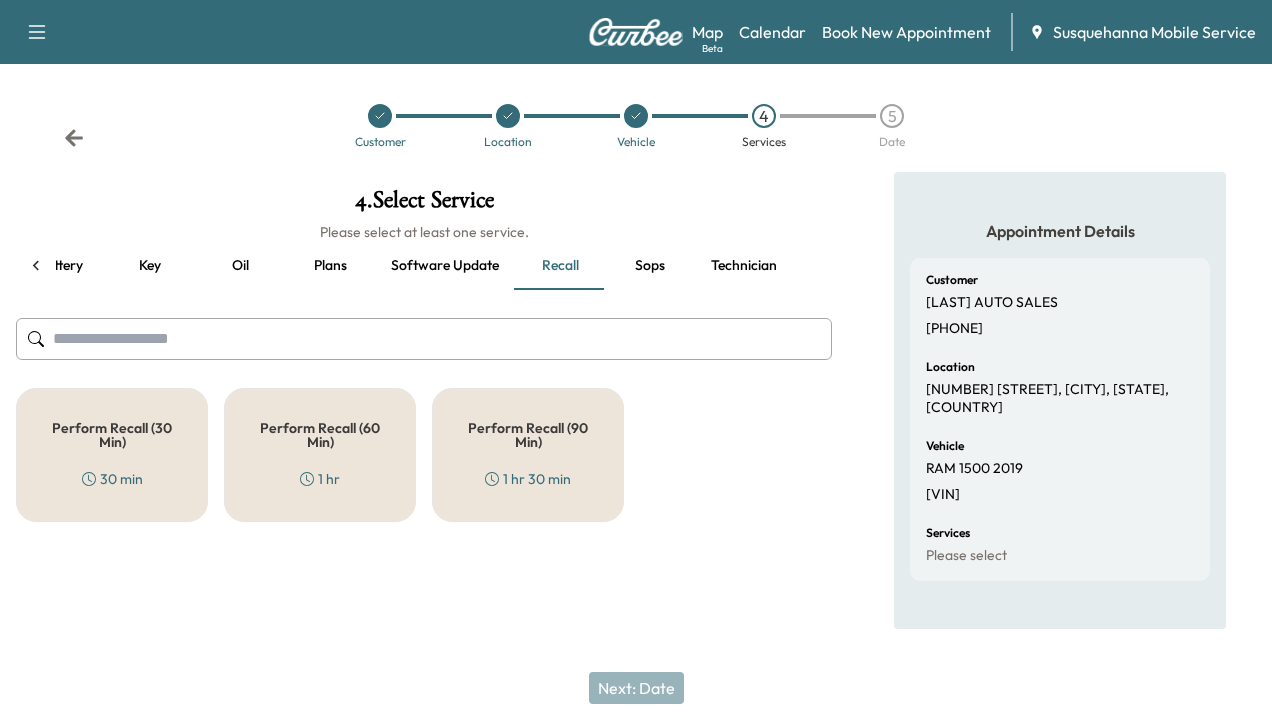 click on "Perform Recall (60 Min)" at bounding box center [320, 435] 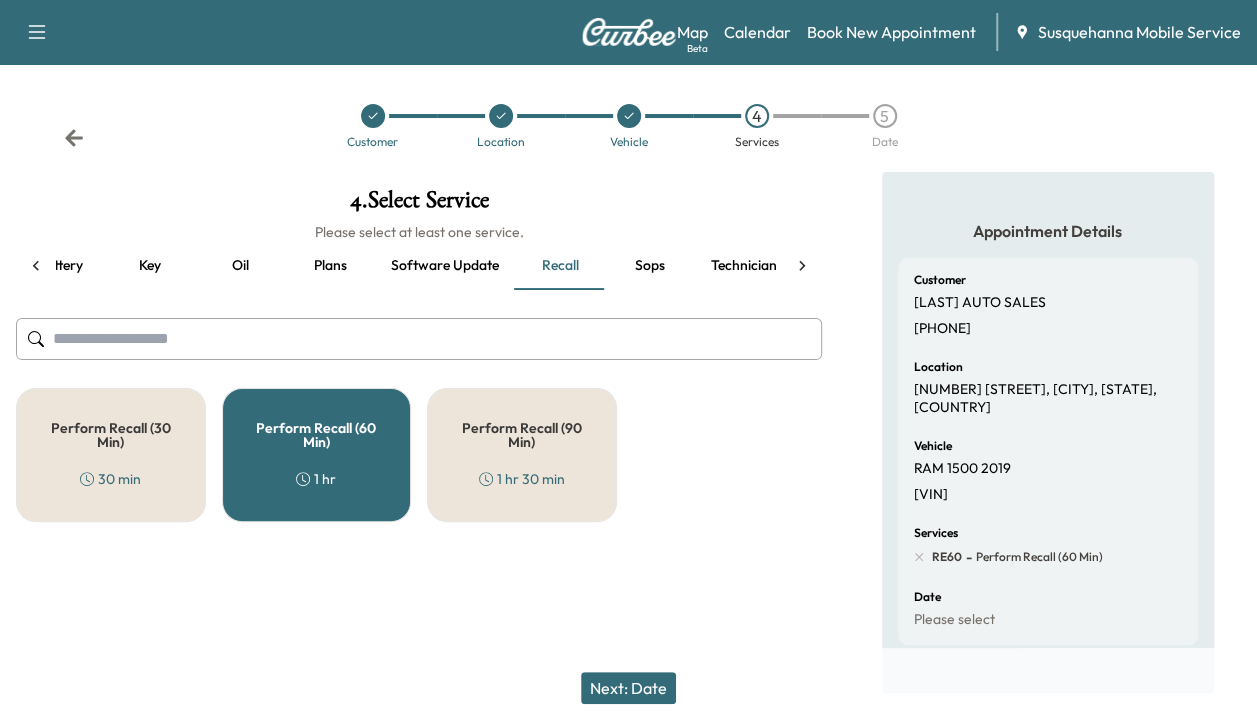 click on "Technician" at bounding box center (744, 266) 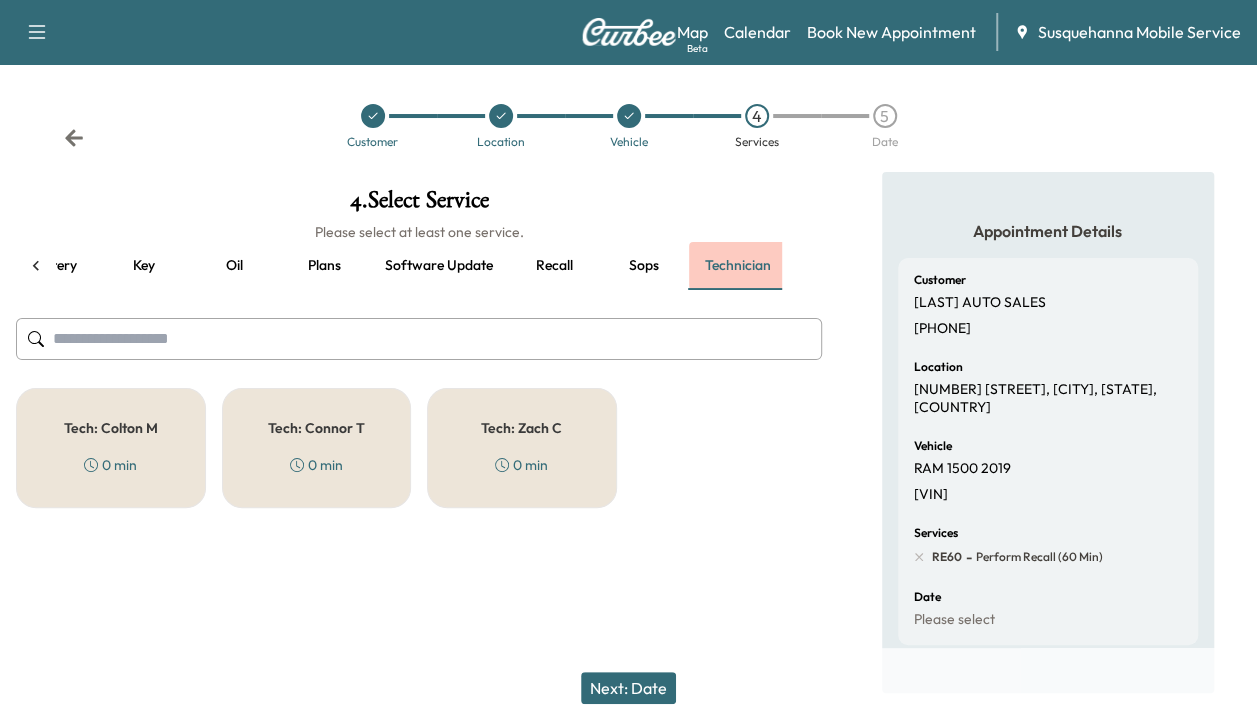 scroll, scrollTop: 0, scrollLeft: 344, axis: horizontal 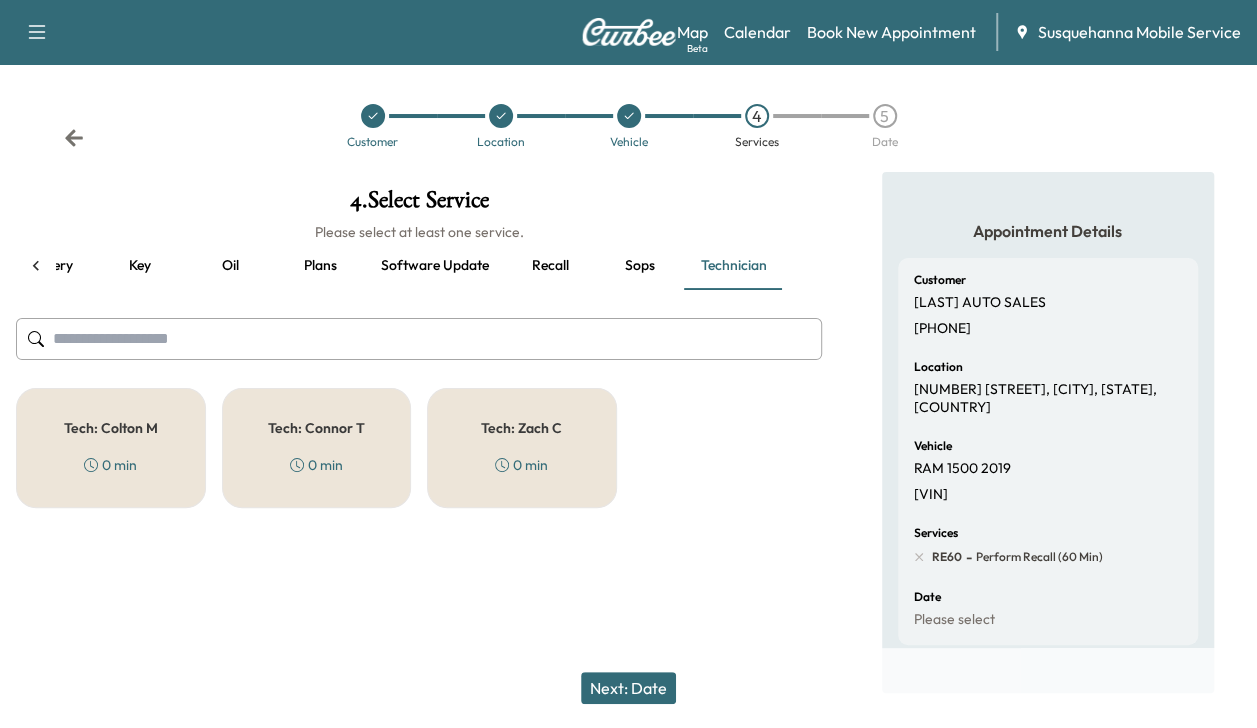 click on "Tech: [NAME] [LAST] [TIME]" at bounding box center [111, 448] 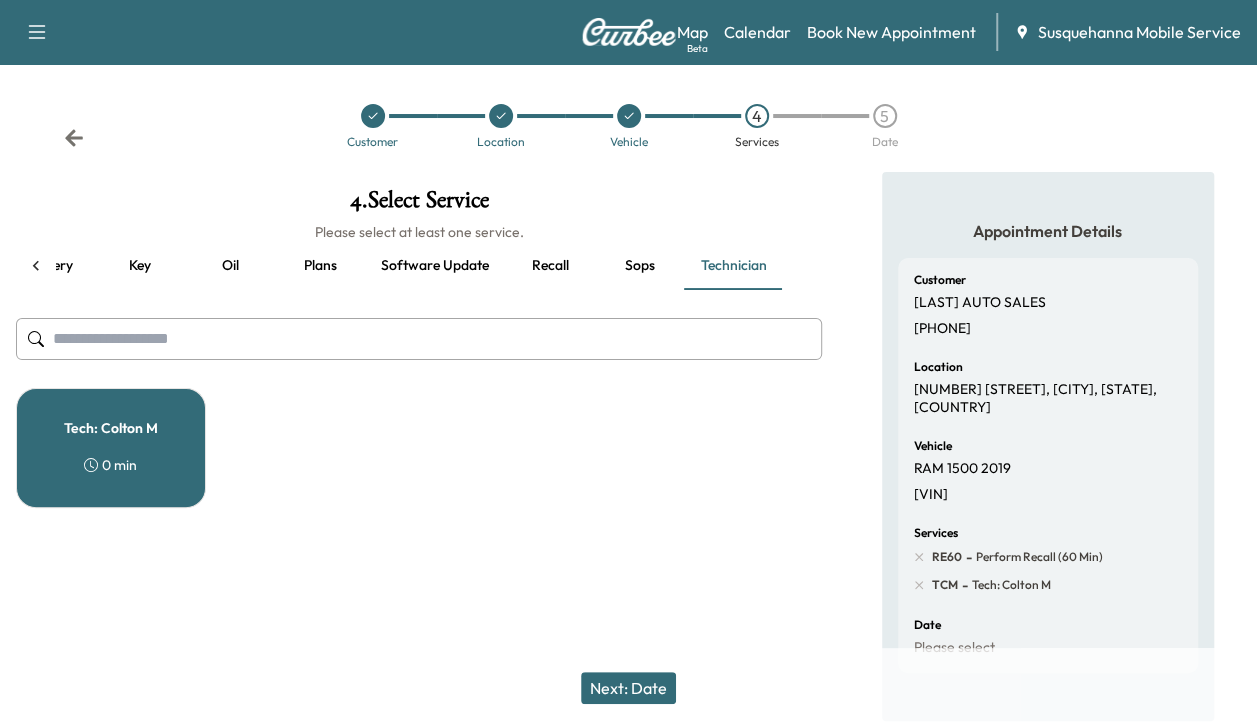 click on "Next: Date" at bounding box center (628, 688) 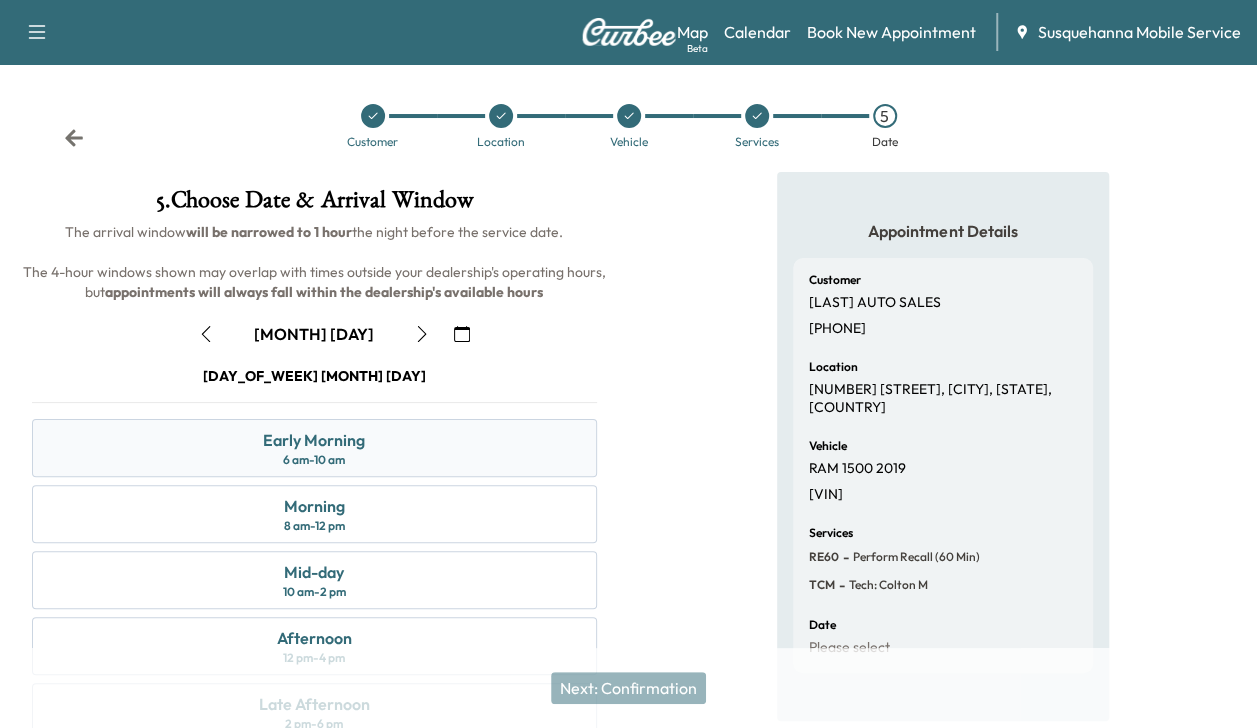 click on "Early Morning 6 am  -  10 am" at bounding box center [314, 448] 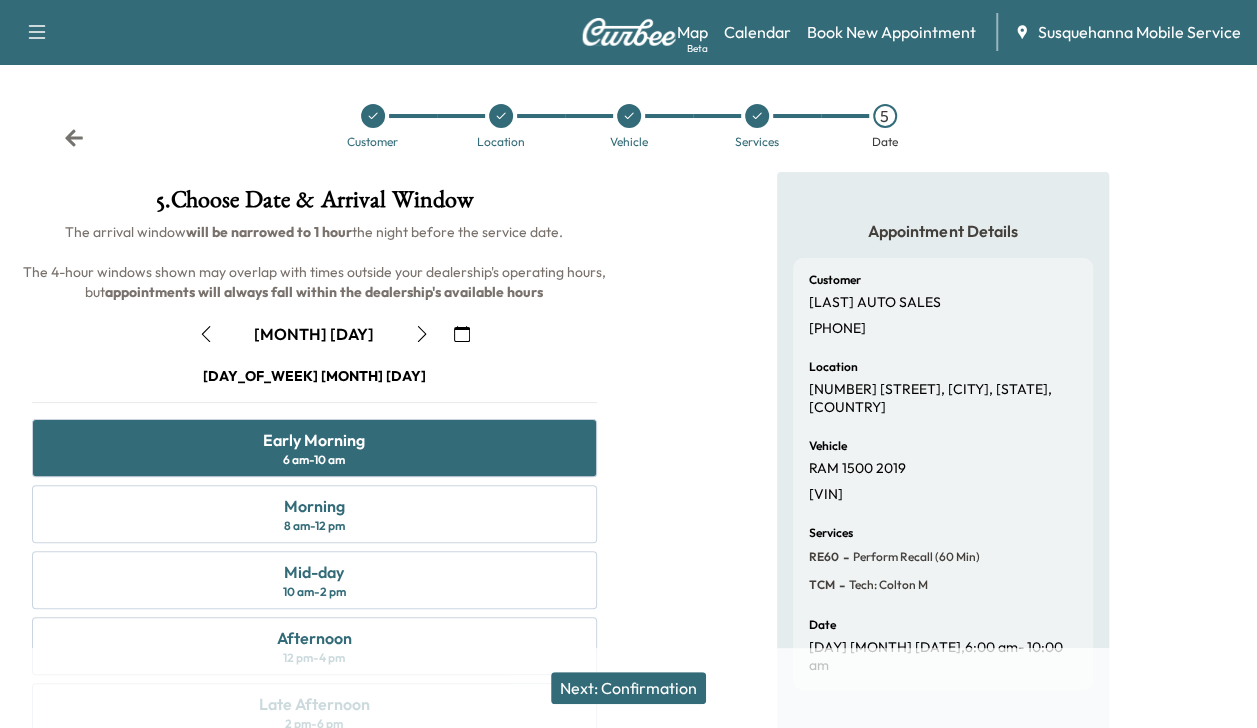 click on "Next: Confirmation" at bounding box center [628, 688] 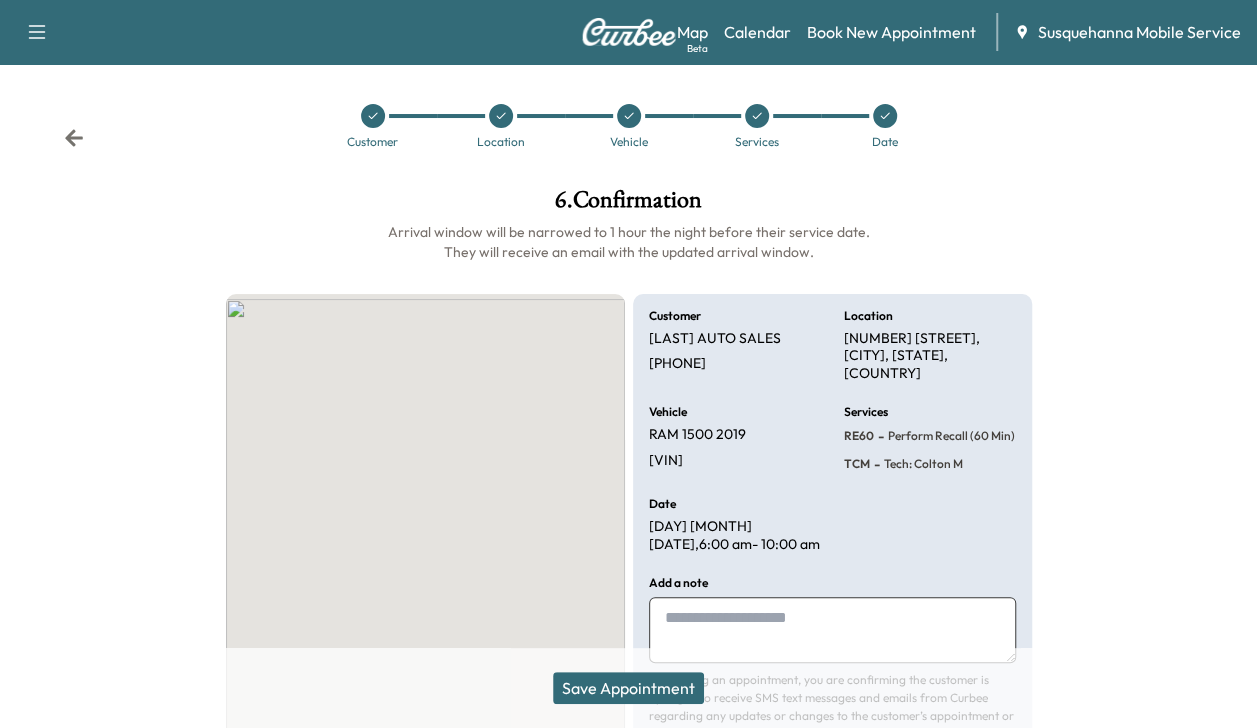 click on "Save Appointment" at bounding box center (628, 688) 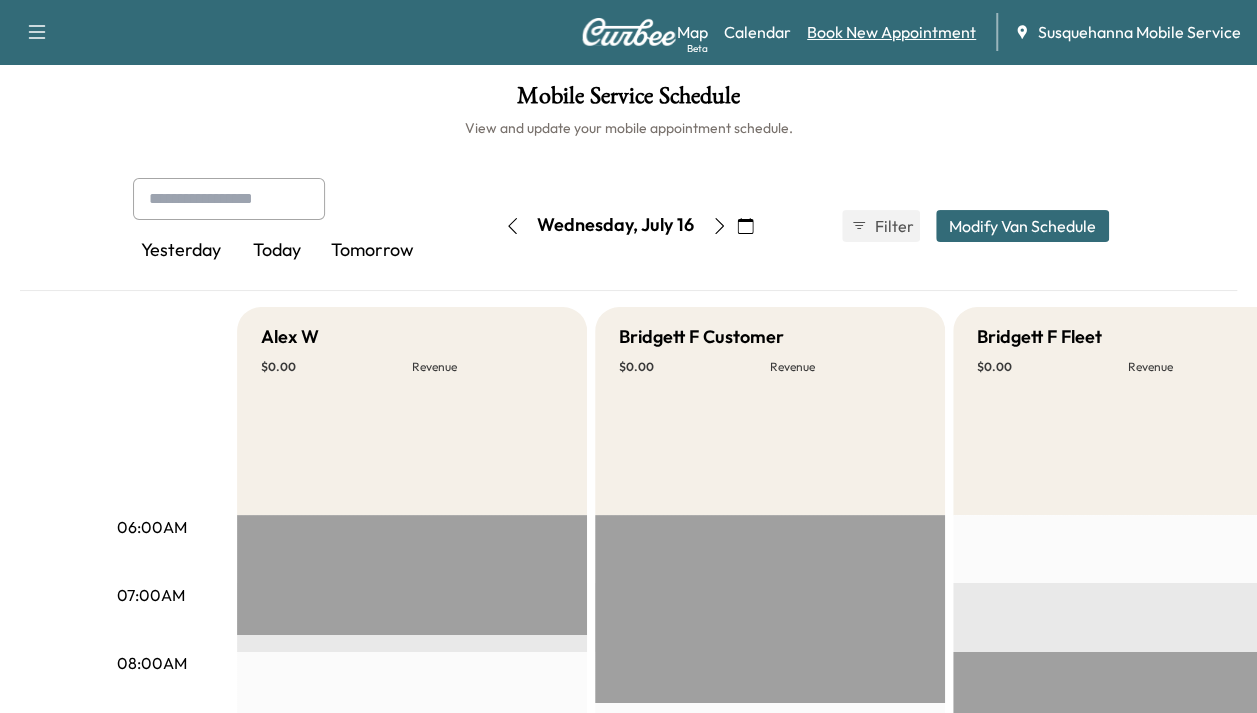 click on "Book New Appointment" at bounding box center [891, 32] 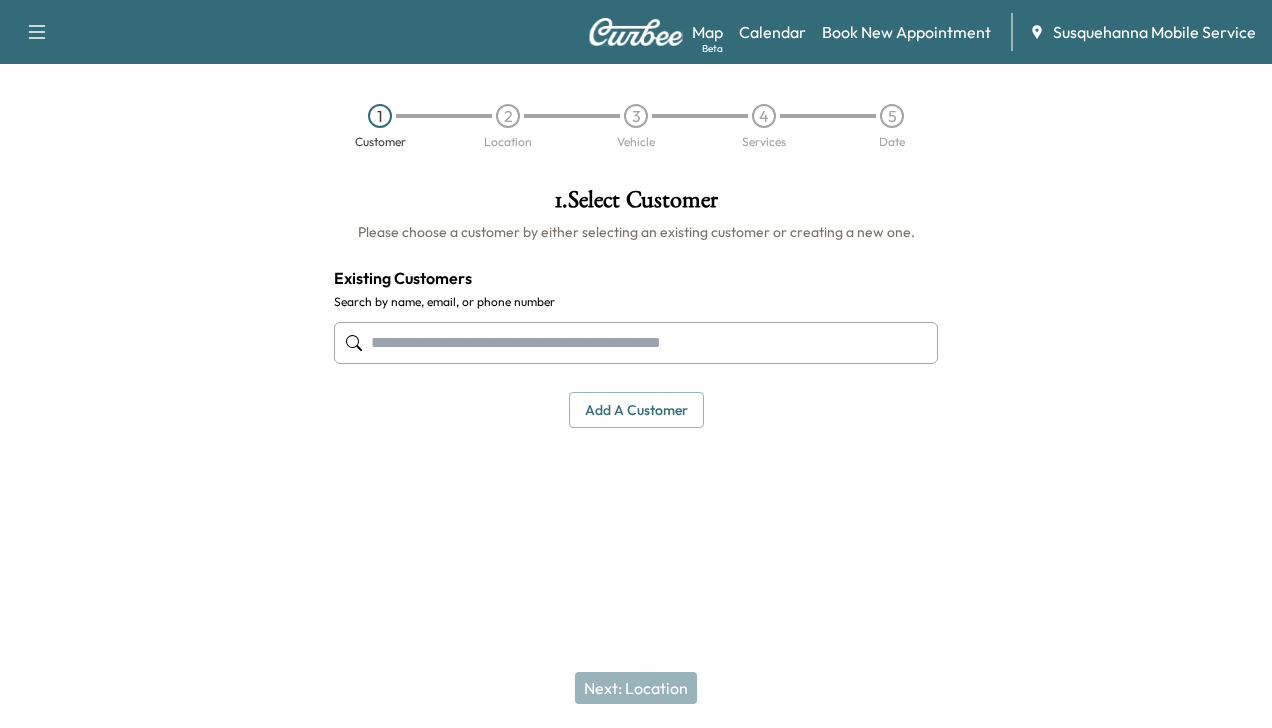click at bounding box center (636, 343) 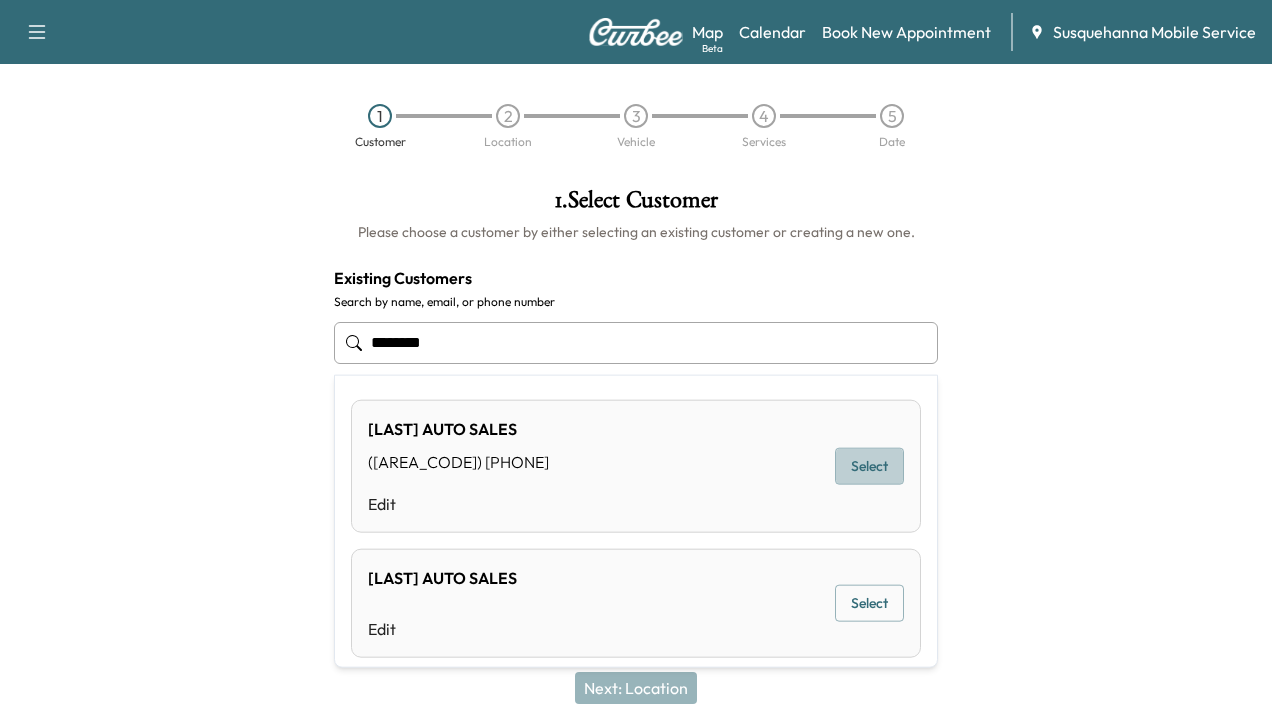 click on "Select" at bounding box center [869, 466] 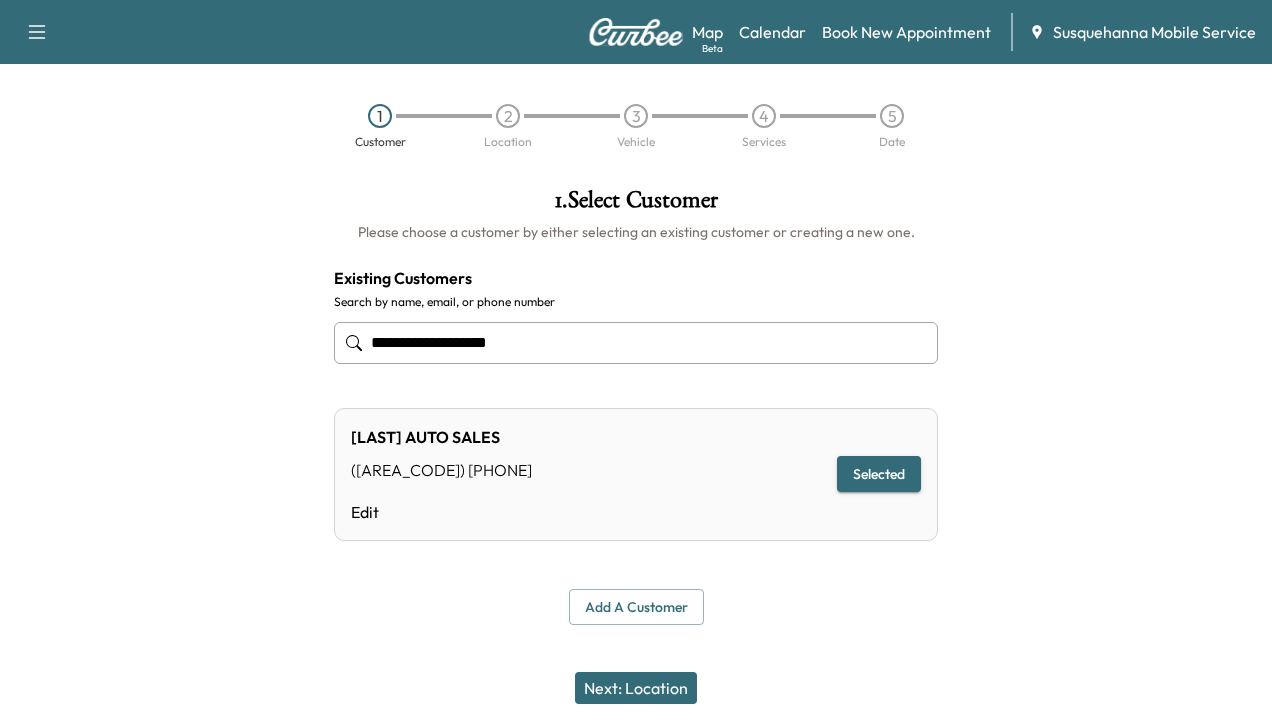 type on "**********" 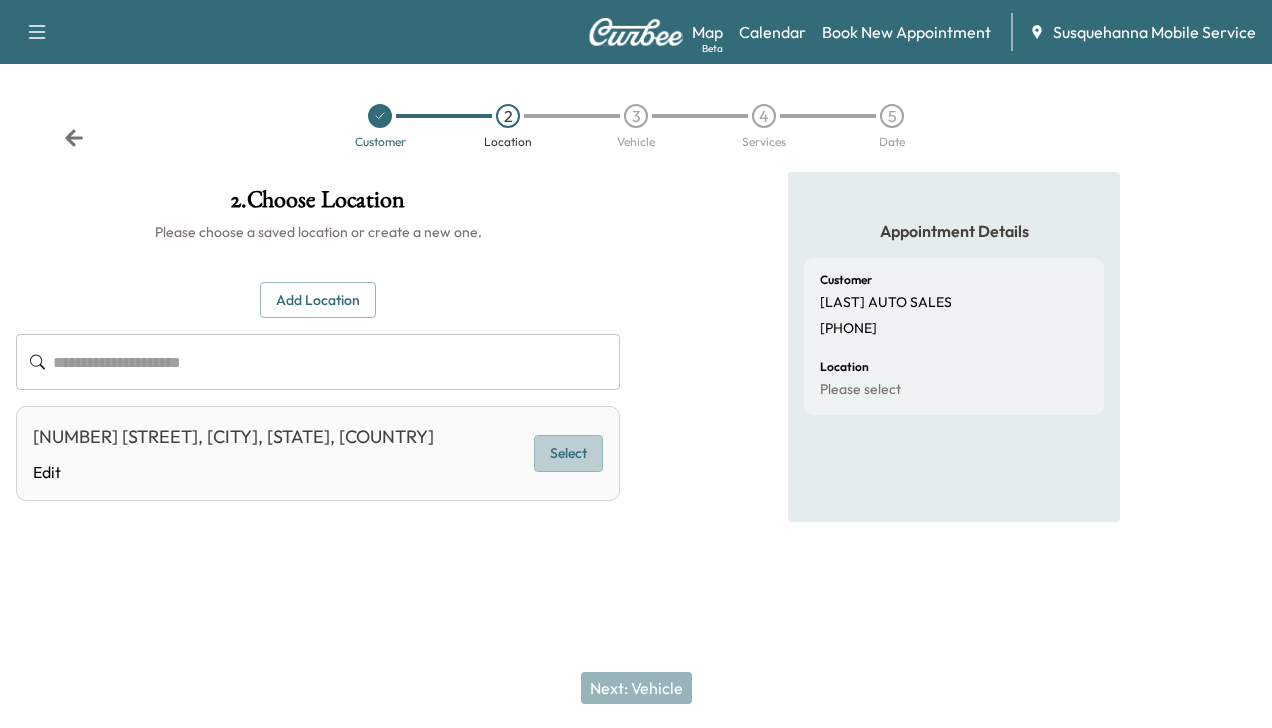 click on "Select" at bounding box center [568, 453] 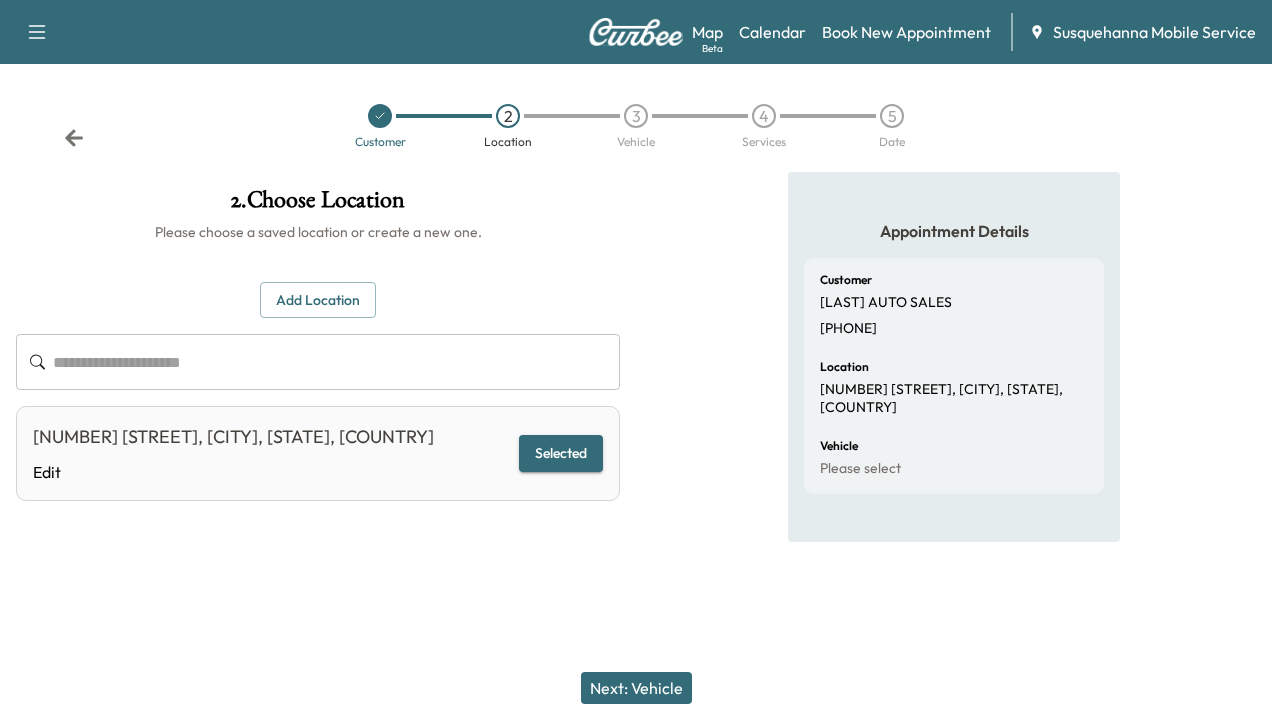 click on "Next: Vehicle" at bounding box center [636, 688] 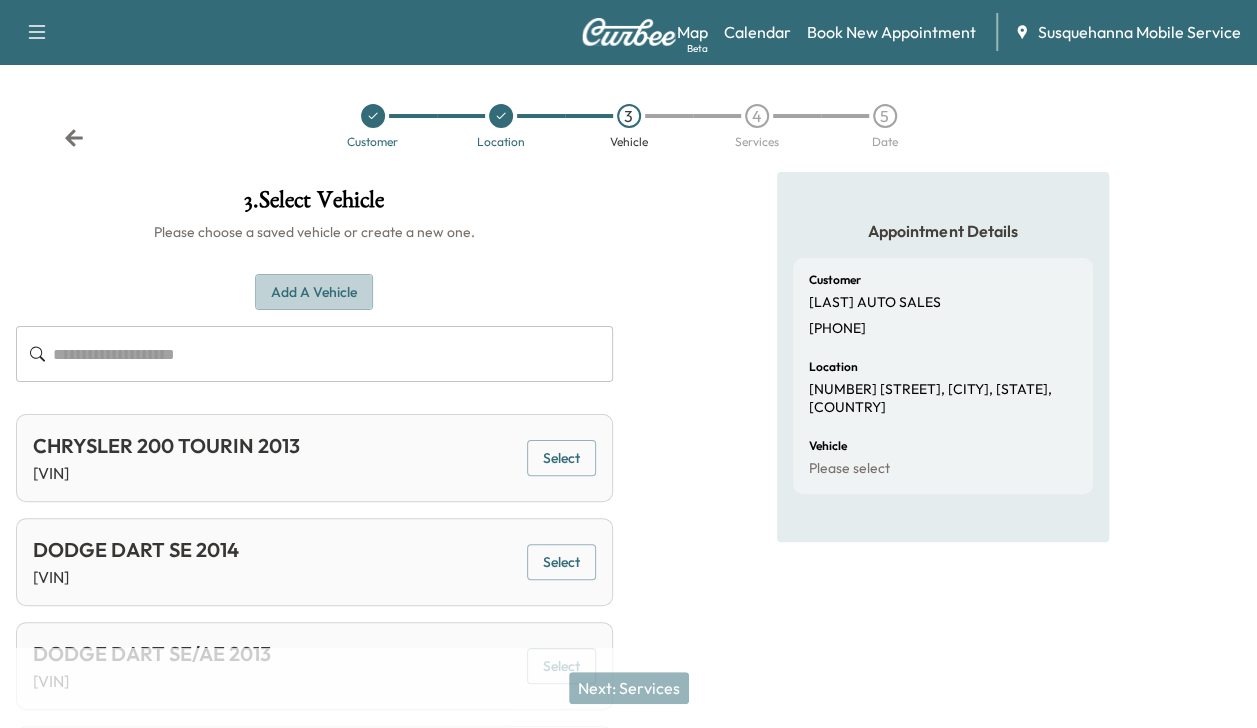 click on "Add a Vehicle" at bounding box center (314, 292) 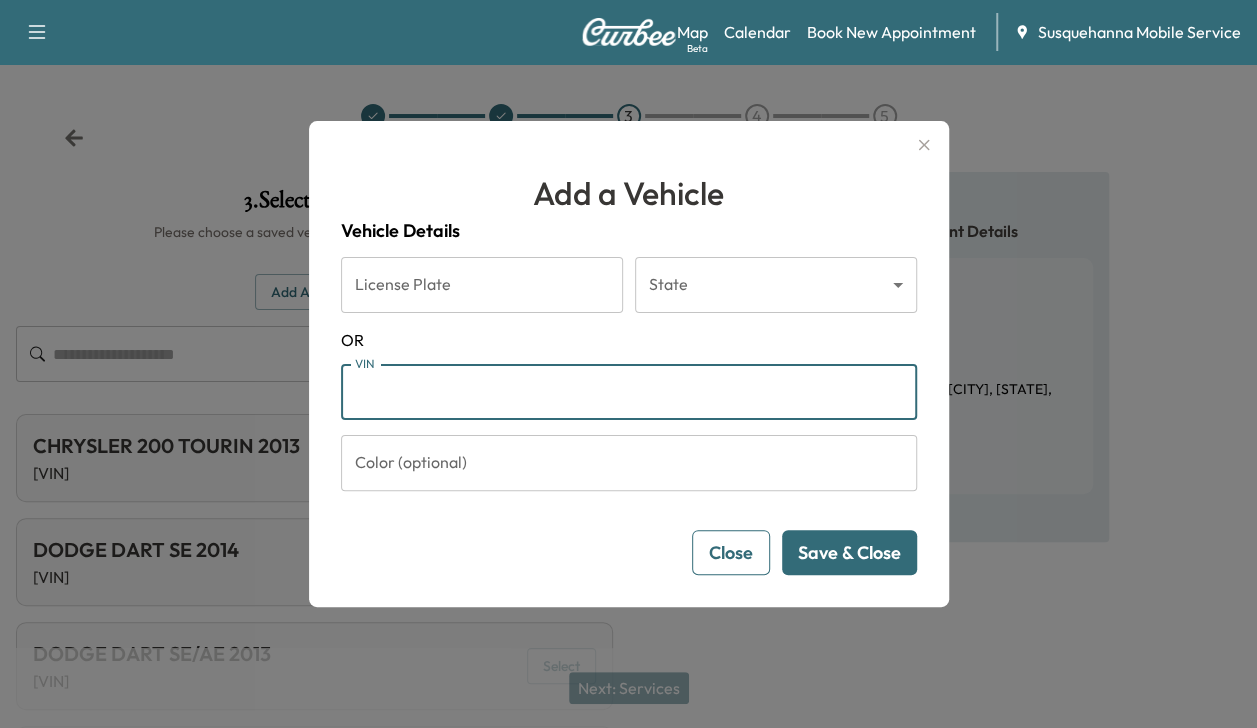 click on "VIN" at bounding box center [629, 392] 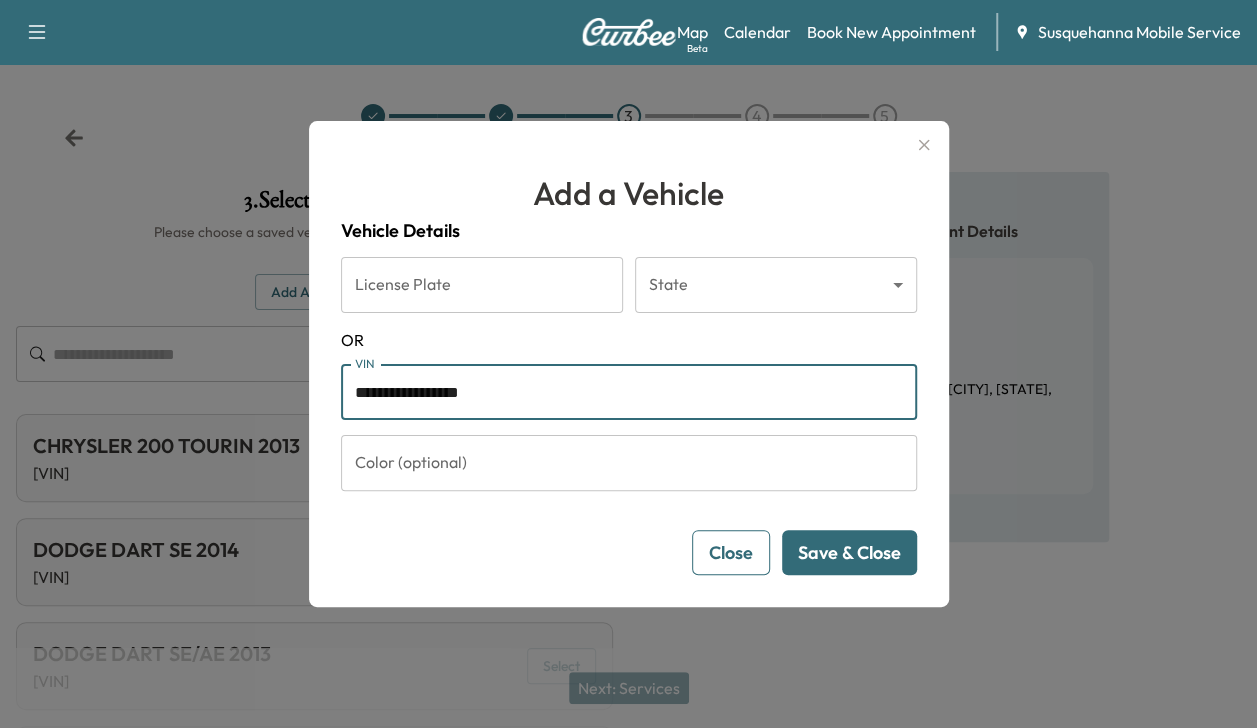 type on "**********" 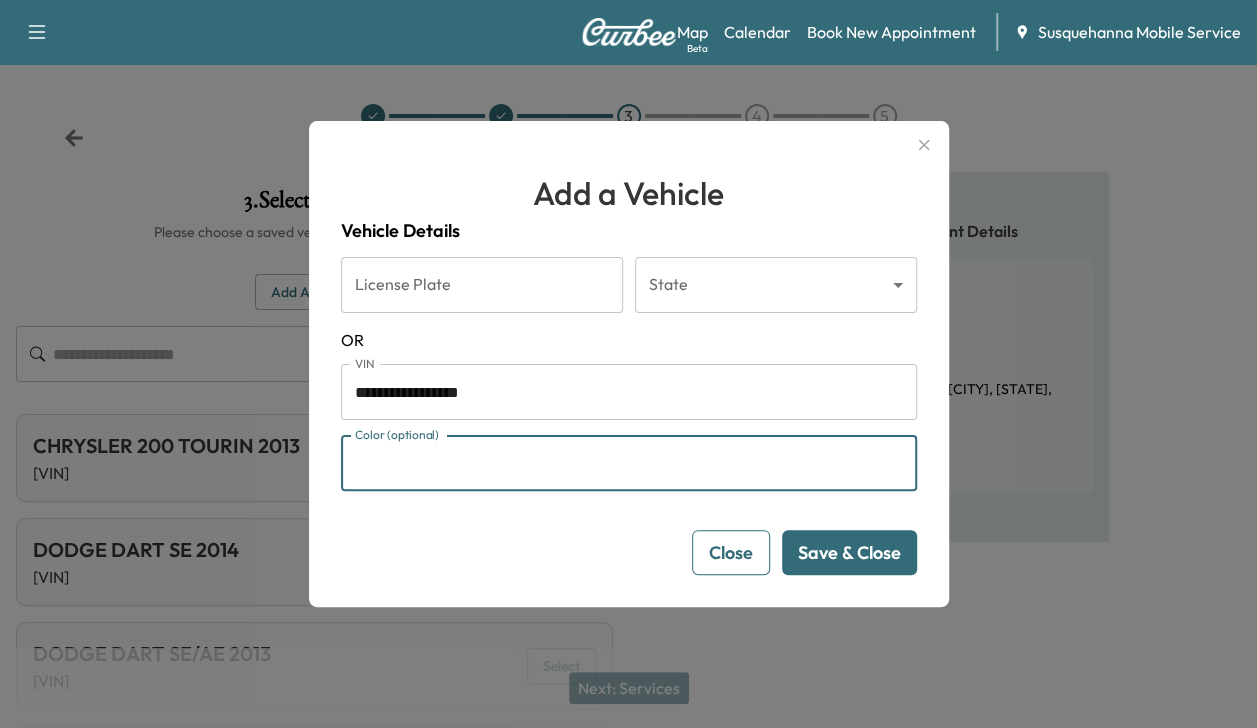 click on "Color (optional)" at bounding box center (629, 463) 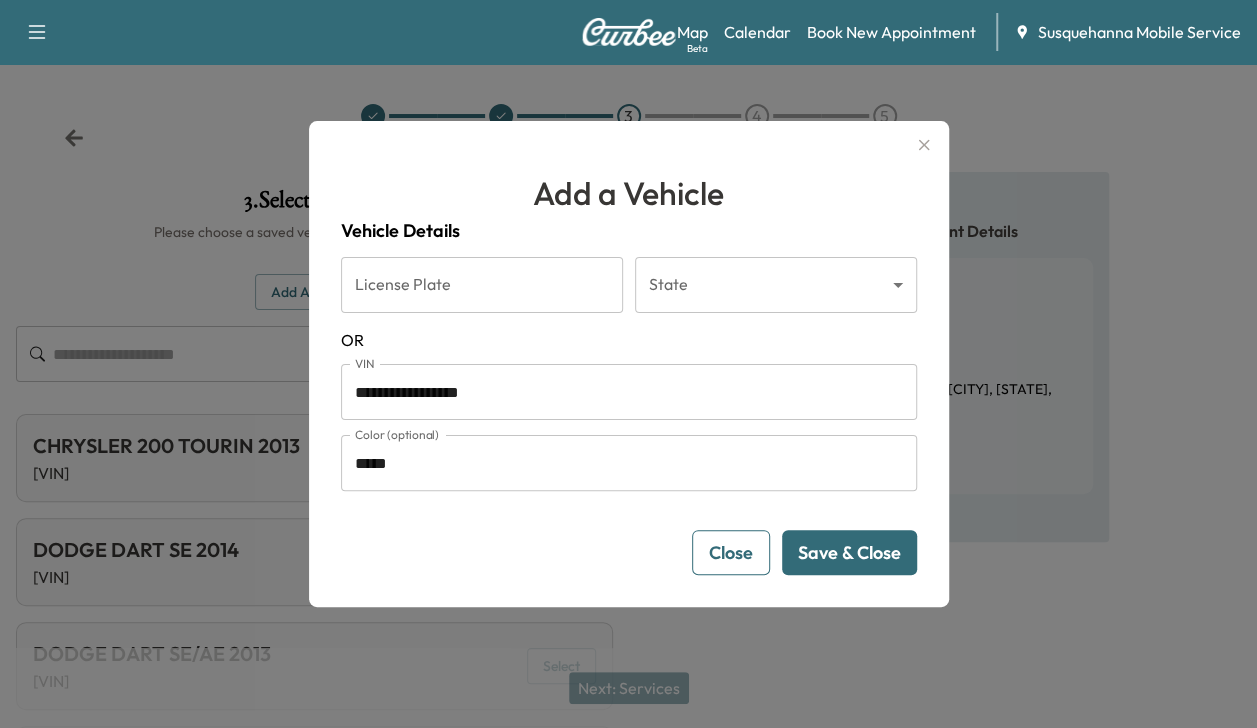 click on "Save & Close" at bounding box center [849, 552] 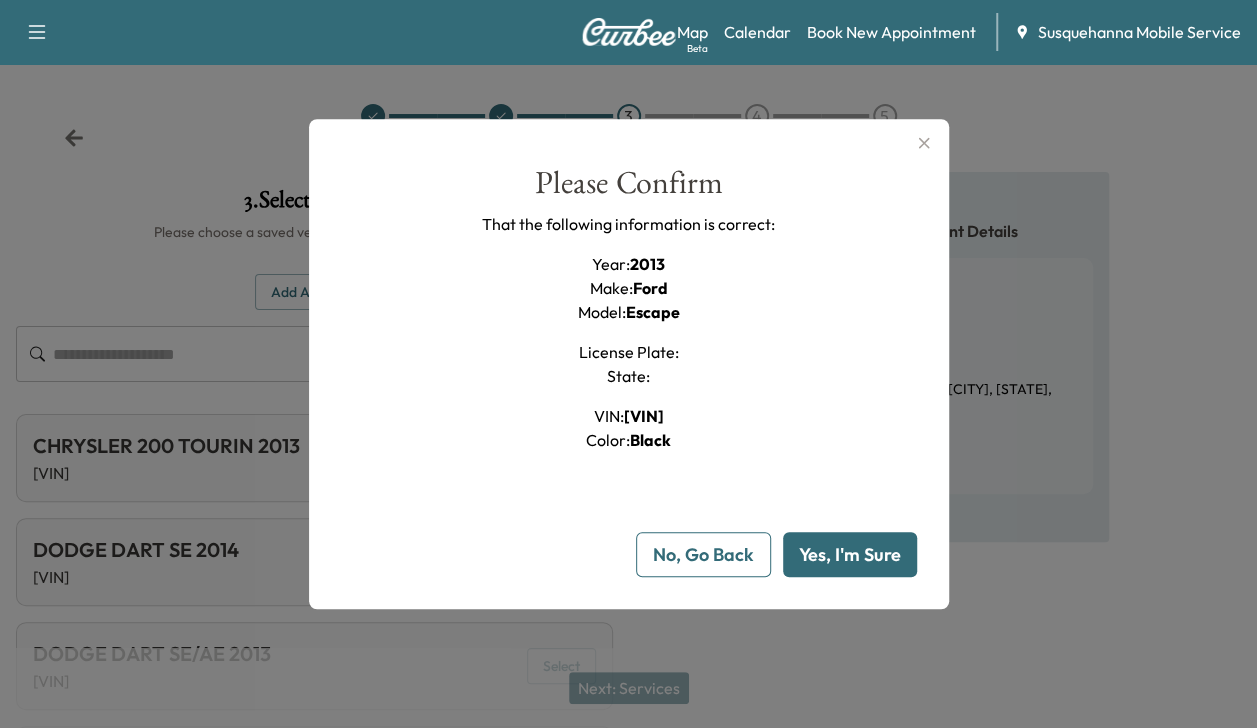 click on "Yes, I'm Sure" at bounding box center [850, 554] 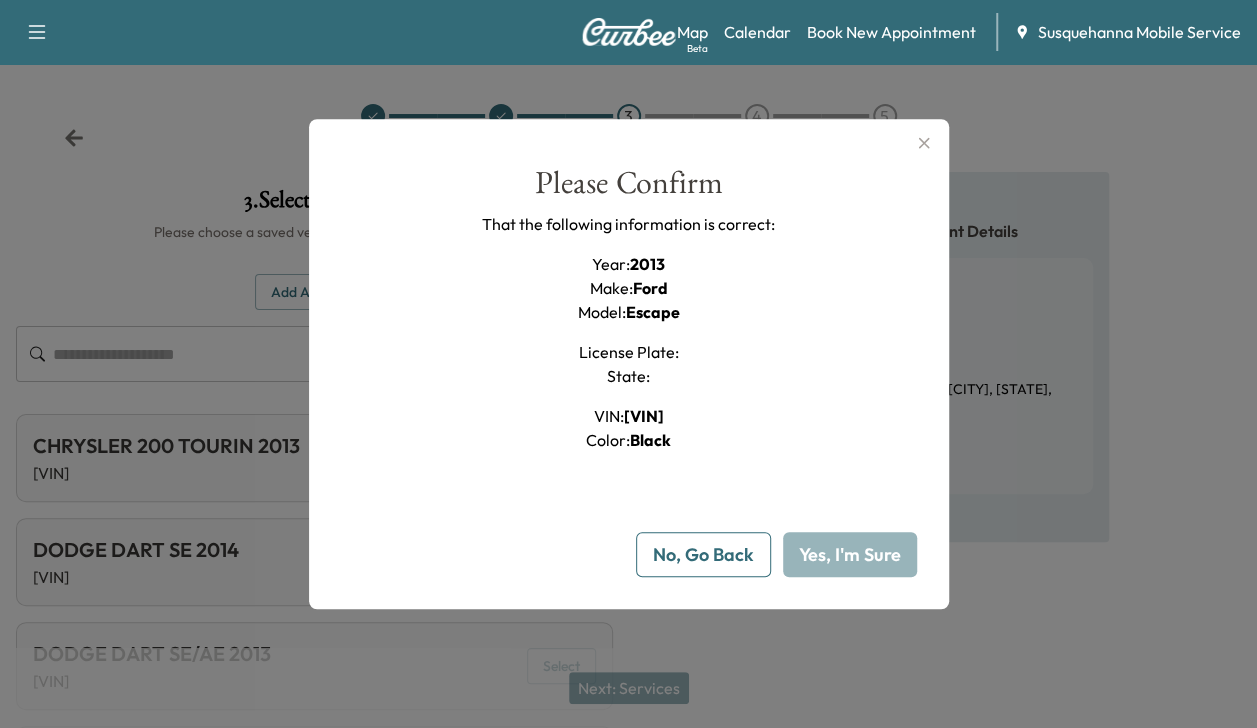 type 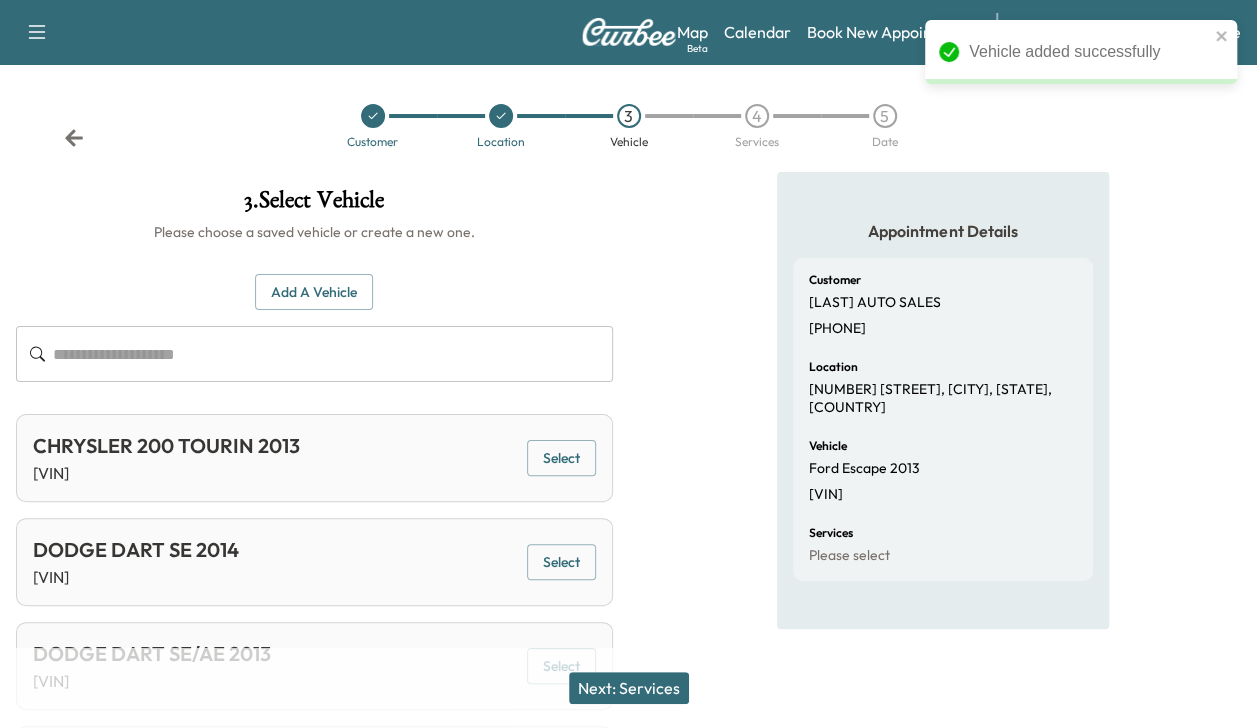 click on "Next: Services" at bounding box center (629, 688) 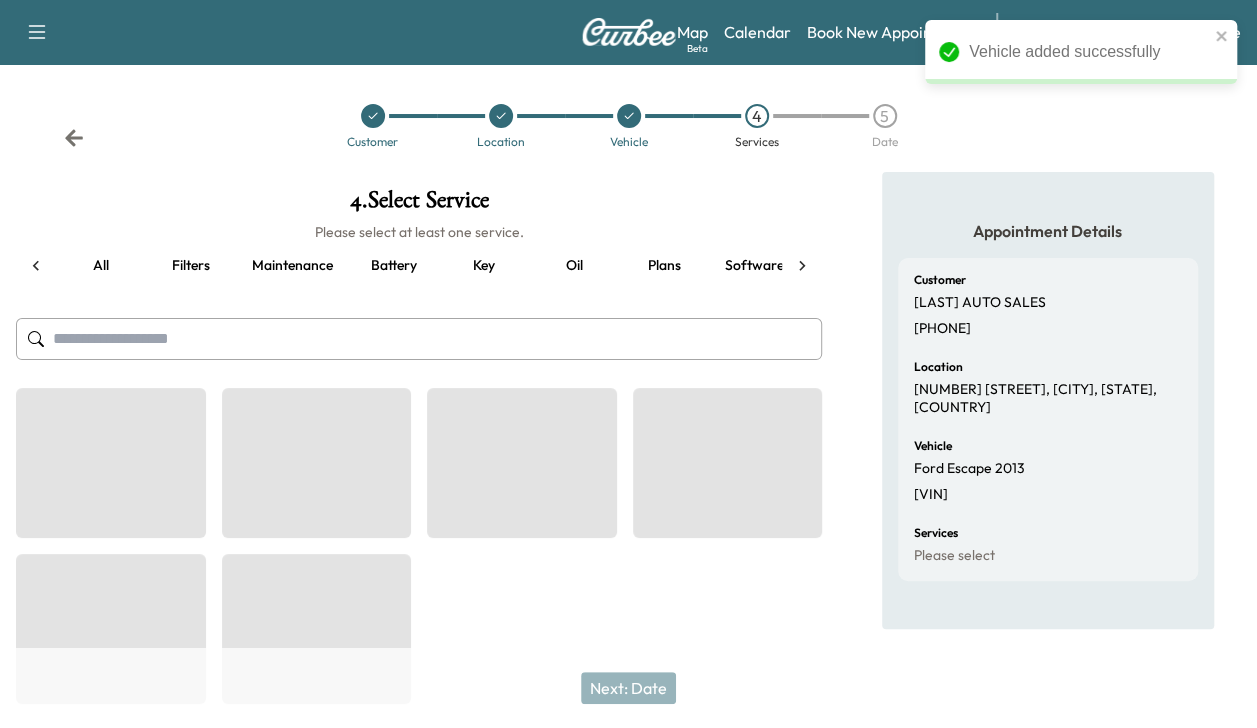 scroll, scrollTop: 0, scrollLeft: 264, axis: horizontal 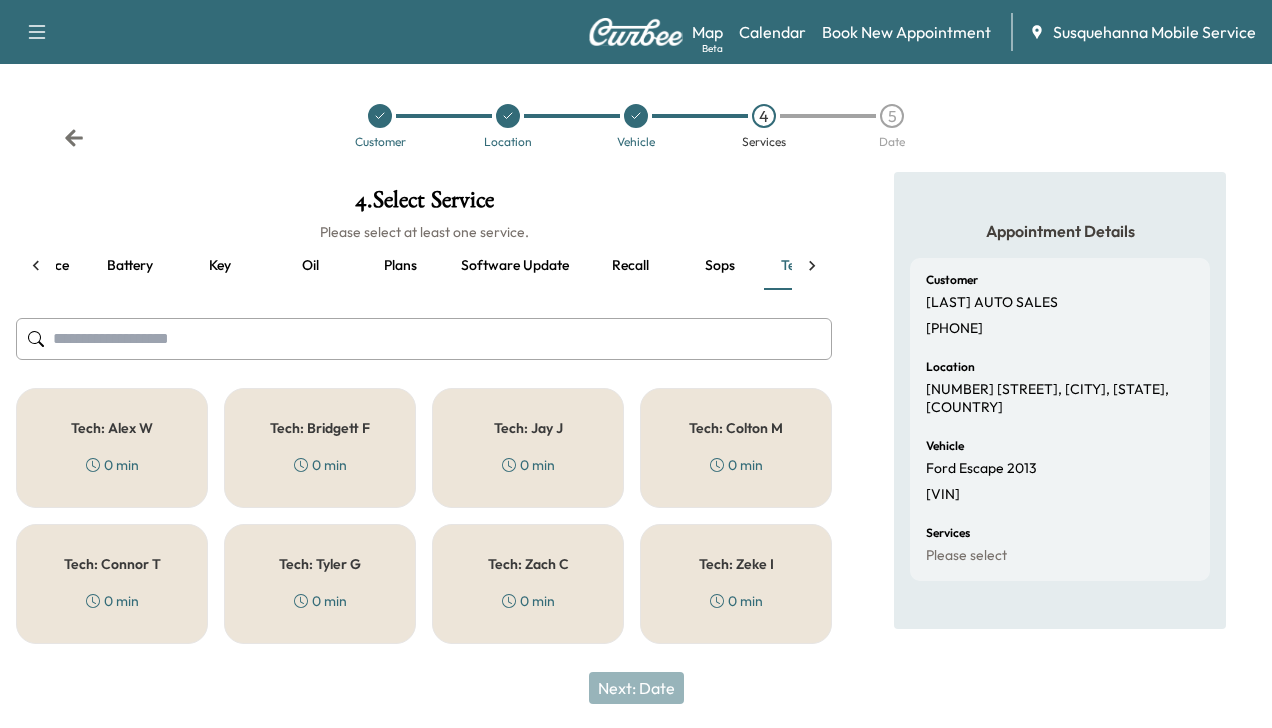 click on "Tech: [NAME] [LAST] [TIME]" at bounding box center (736, 448) 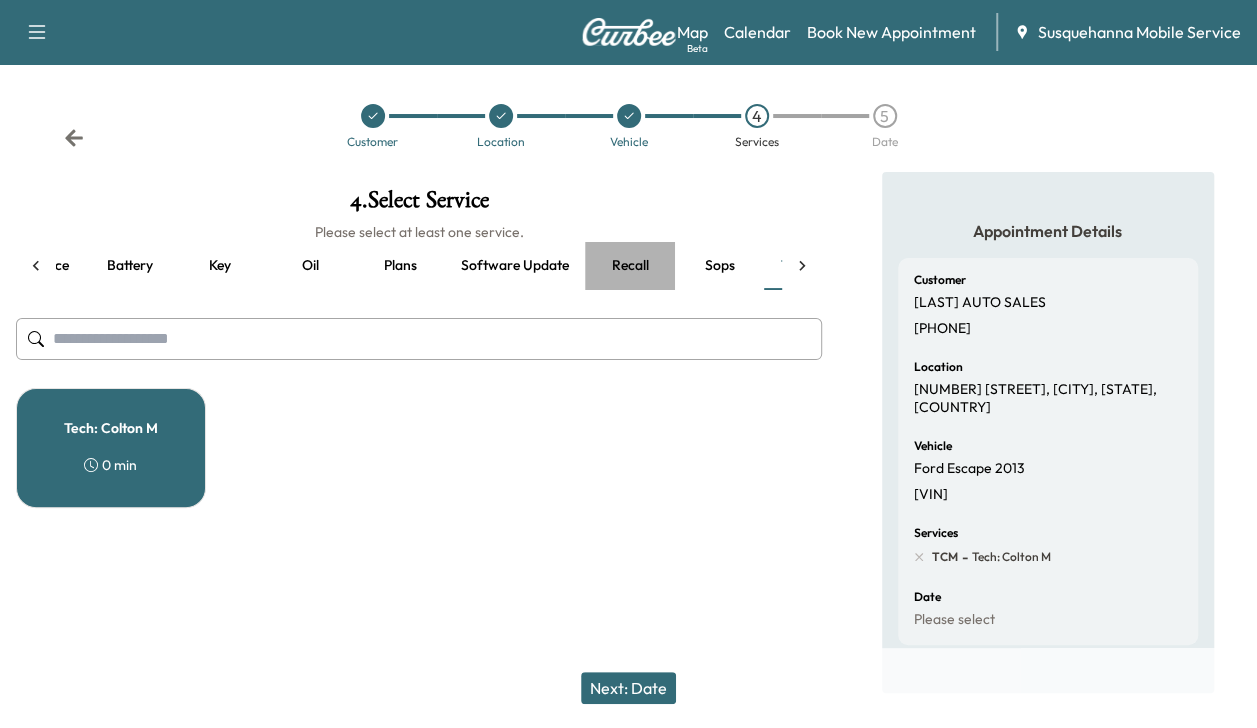 click on "Recall" at bounding box center [630, 266] 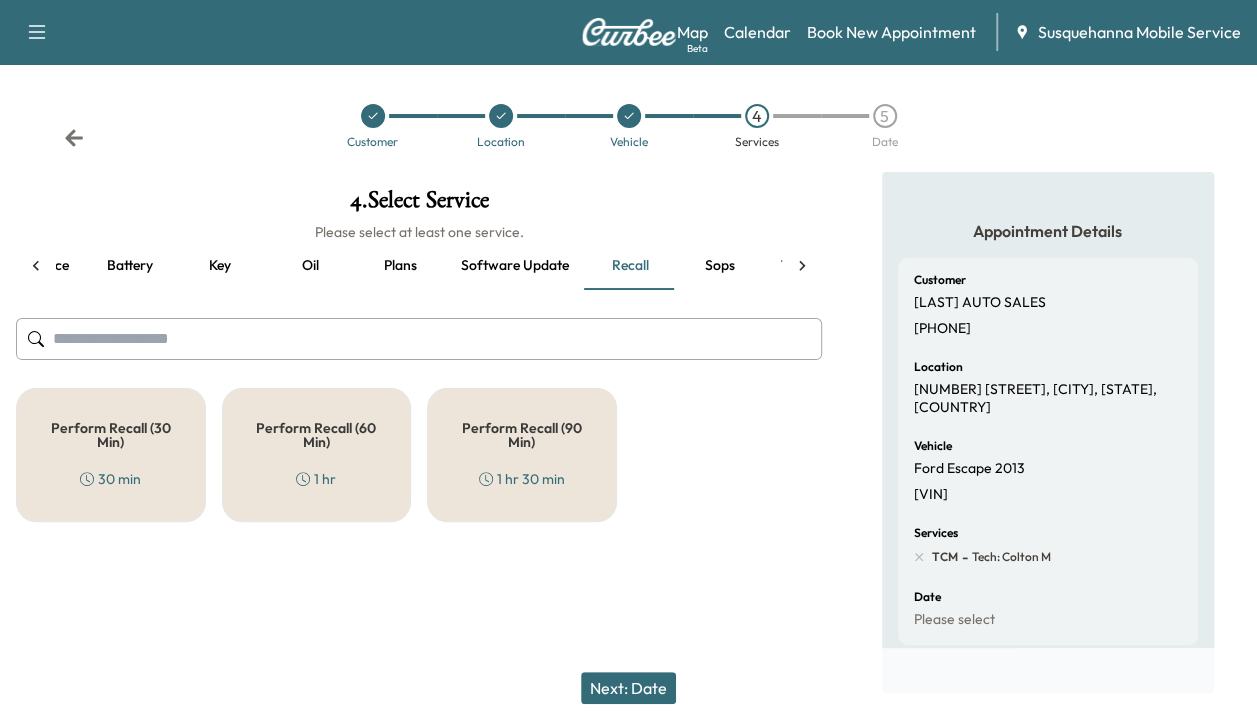 click on "Perform Recall (60 Min)" at bounding box center [317, 435] 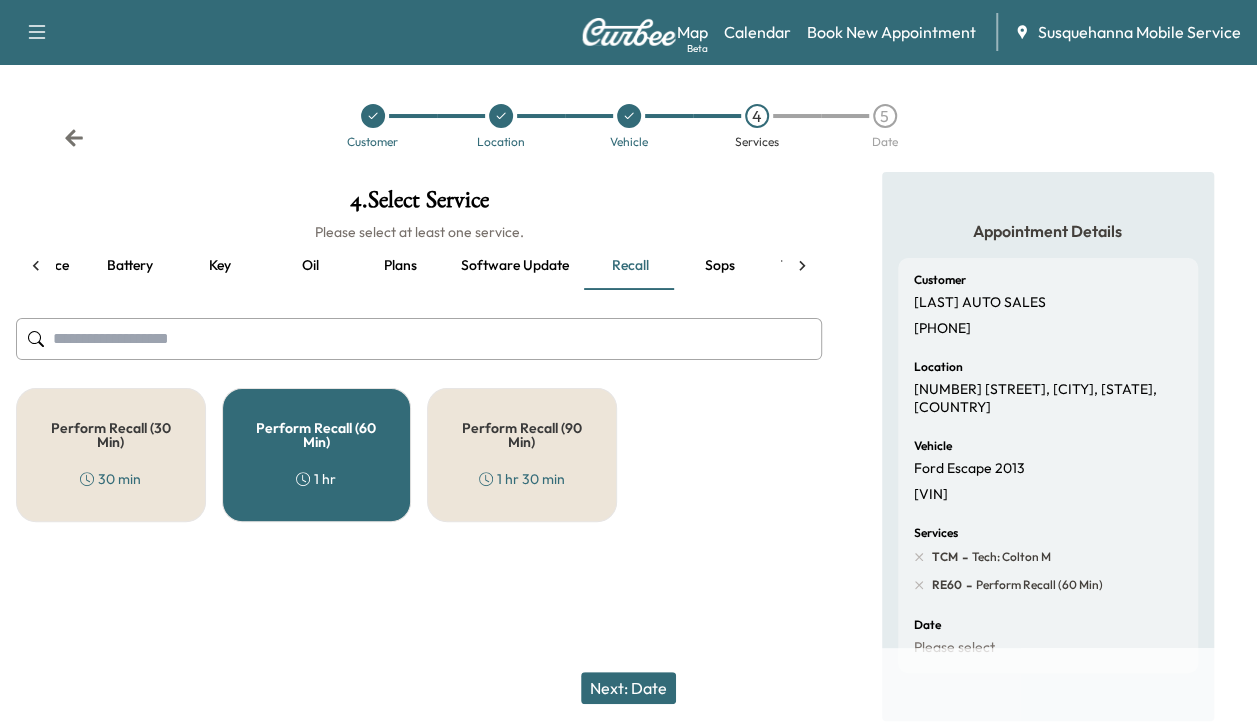 click on "Next: Date" at bounding box center [628, 688] 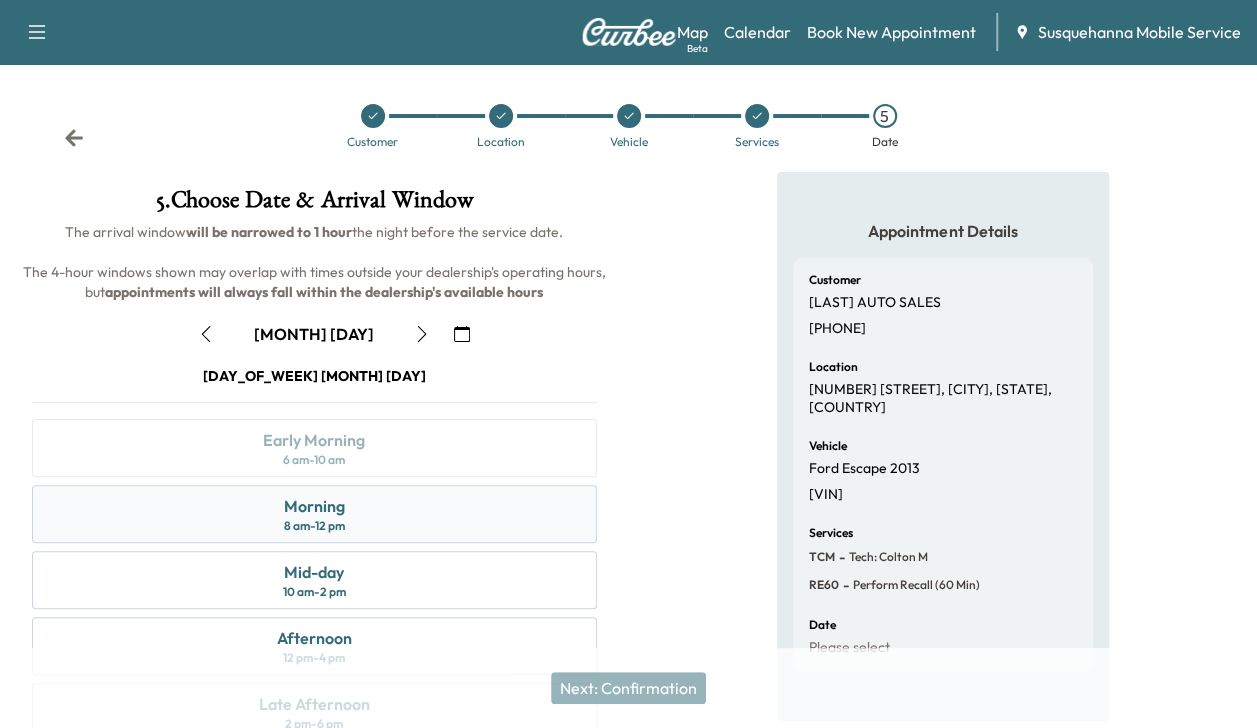 click on "Morning 8 am  -  12 pm" at bounding box center [314, 514] 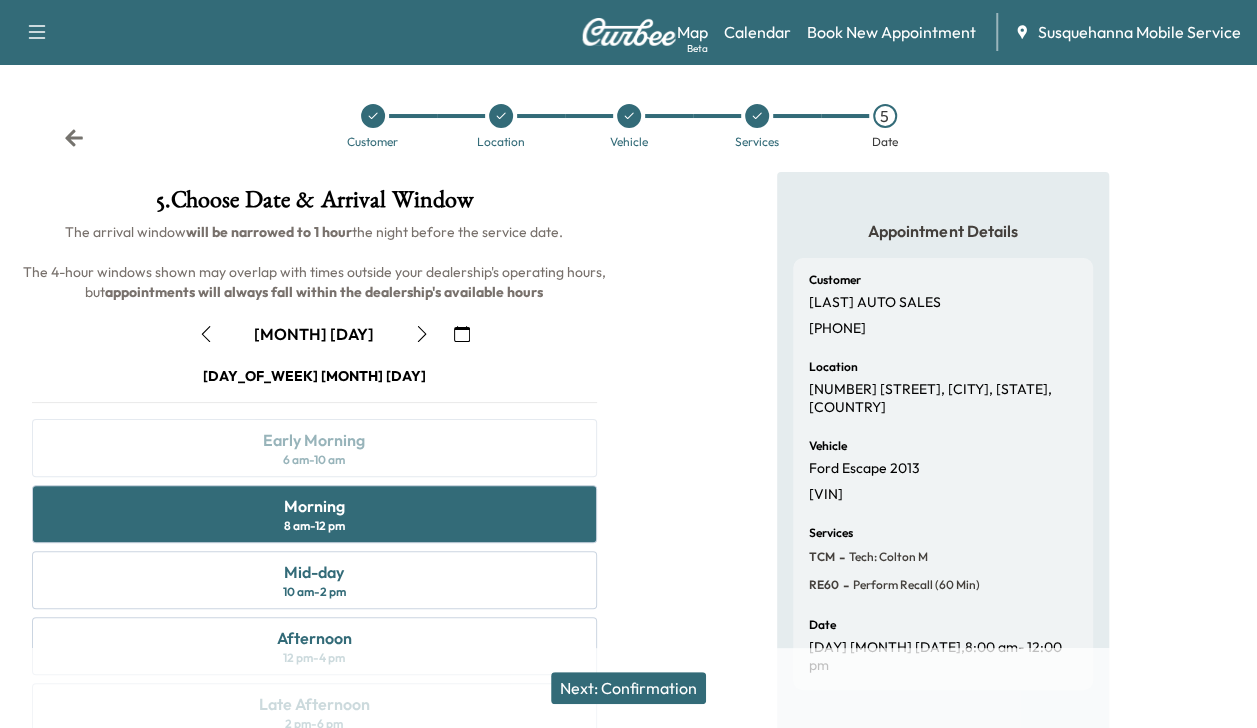 click on "Next: Confirmation" at bounding box center [628, 688] 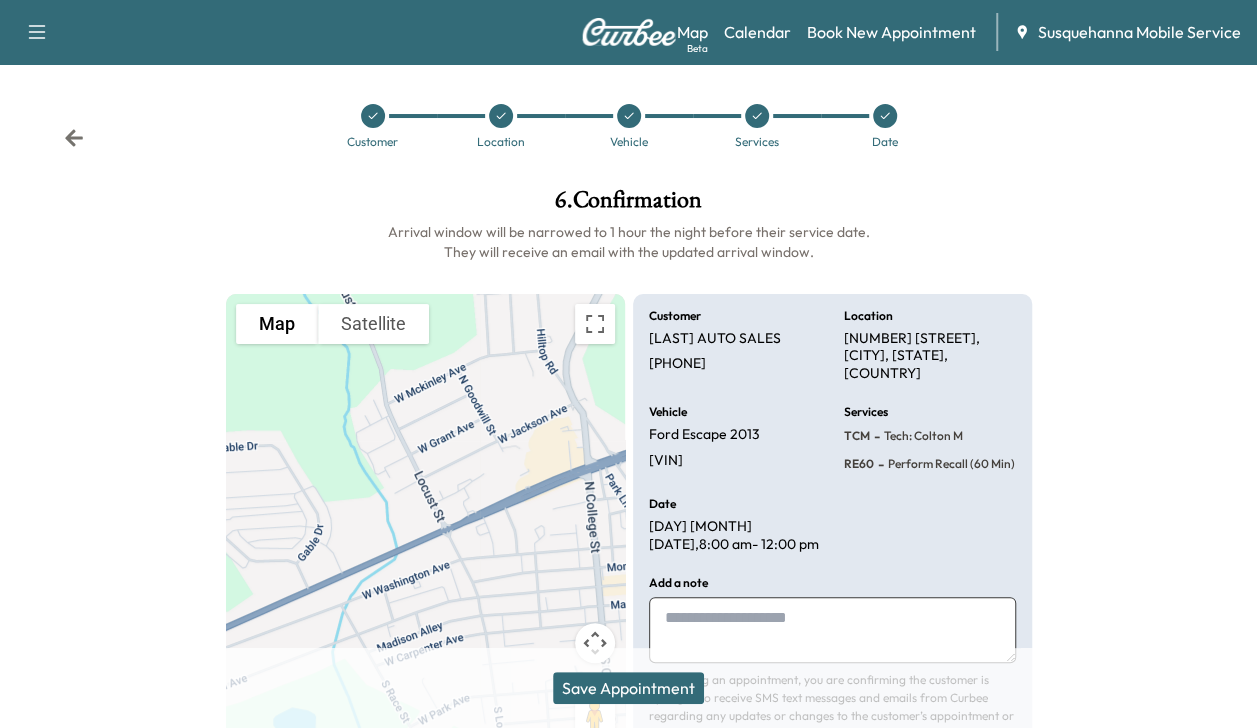 click on "Save Appointment" at bounding box center (628, 688) 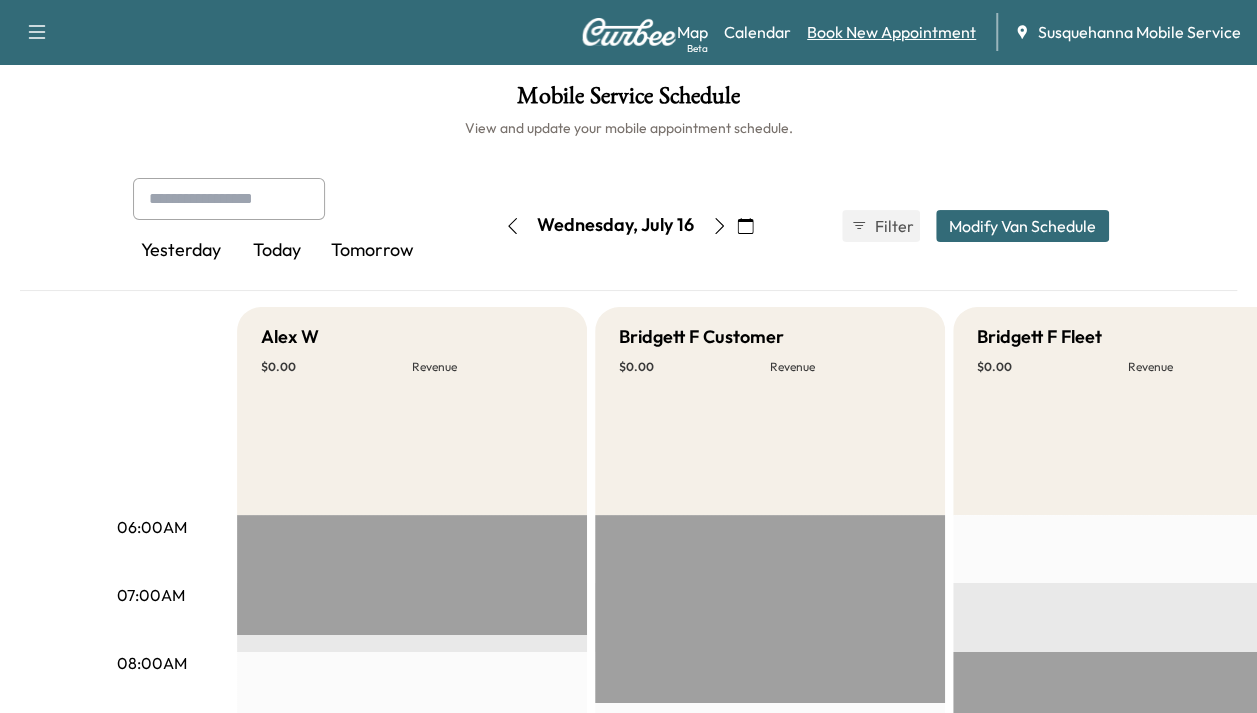 click on "Book New Appointment" at bounding box center (891, 32) 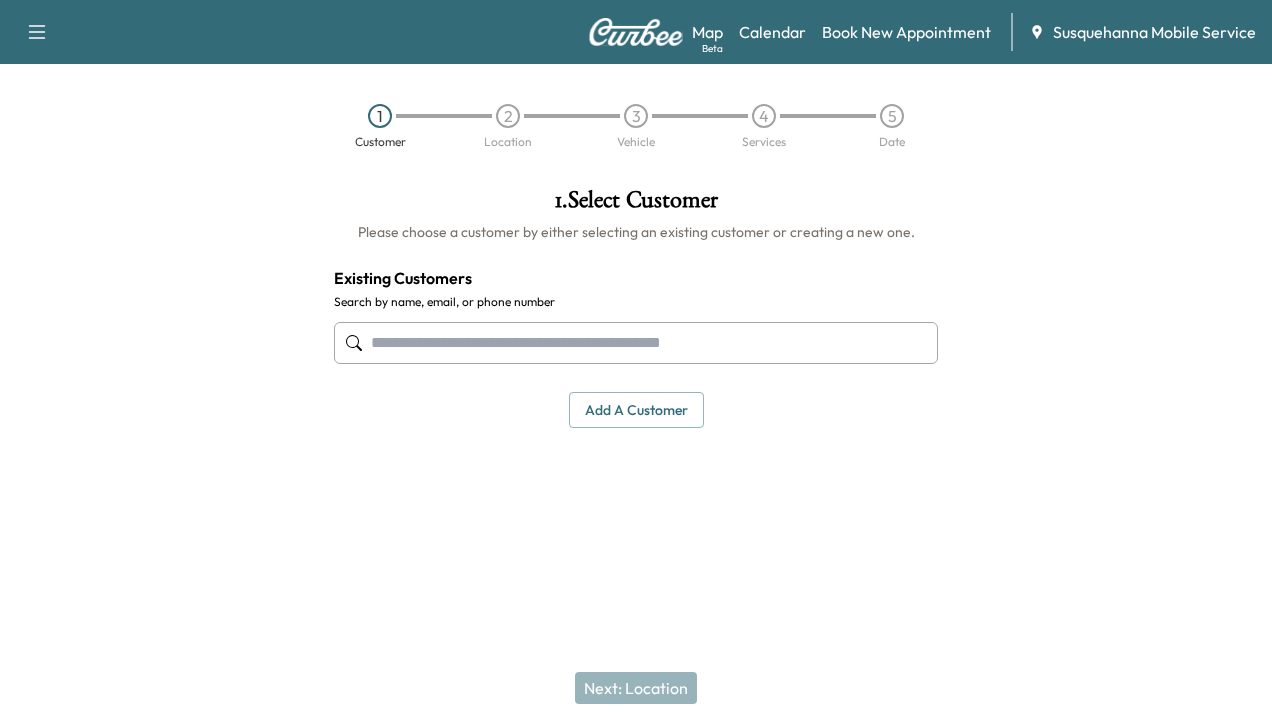 click at bounding box center [636, 343] 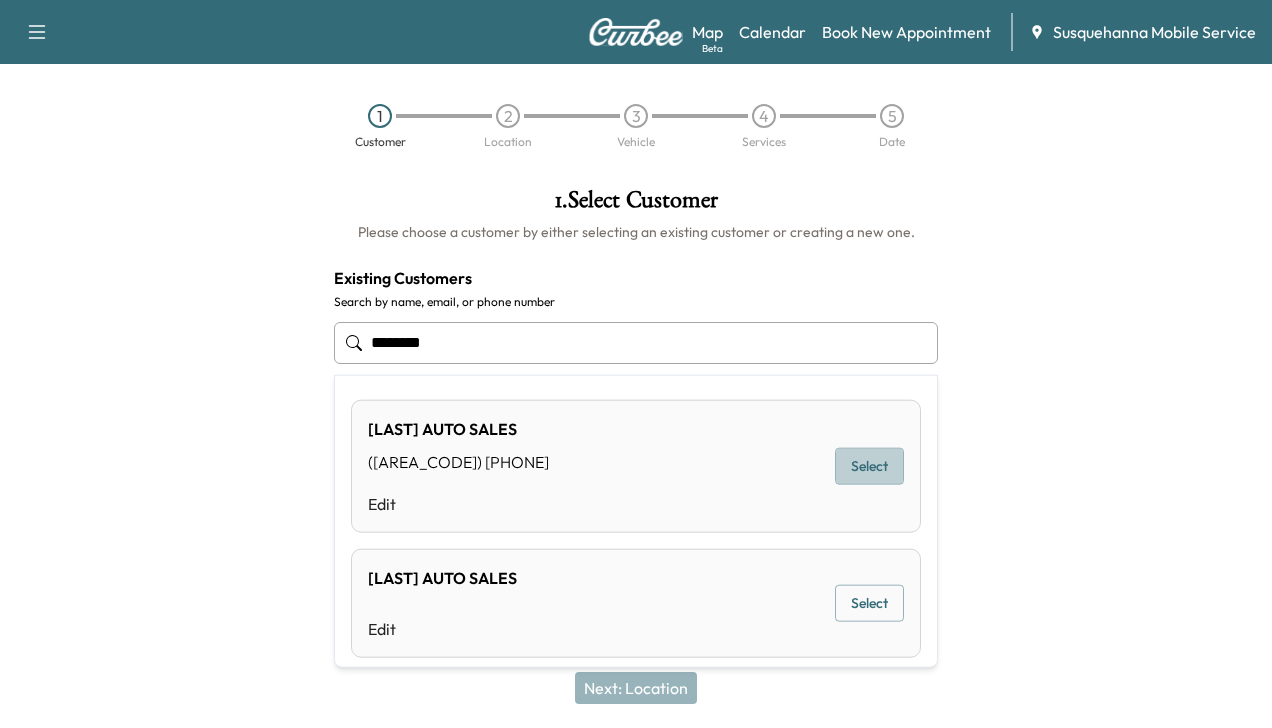 click on "Select" at bounding box center [869, 466] 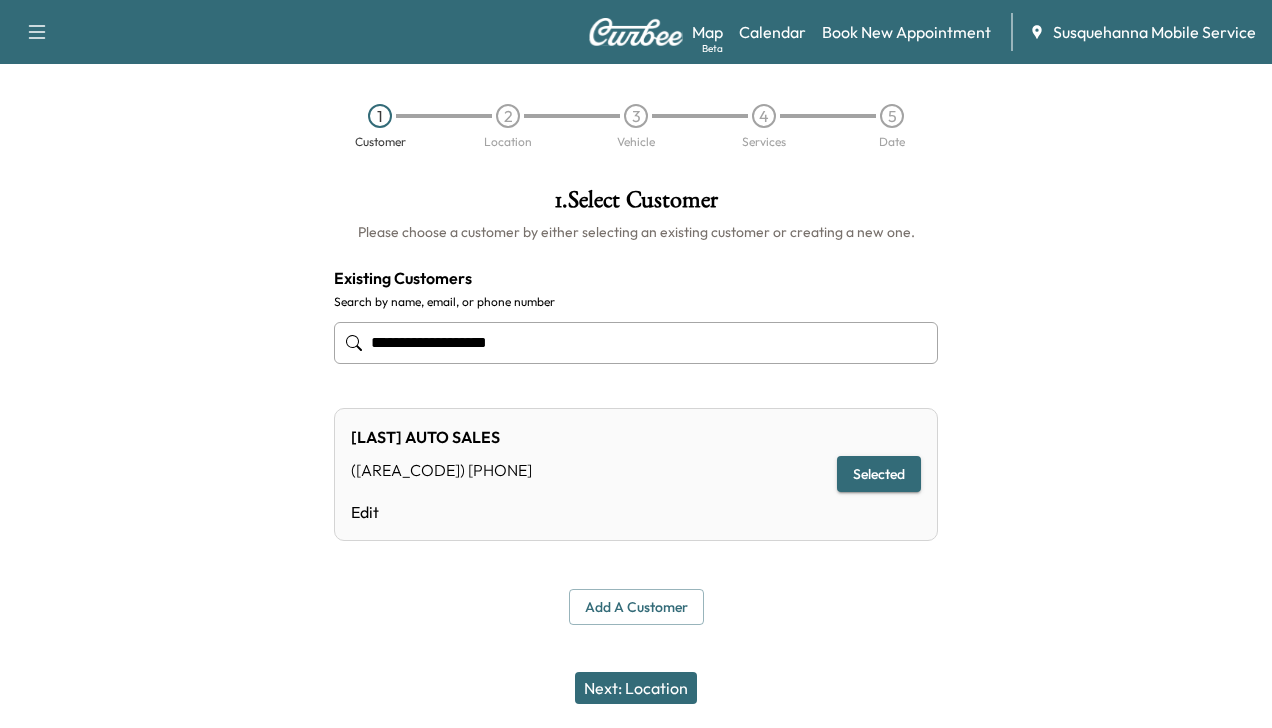 type on "**********" 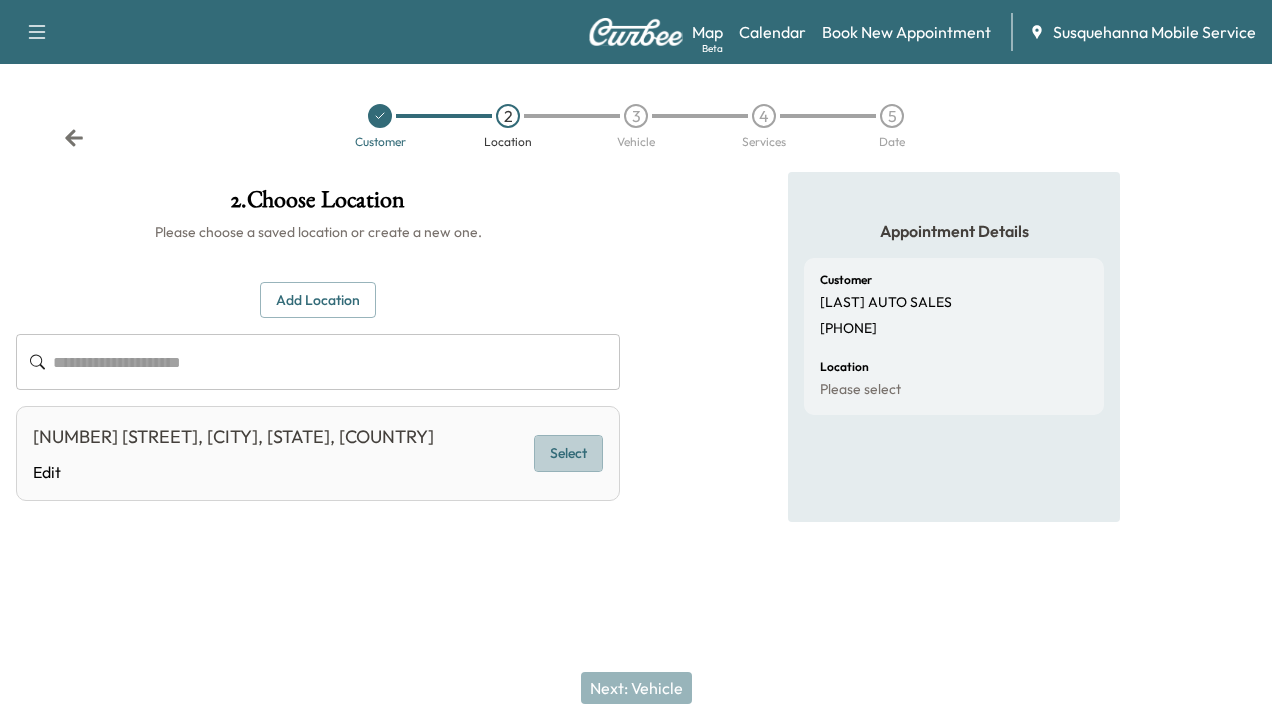 click on "Select" at bounding box center (568, 453) 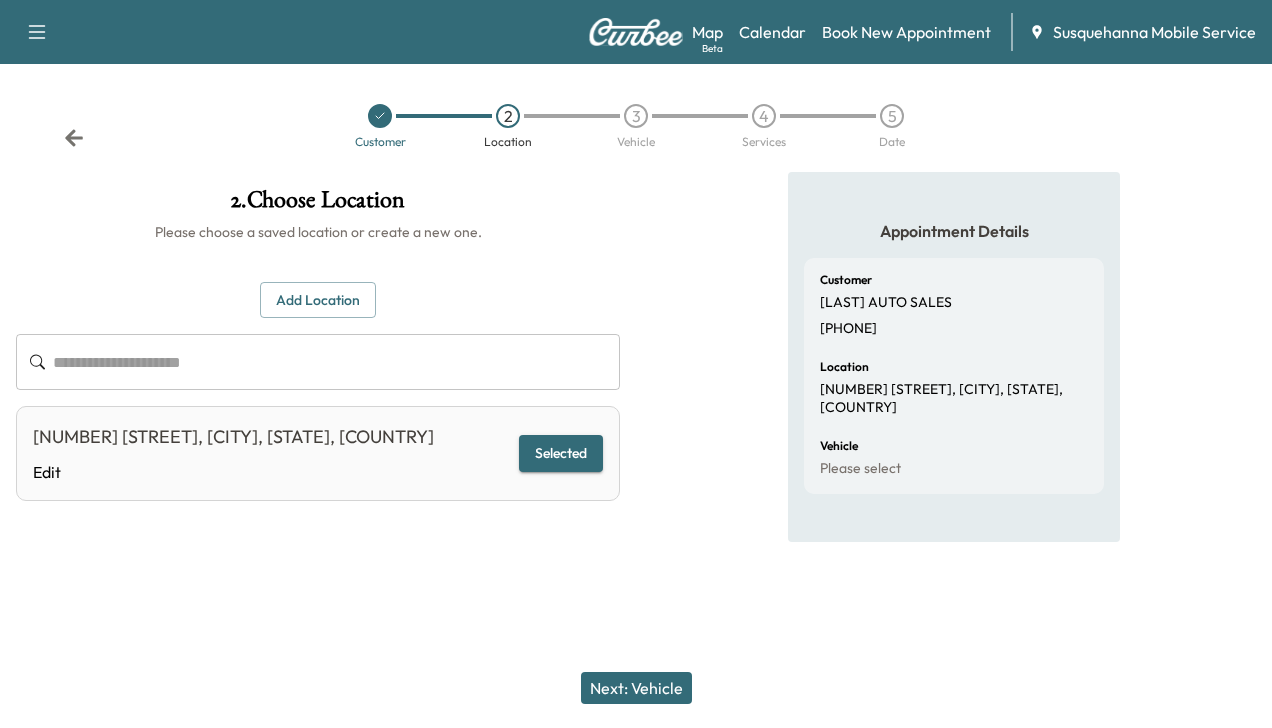 click on "Next: Vehicle" at bounding box center (636, 688) 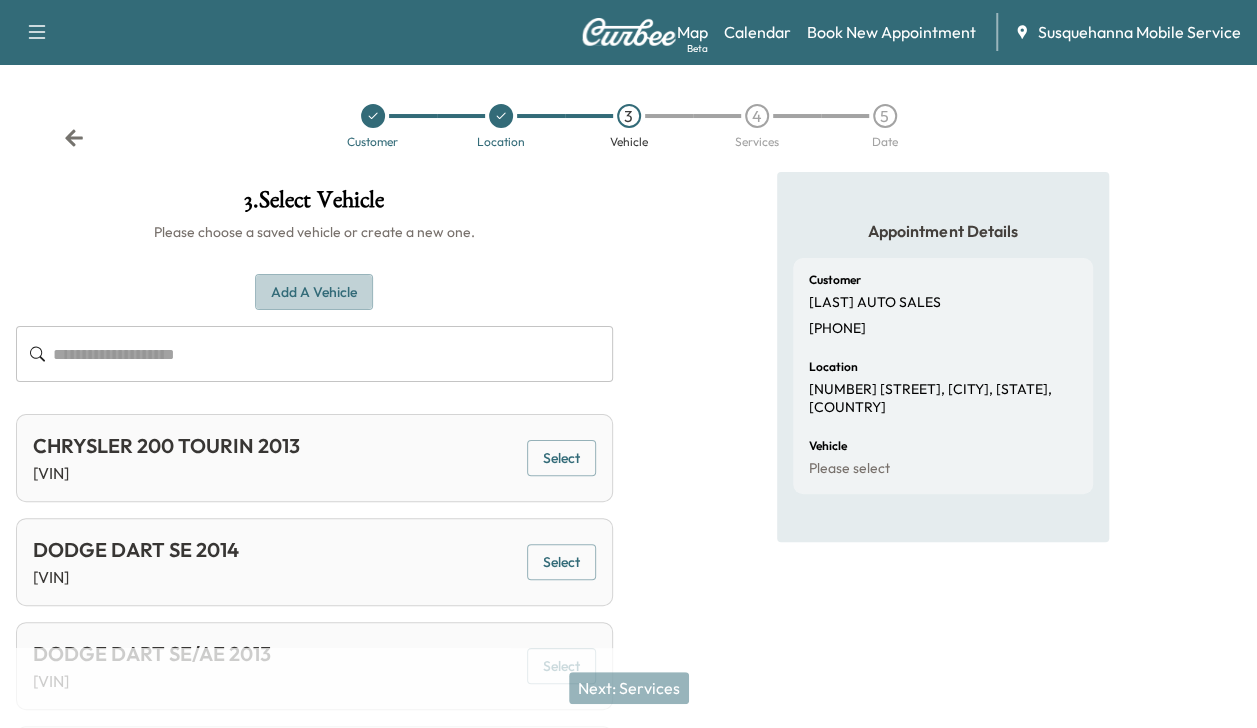 click on "Add a Vehicle" at bounding box center [314, 292] 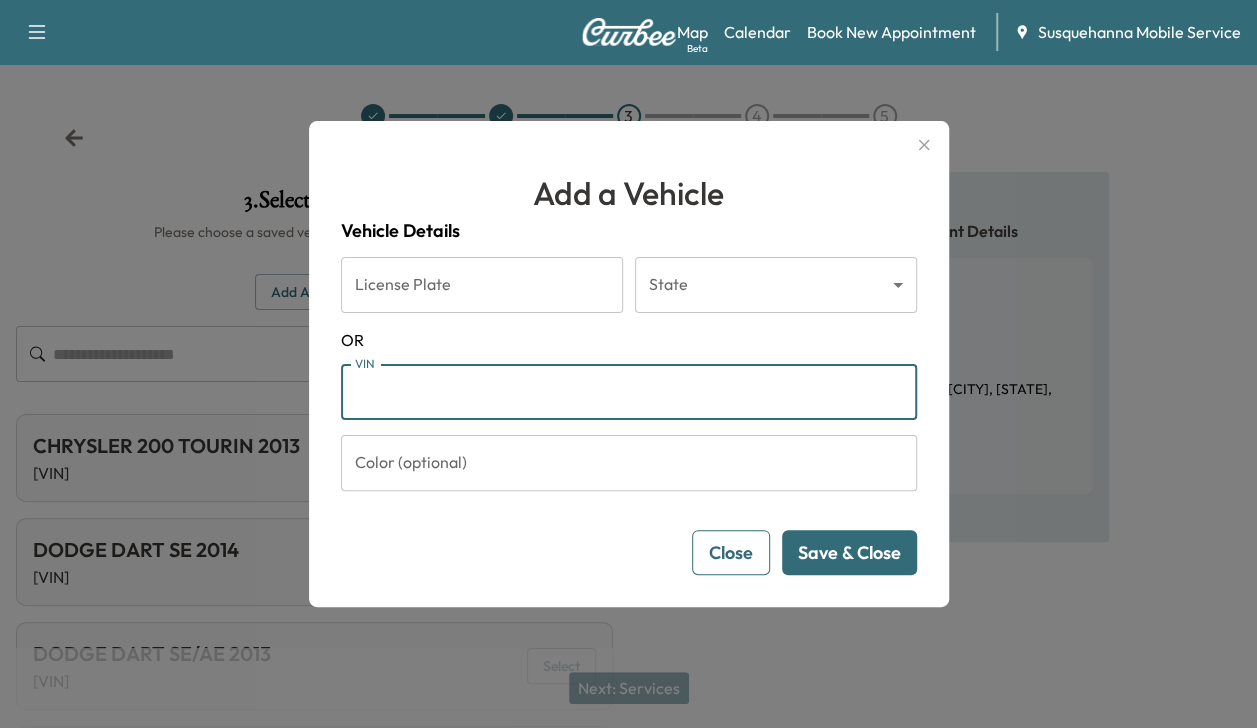 click on "VIN" at bounding box center (629, 392) 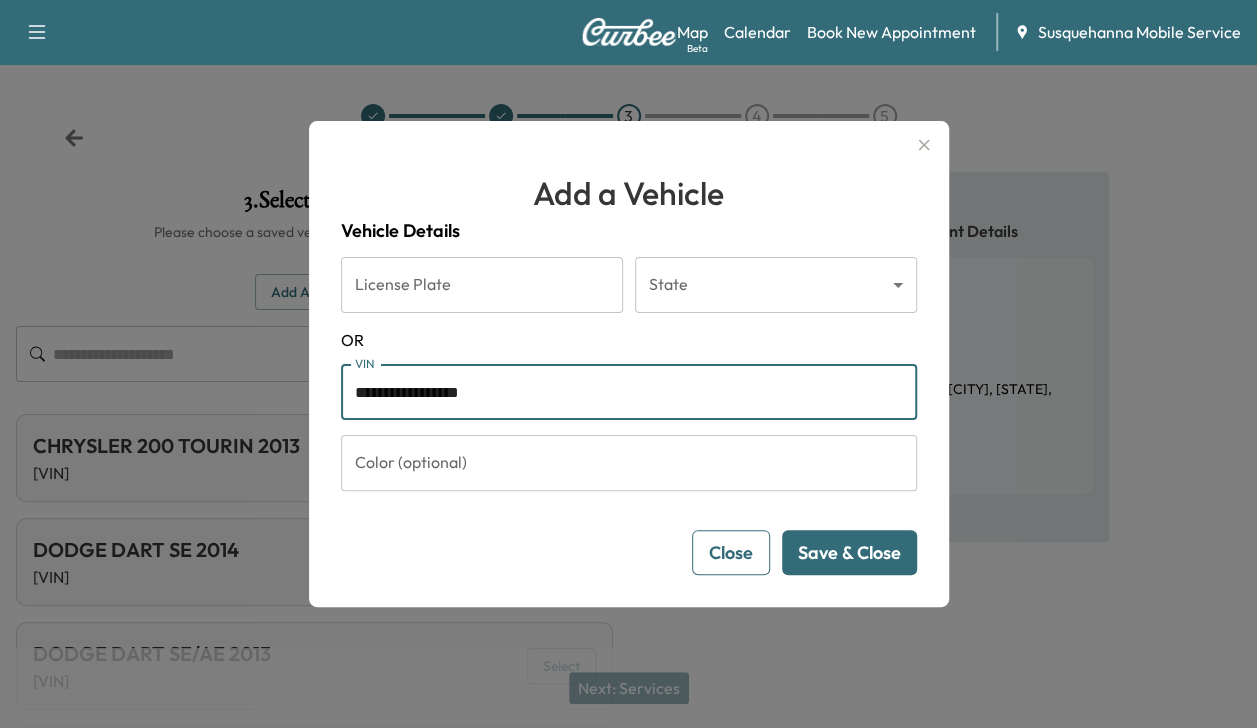 type on "**********" 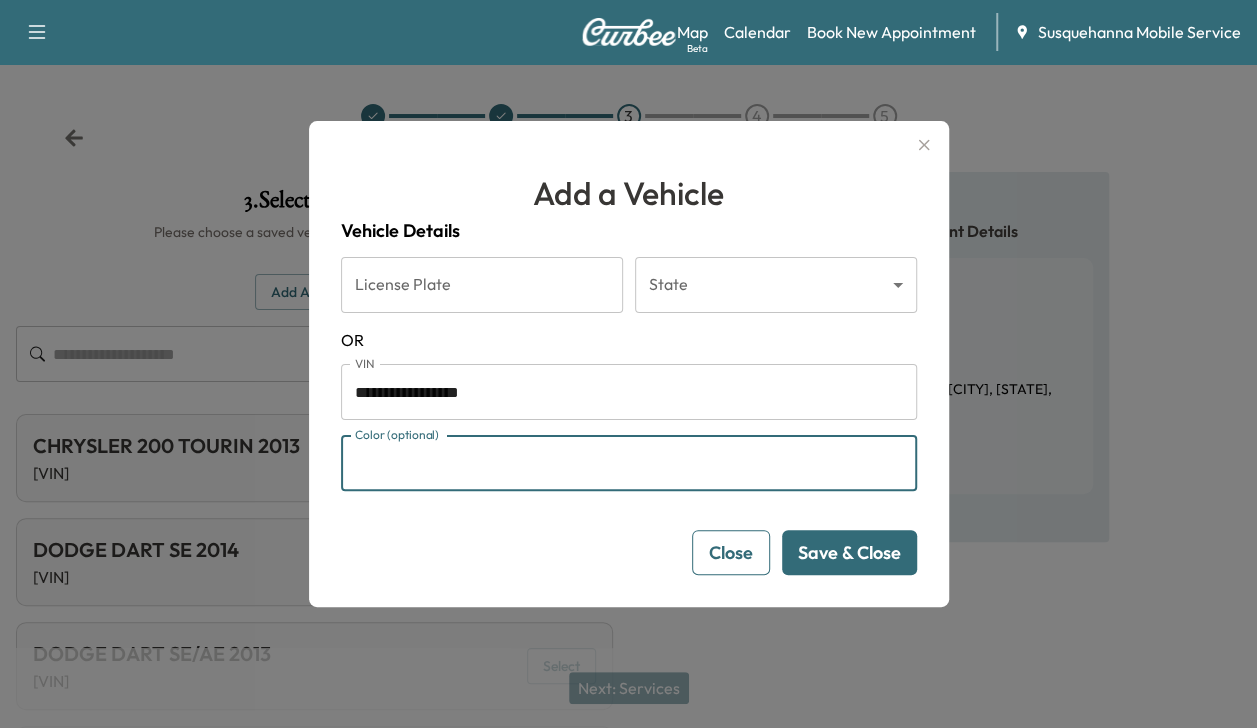 click on "Color (optional)" at bounding box center [629, 463] 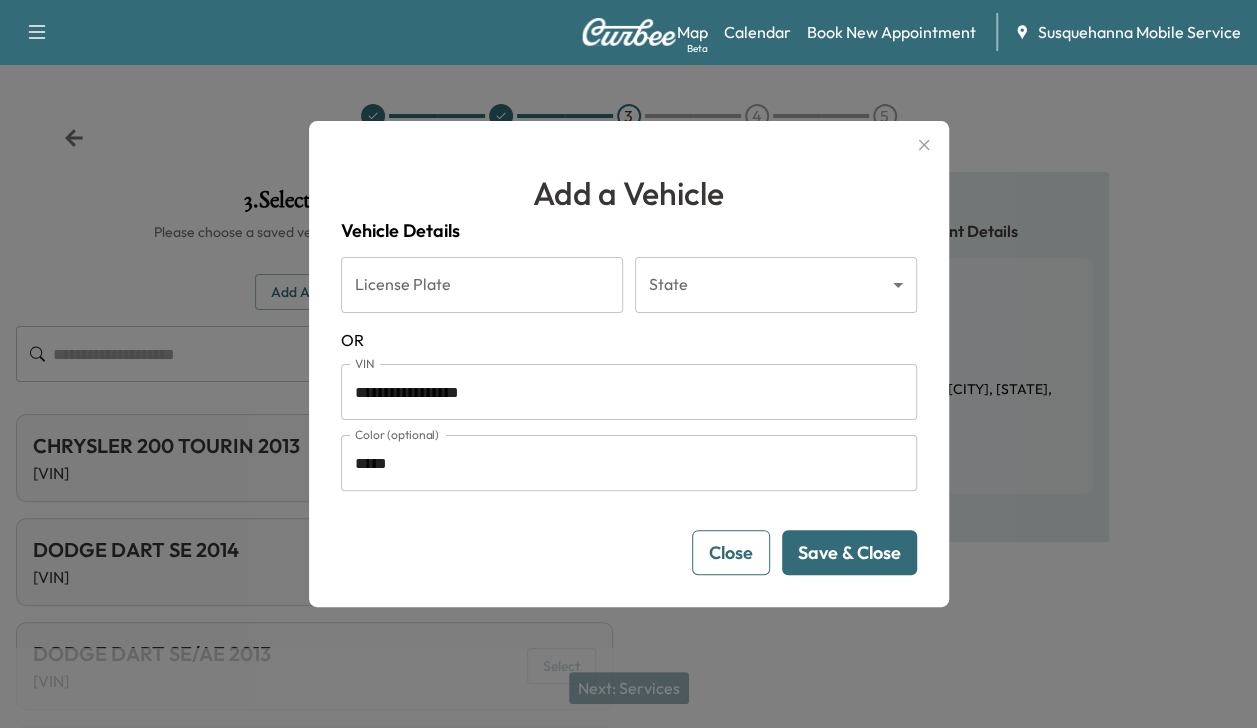 click on "Save & Close" at bounding box center (849, 552) 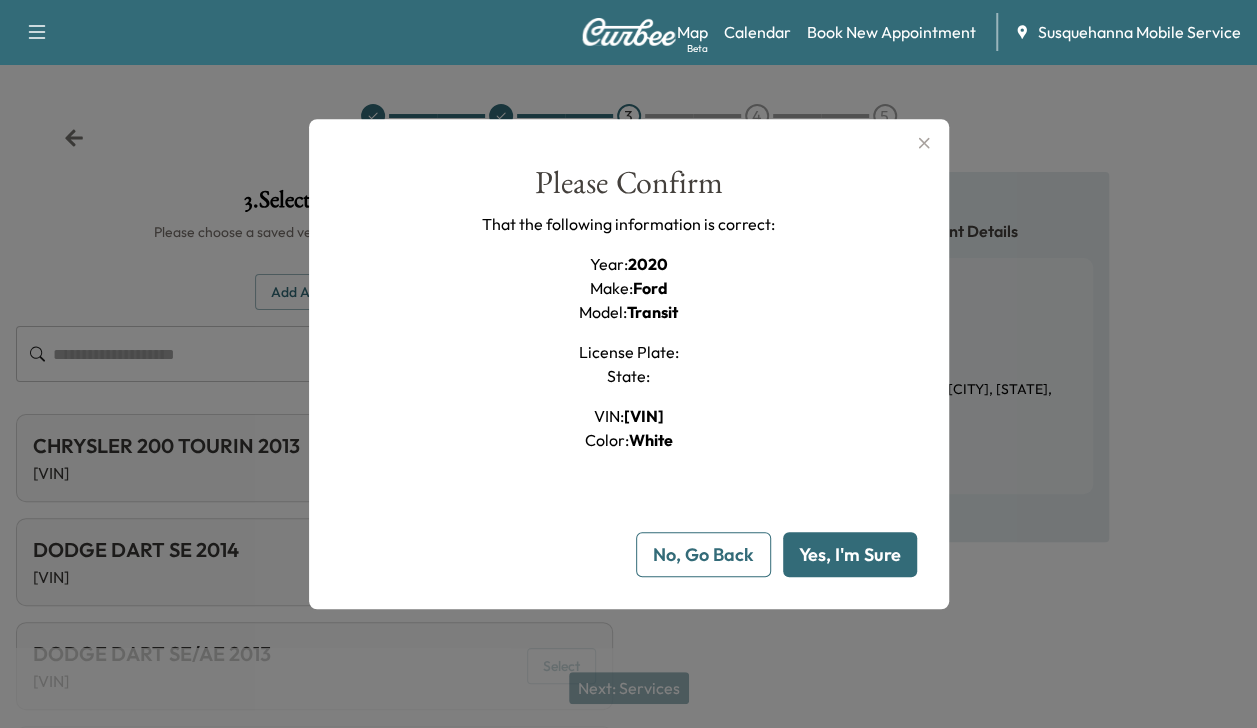click on "Yes, I'm Sure" at bounding box center (850, 554) 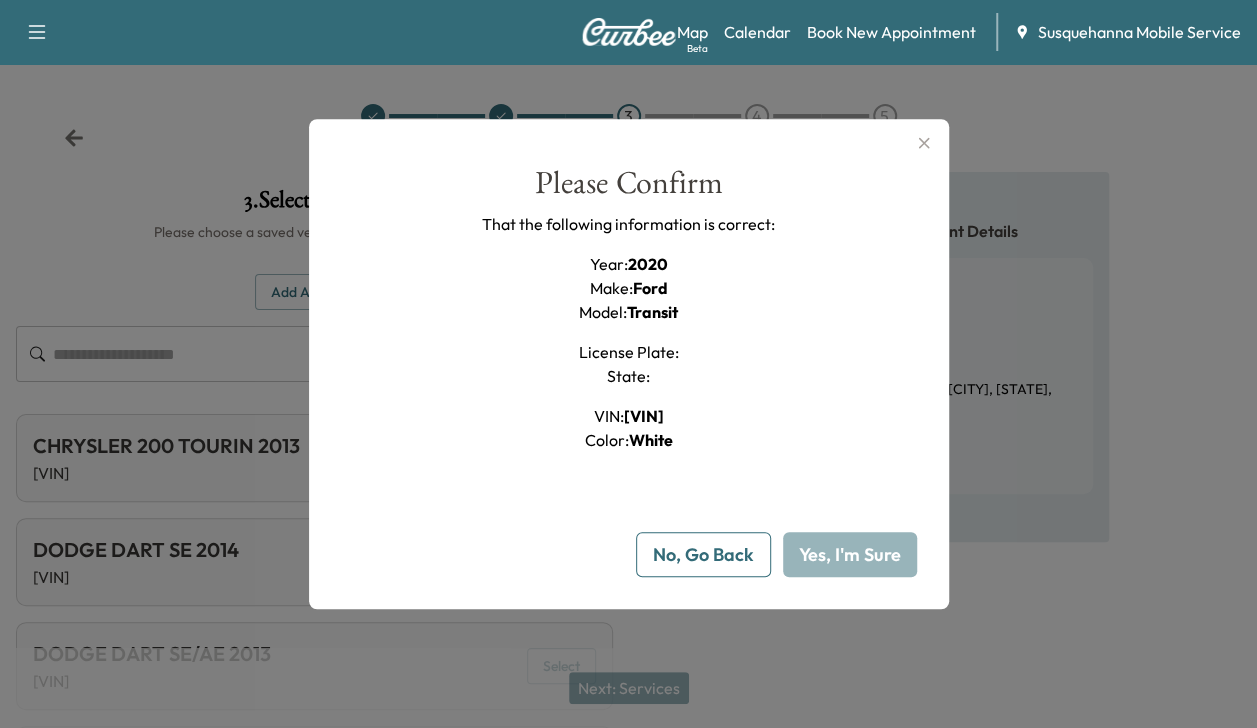 type 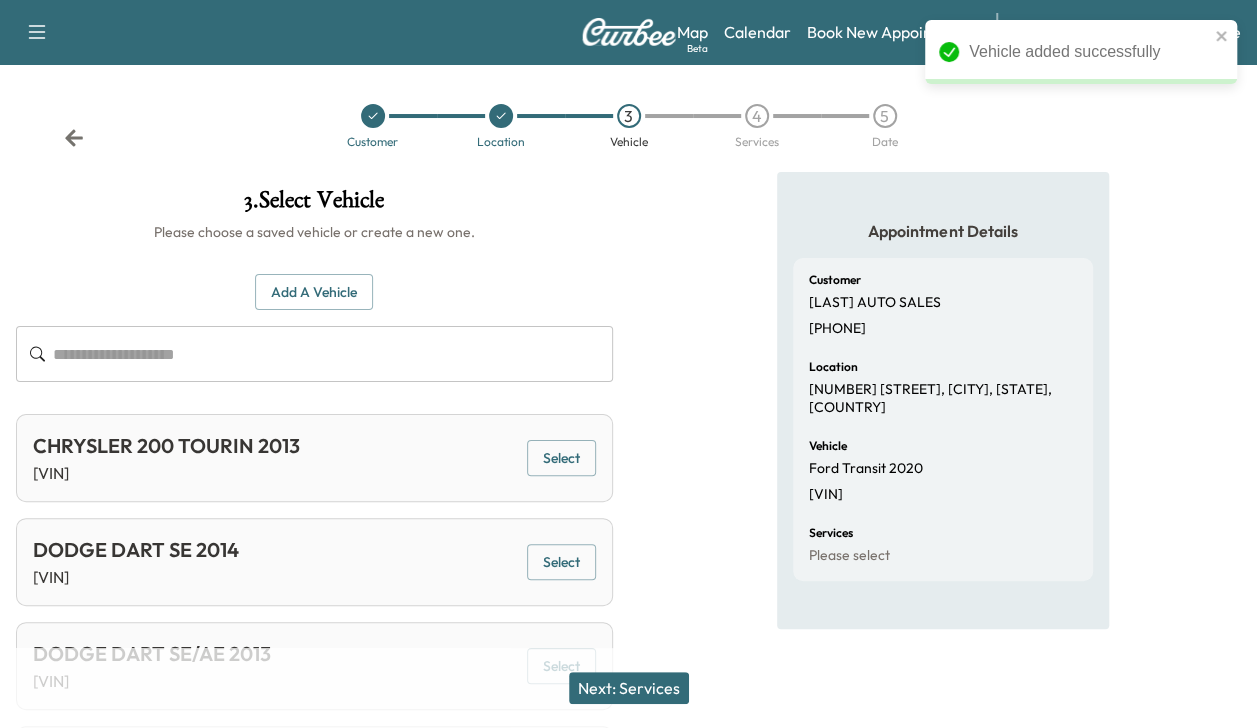 click on "Next: Services" at bounding box center (629, 688) 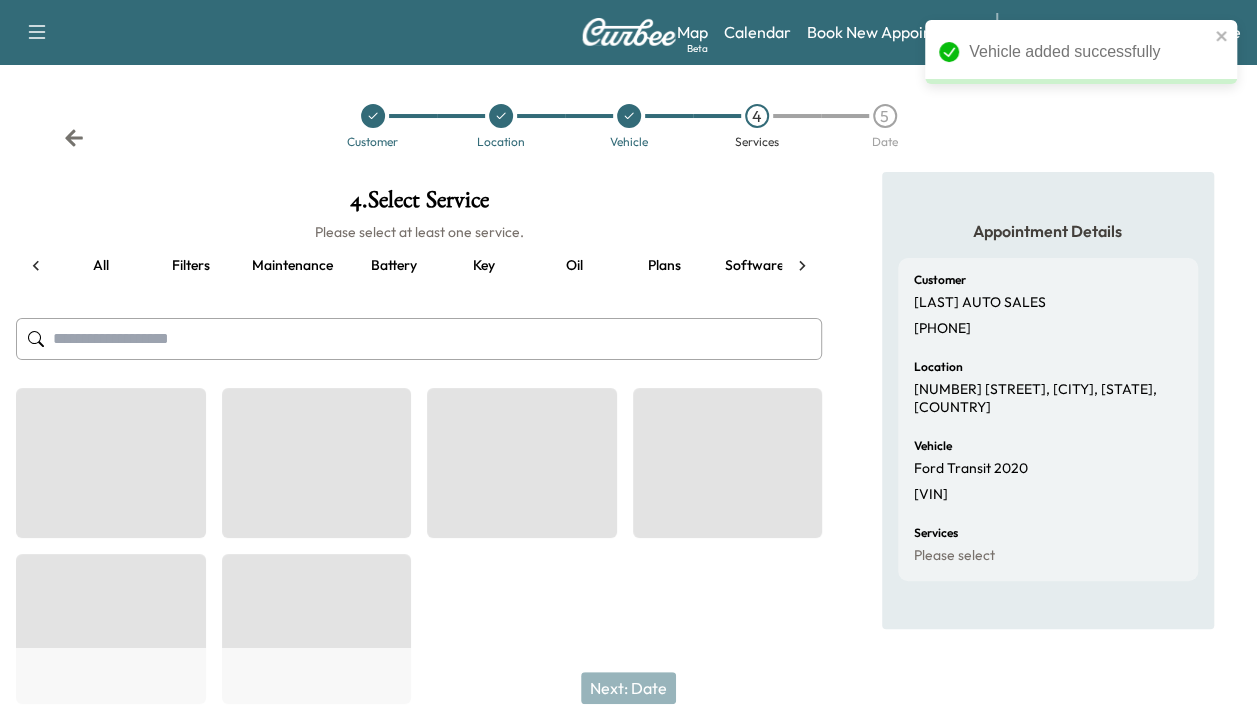scroll, scrollTop: 0, scrollLeft: 76, axis: horizontal 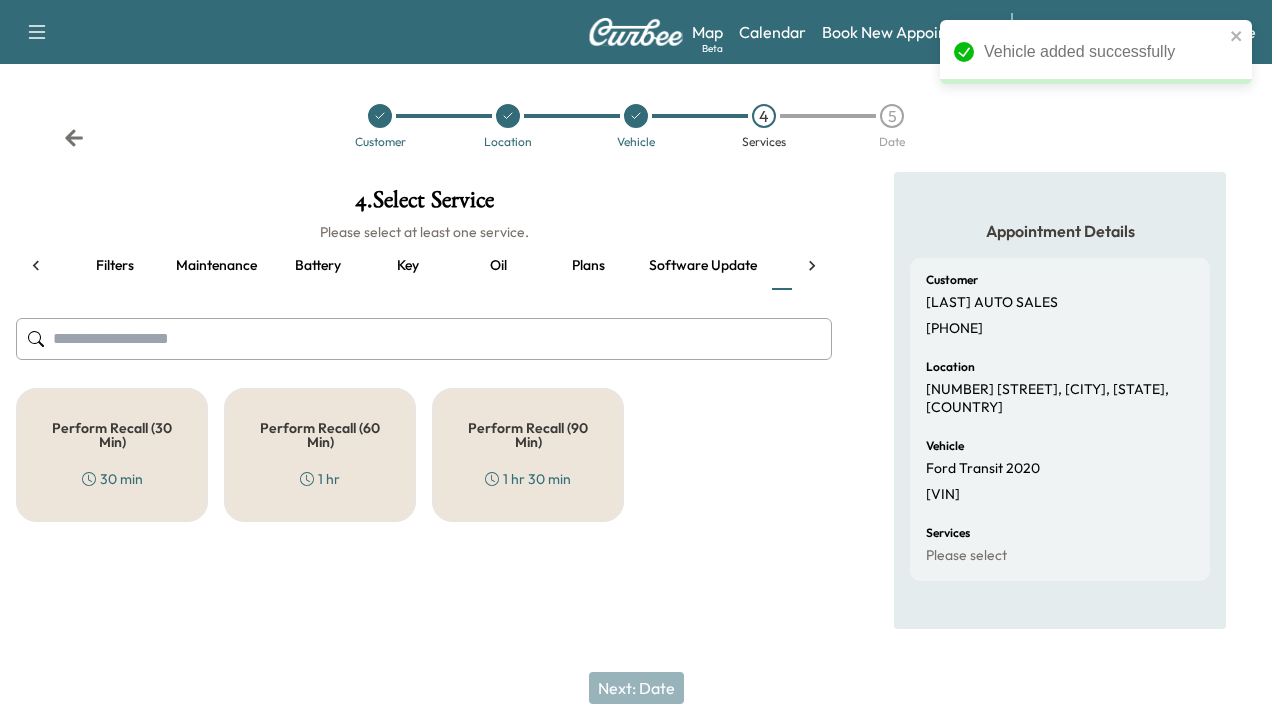 click on "Perform Recall (30 Min) 30 min" at bounding box center [112, 455] 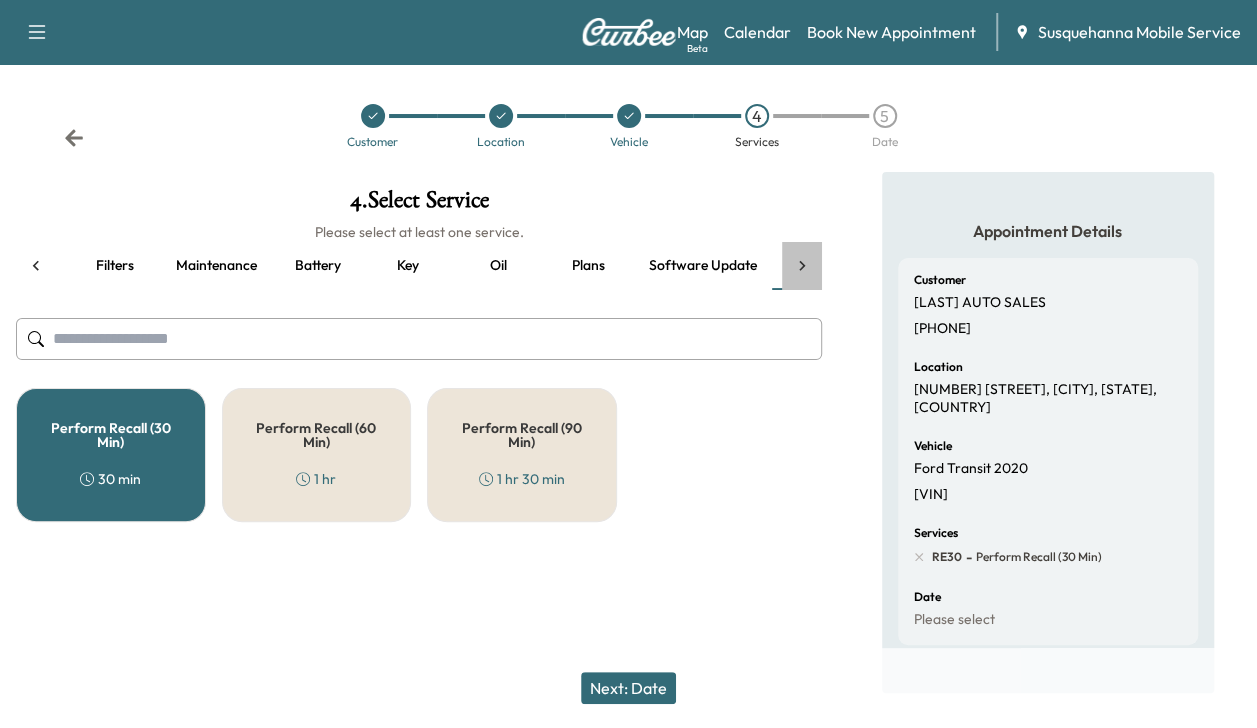 click 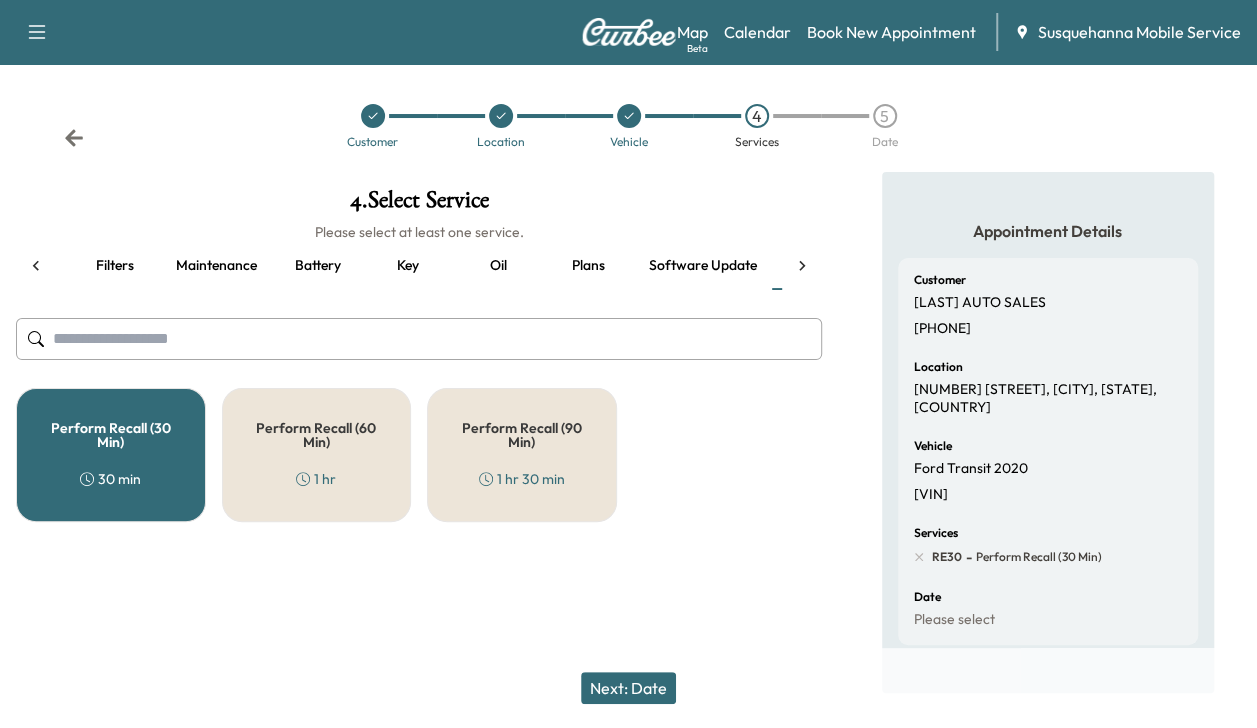 scroll, scrollTop: 0, scrollLeft: 344, axis: horizontal 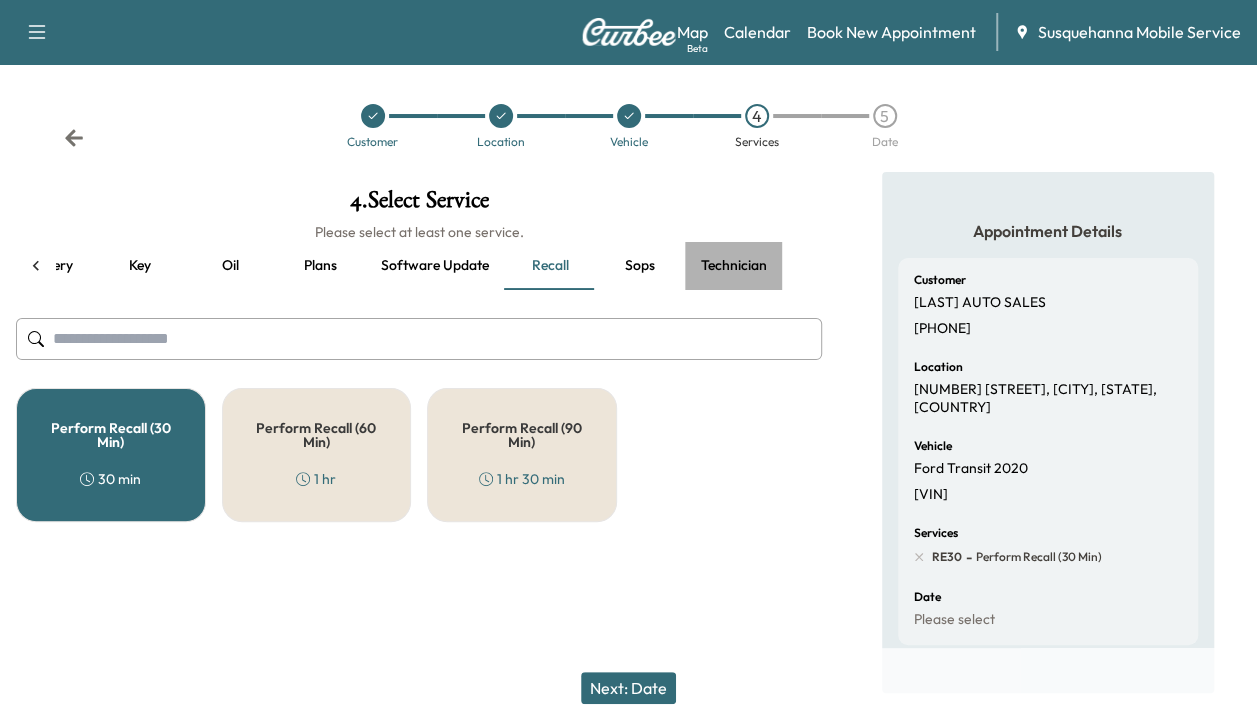 click on "Technician" at bounding box center (734, 266) 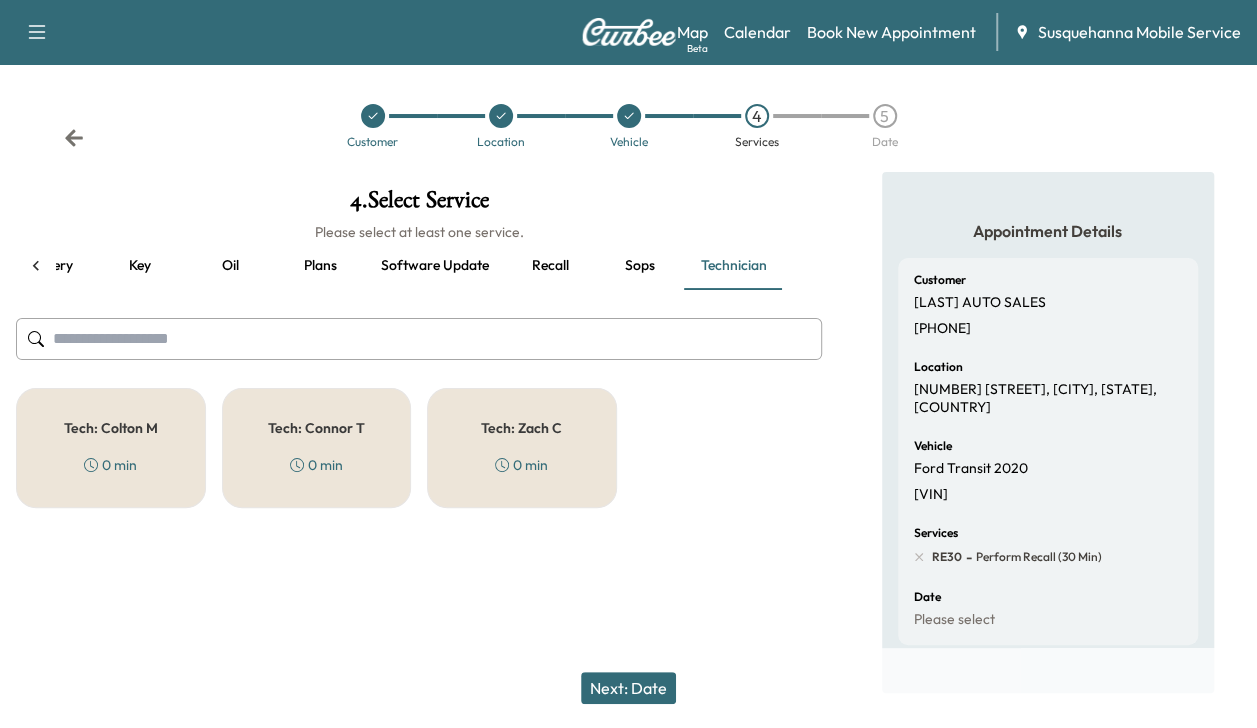 click on "Tech: [NAME] [LAST] [TIME]" at bounding box center [111, 448] 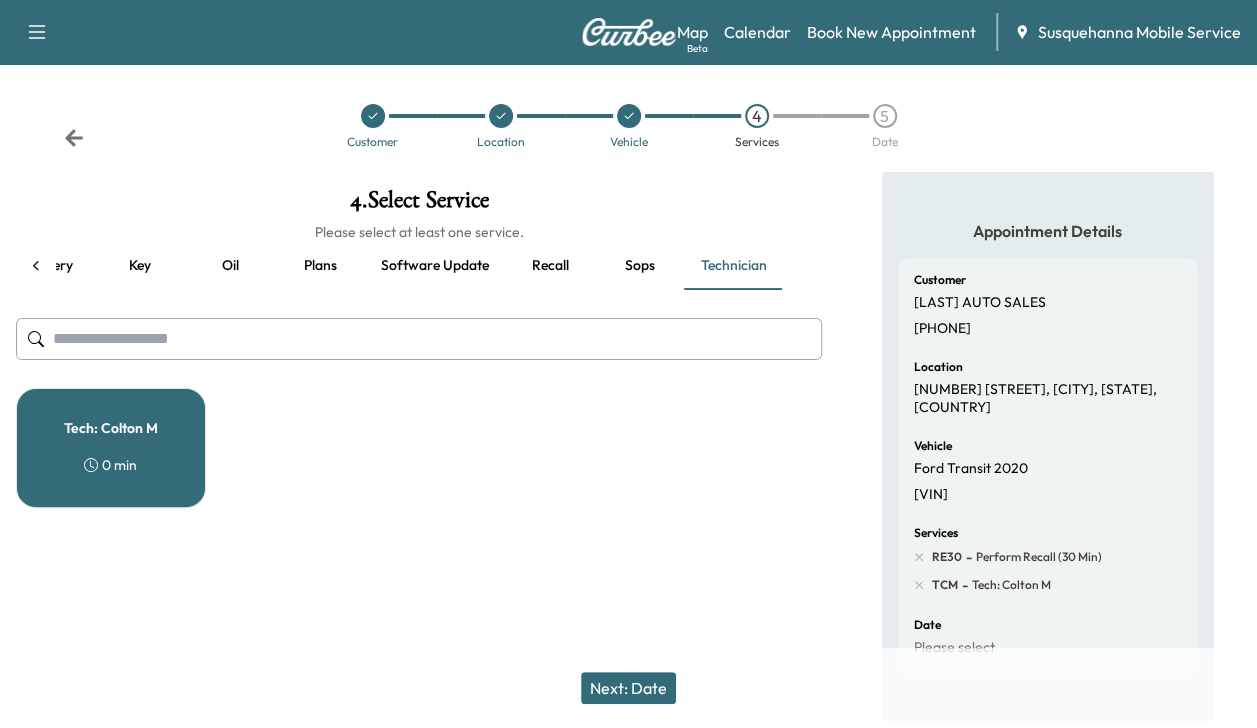 click on "Next: Date" at bounding box center (628, 688) 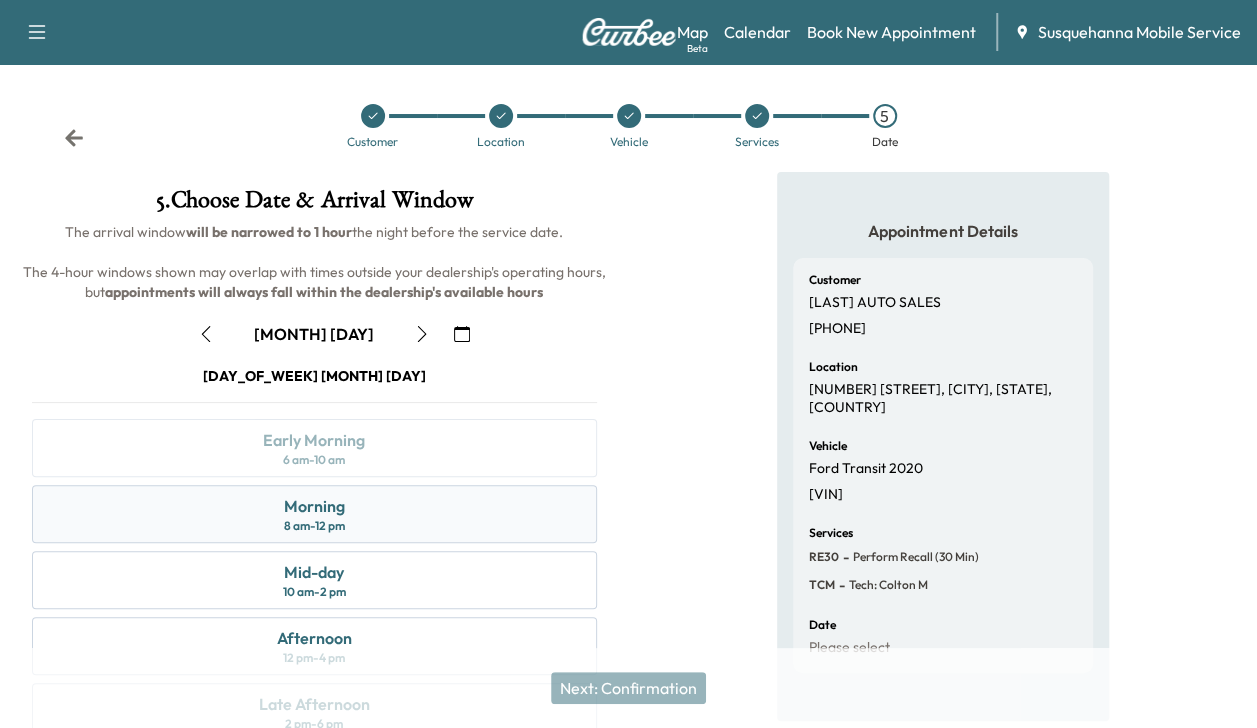 click on "Morning 8 am  -  12 pm" at bounding box center [314, 514] 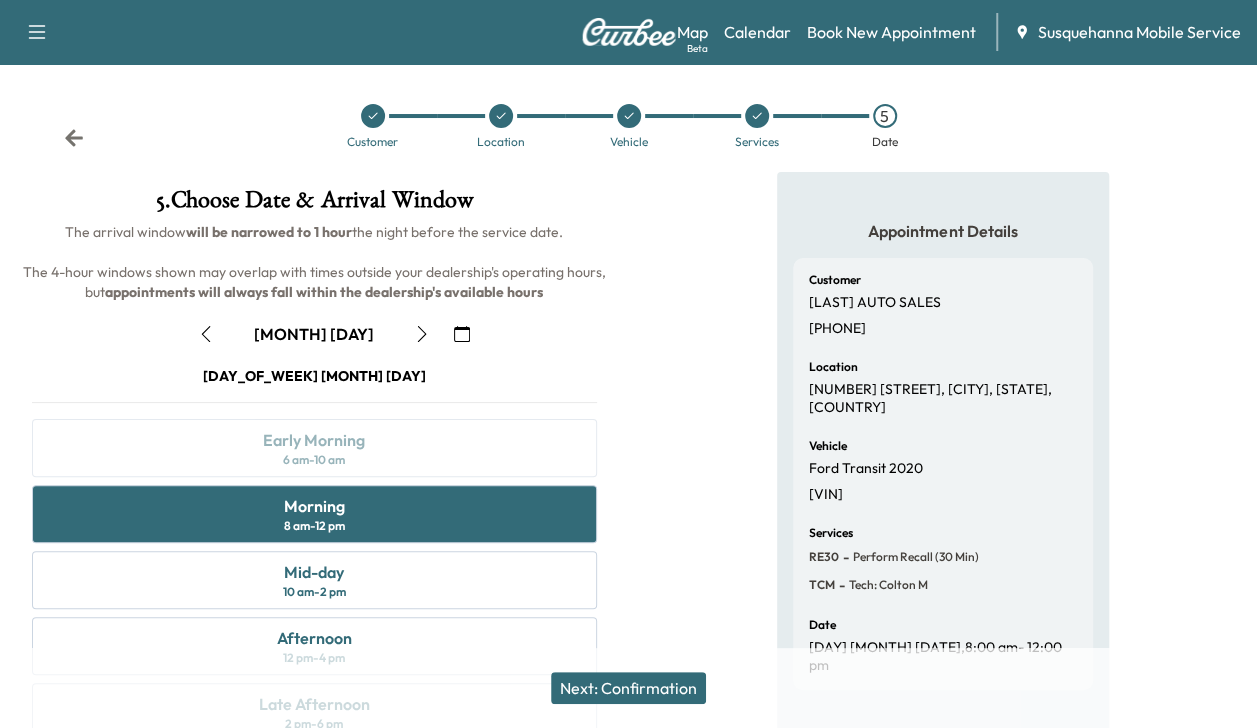 click on "Next: Confirmation" at bounding box center [628, 688] 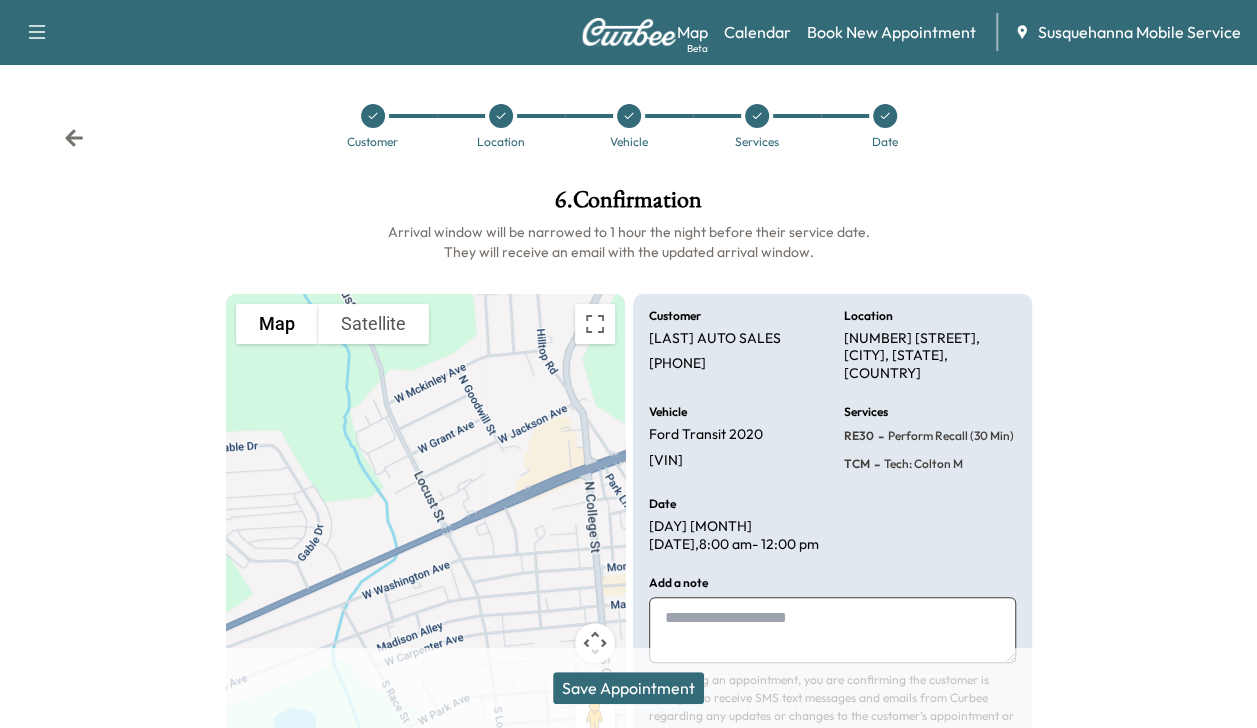 click at bounding box center (832, 630) 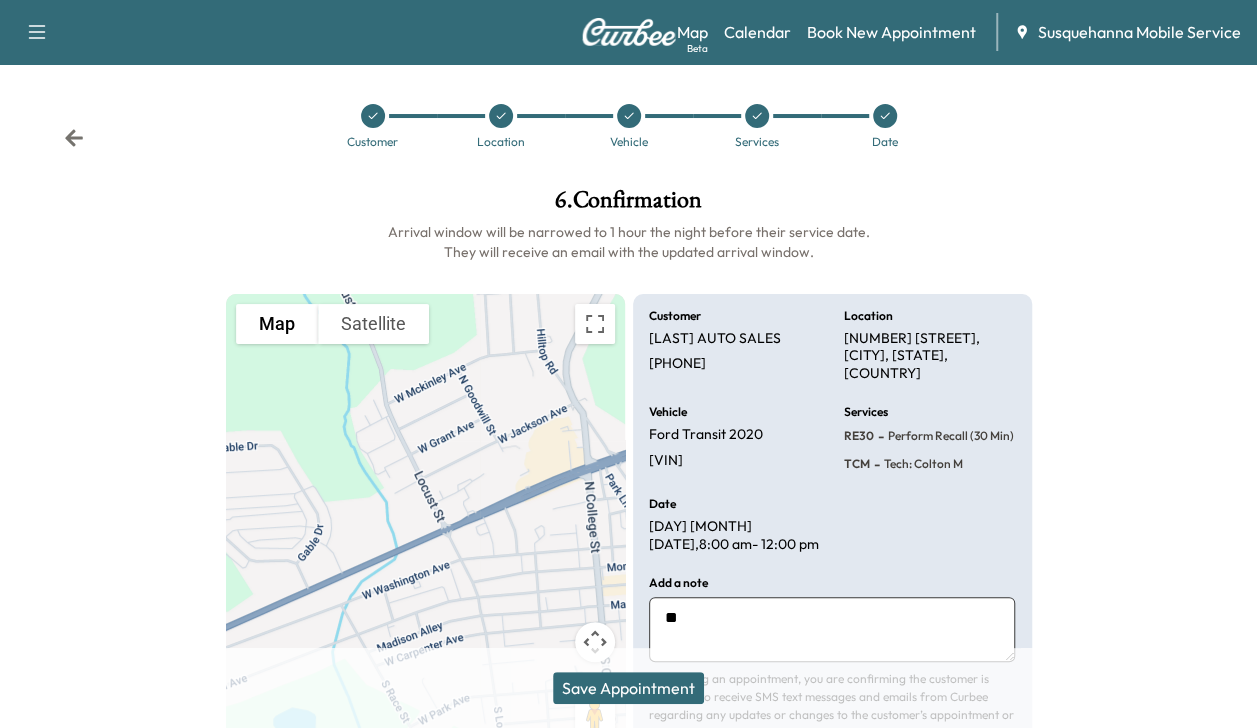 type on "*" 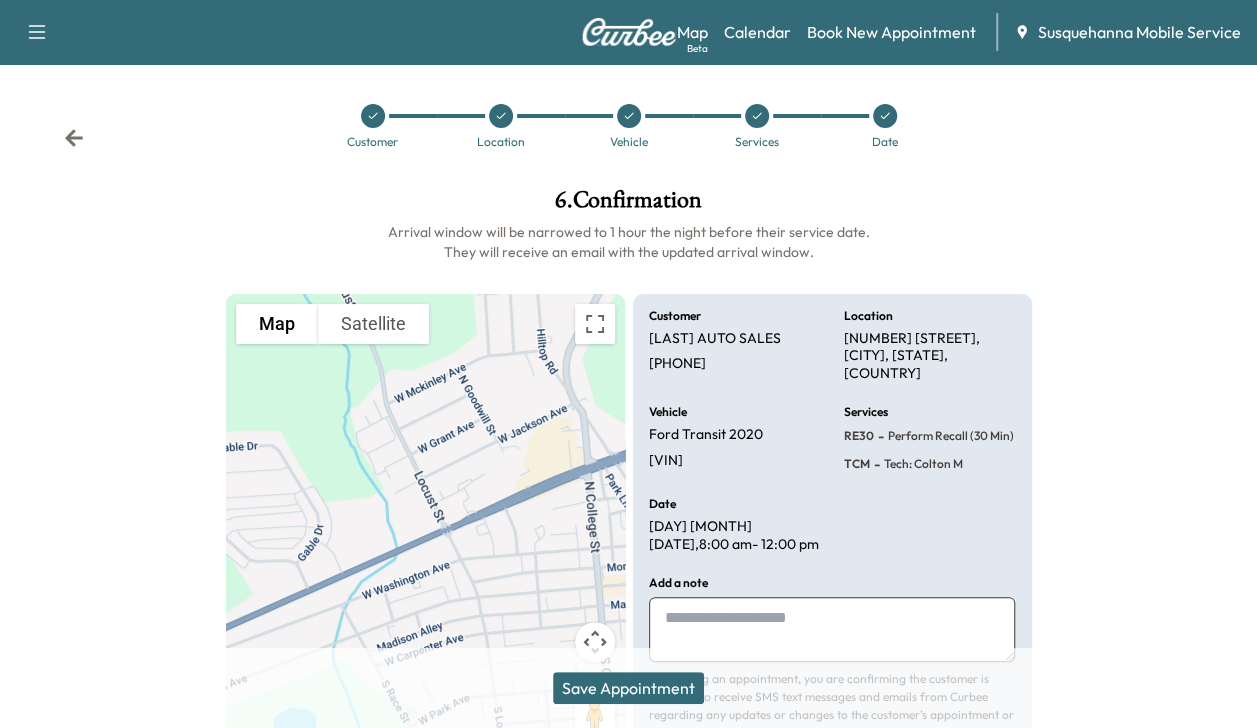 type on "*" 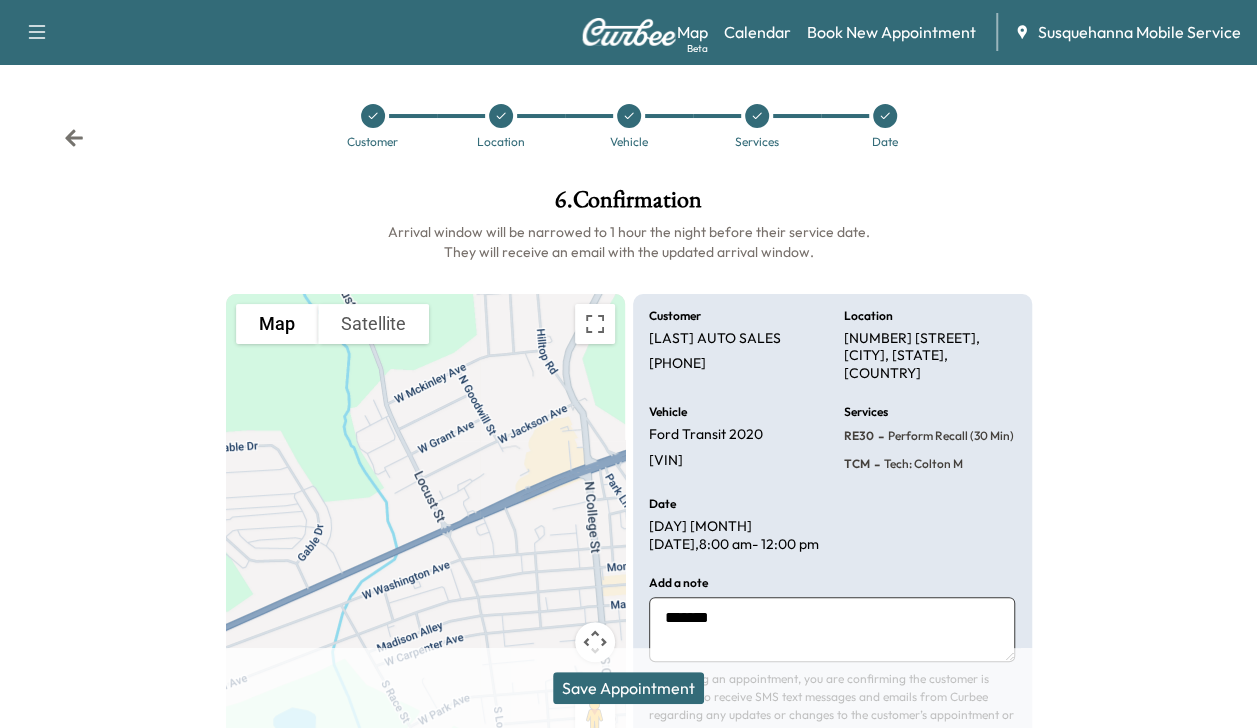 type on "*******" 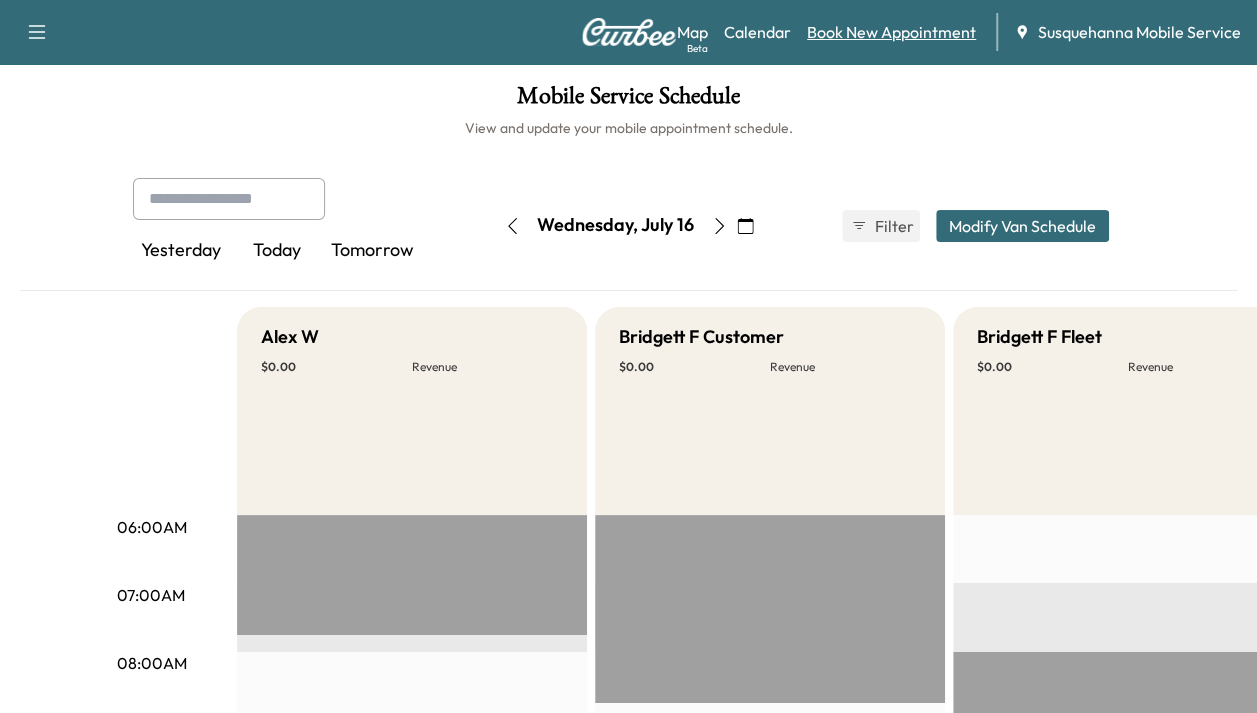 click on "Book New Appointment" at bounding box center (891, 32) 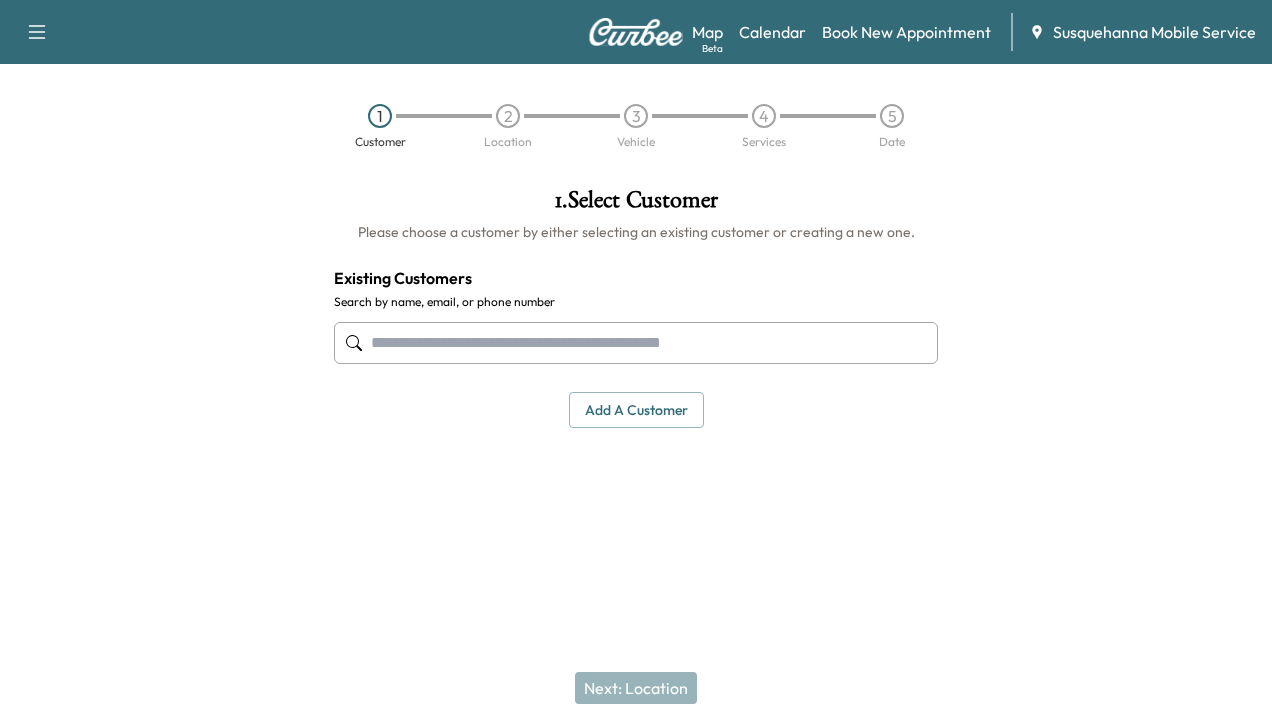 click at bounding box center (636, 343) 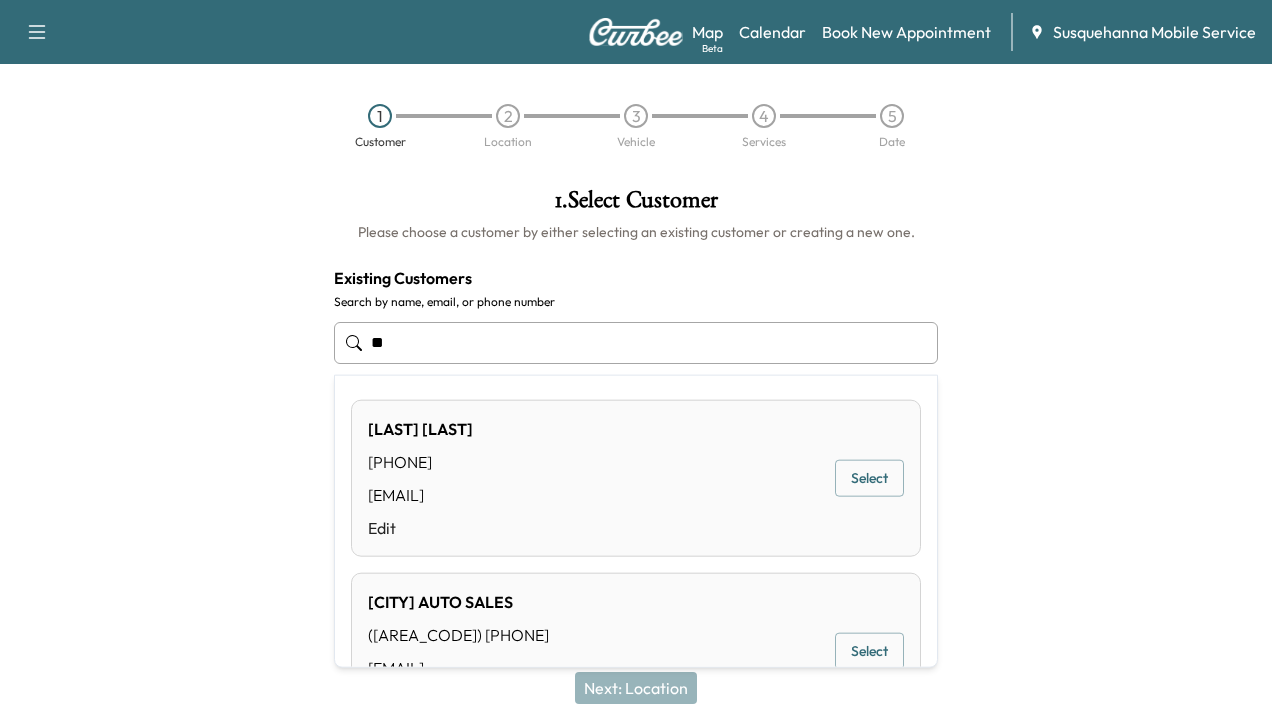 type on "*" 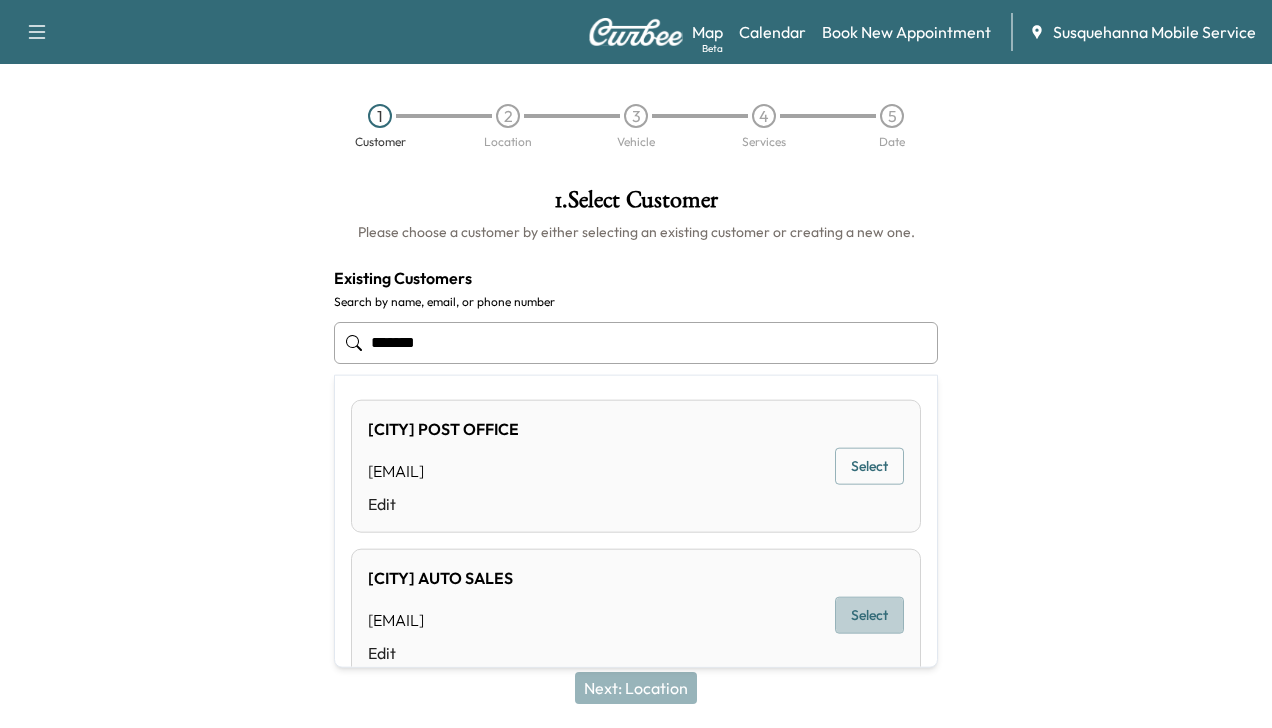 click on "Select" at bounding box center (869, 615) 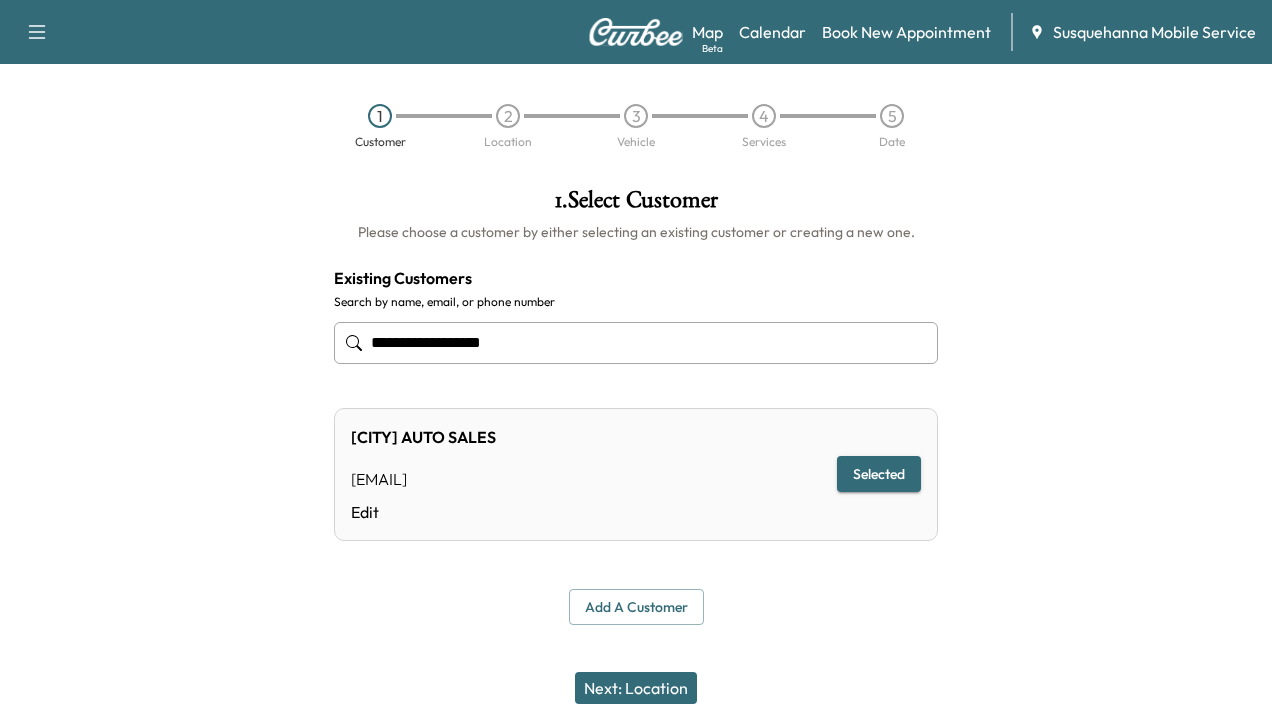 type on "**********" 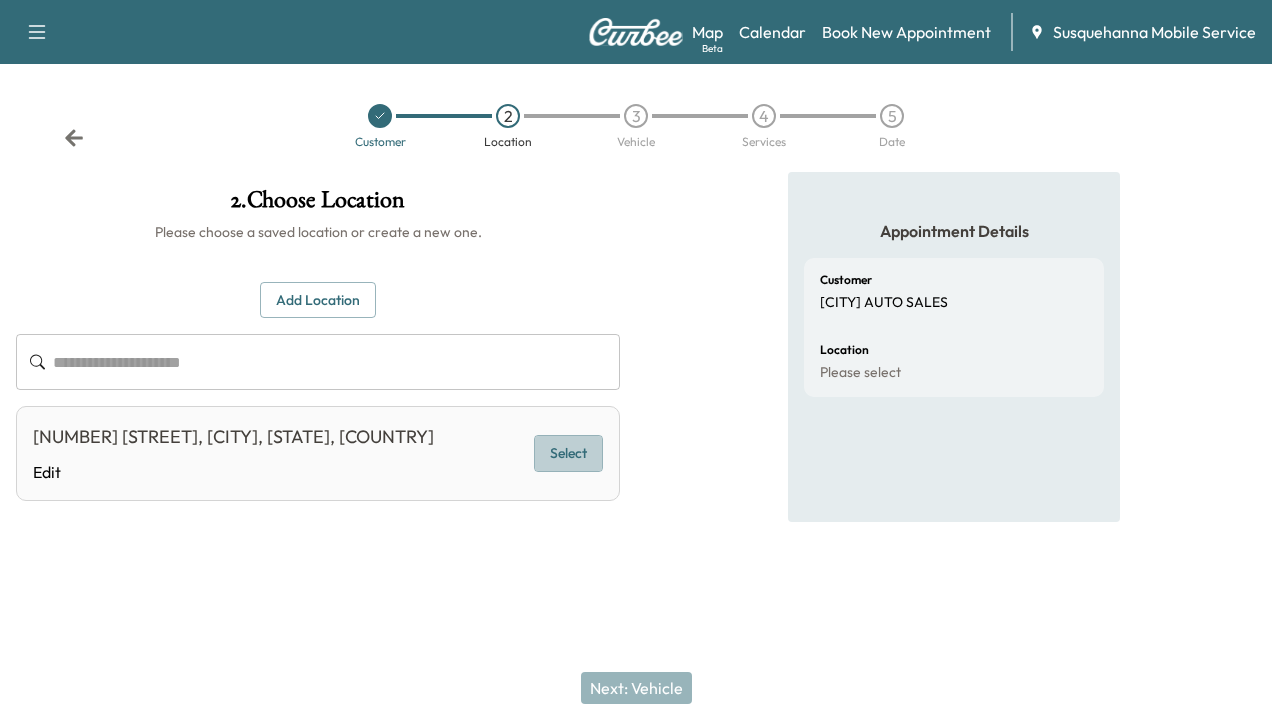 click on "Select" at bounding box center (568, 453) 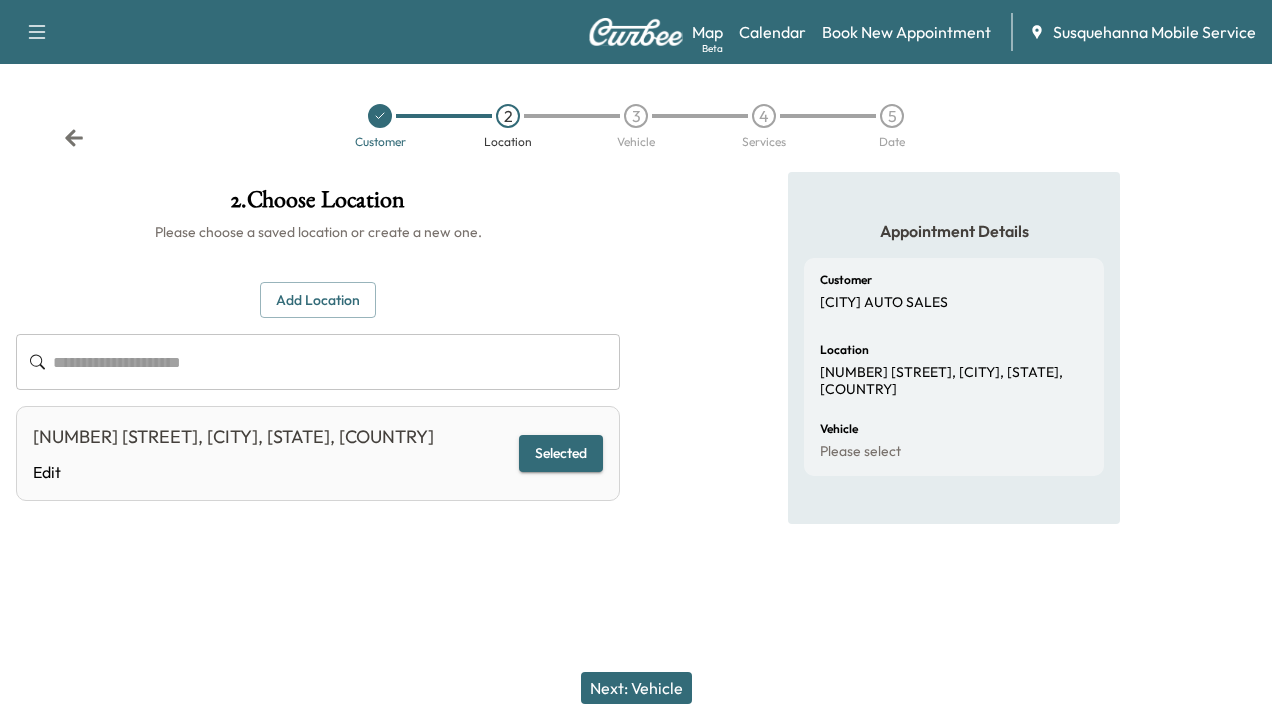 click on "Next: Vehicle" at bounding box center [636, 688] 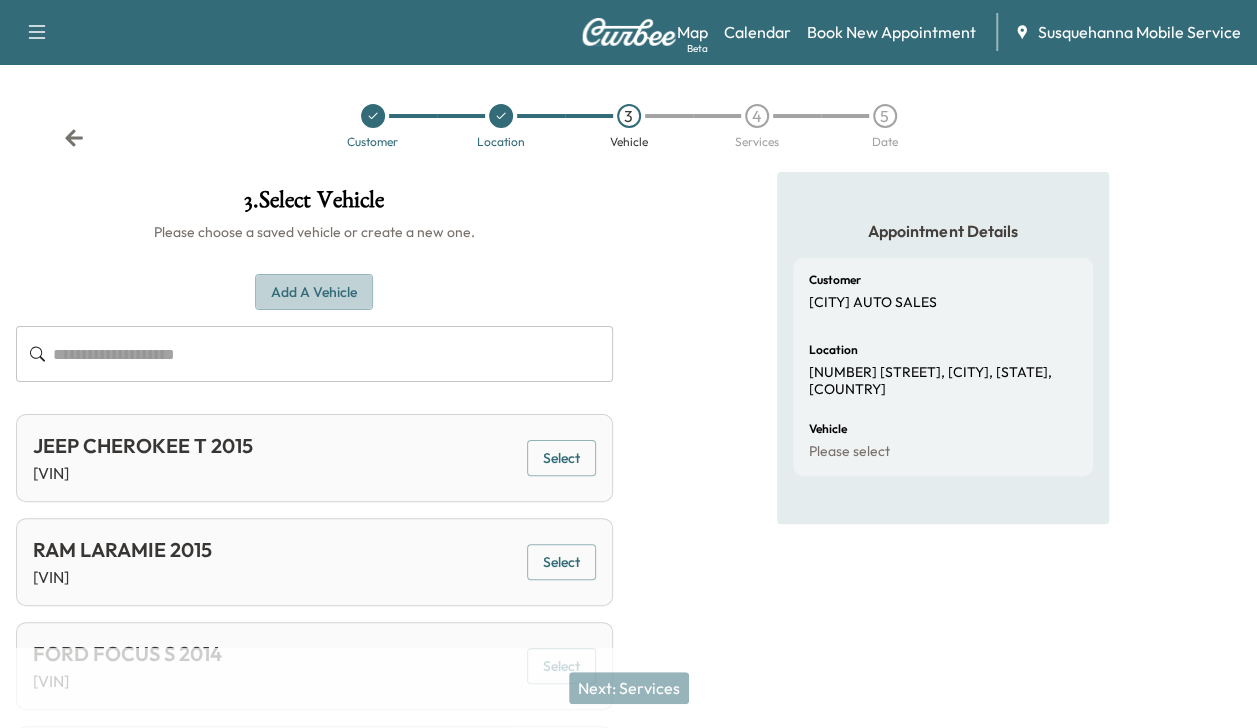 click on "Add a Vehicle" at bounding box center (314, 292) 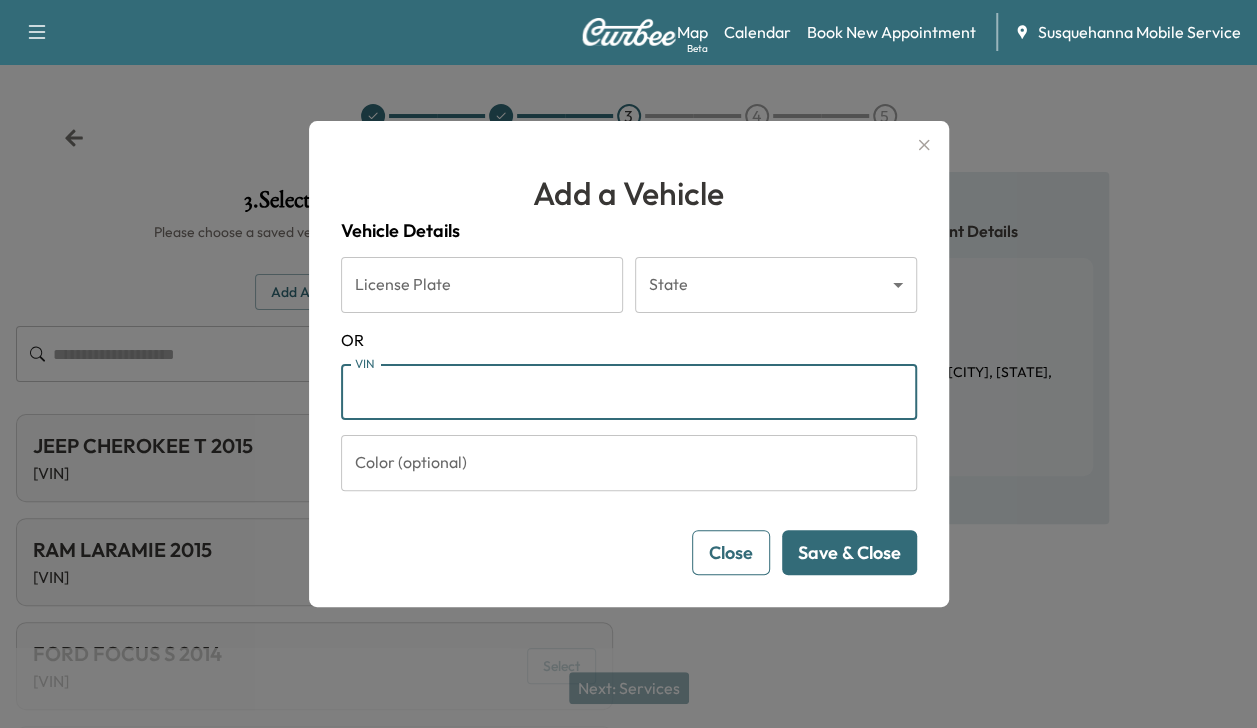 click on "VIN" at bounding box center [629, 392] 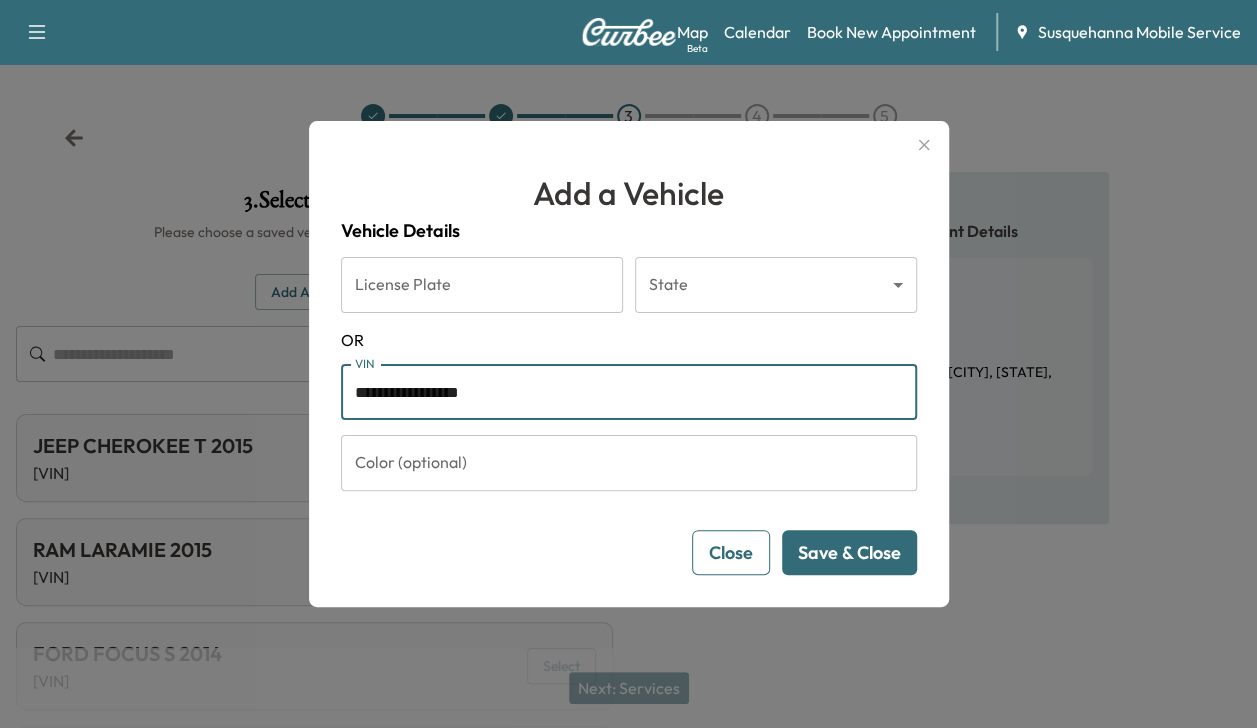 type on "**********" 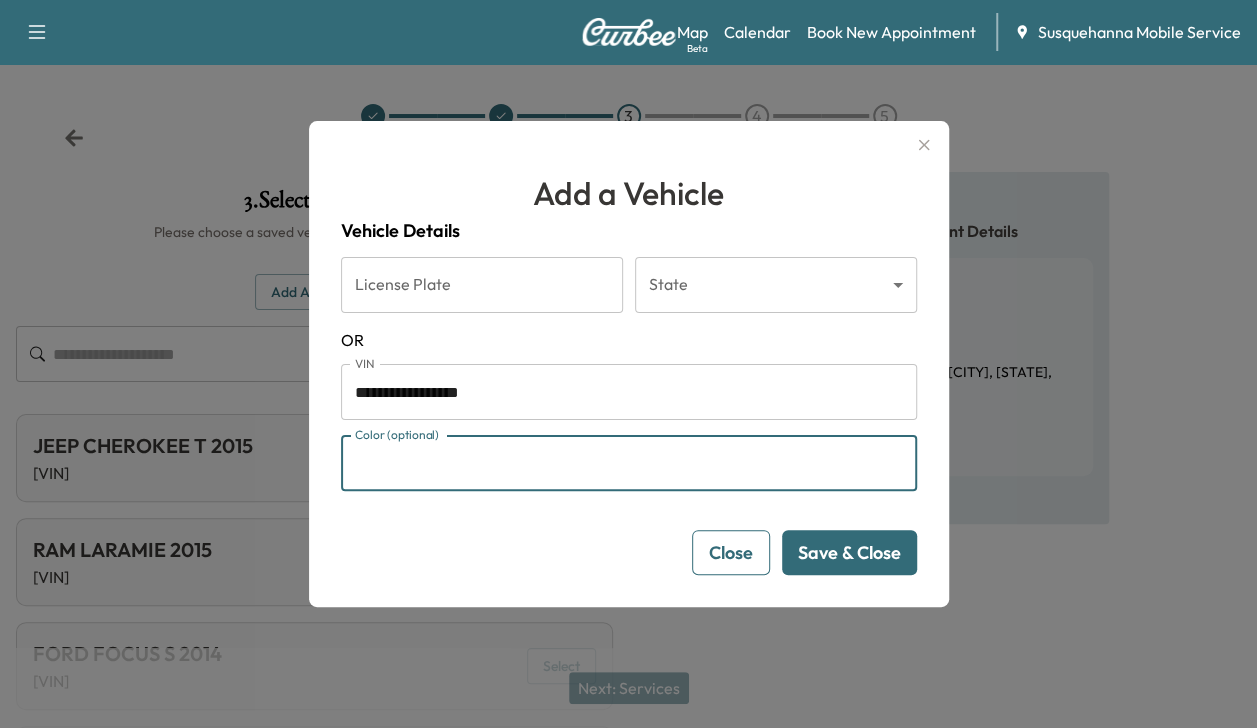 type on "****" 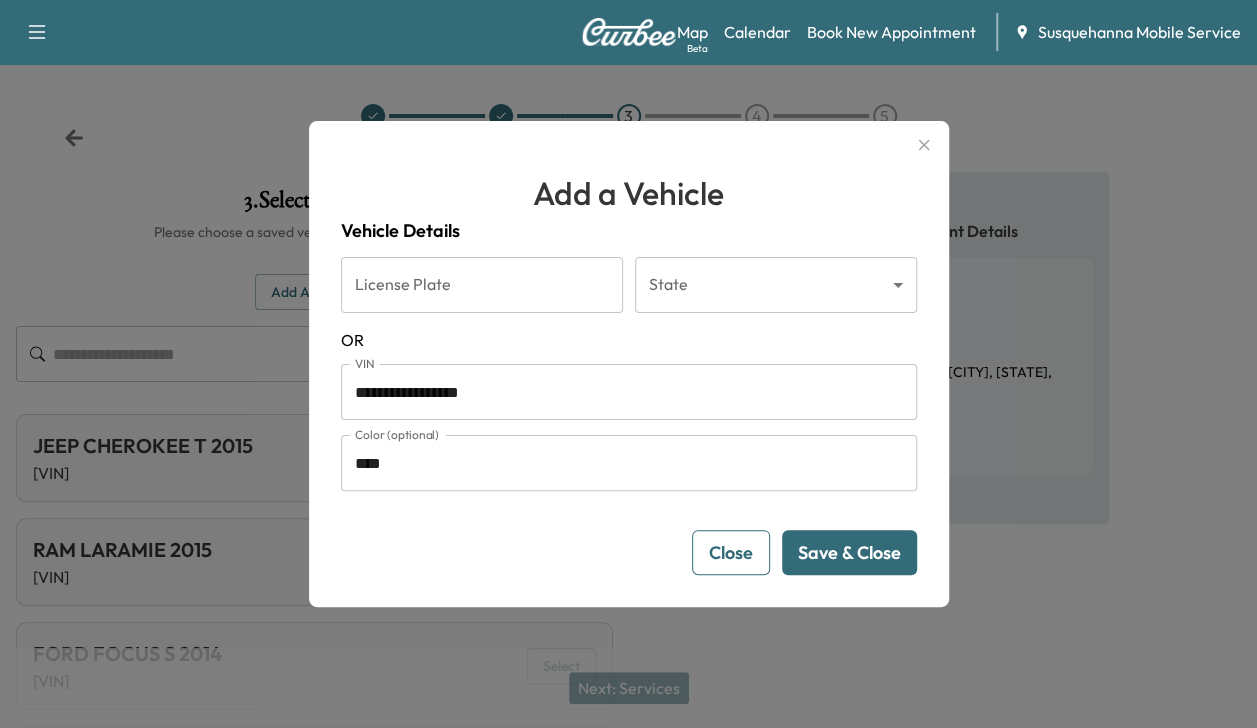 click on "Save & Close" at bounding box center (849, 552) 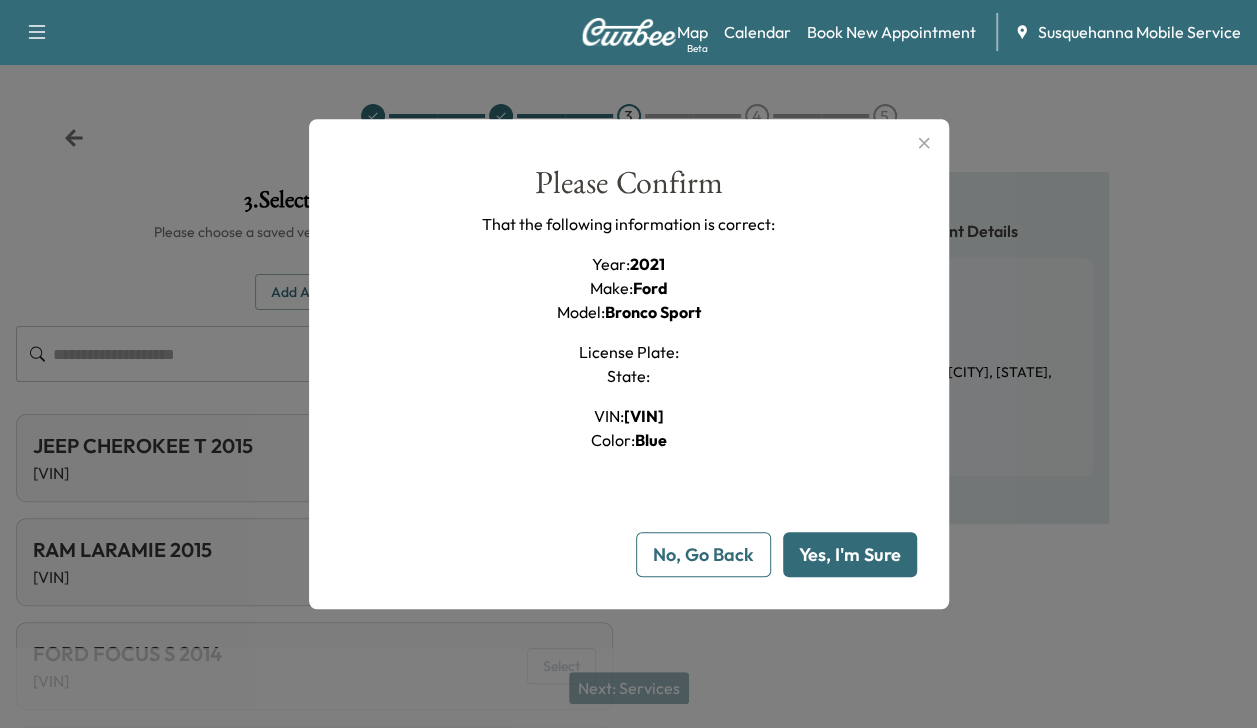 click on "Yes, I'm Sure" at bounding box center [850, 554] 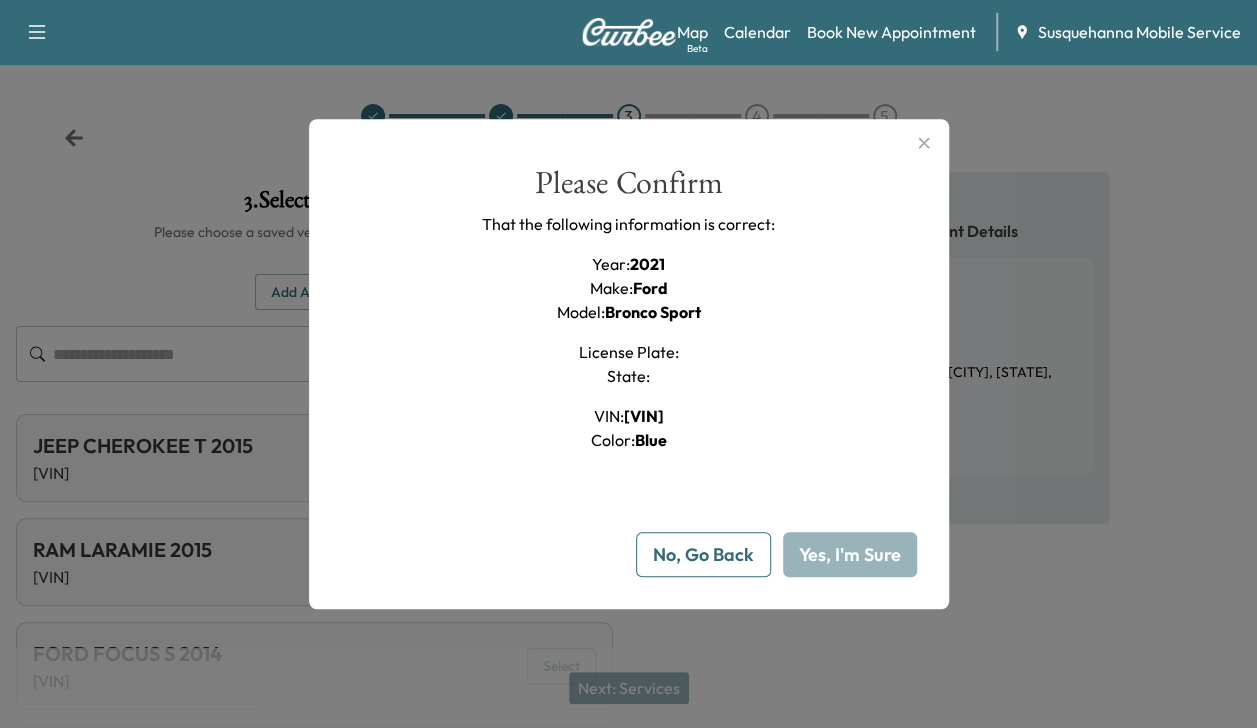 type 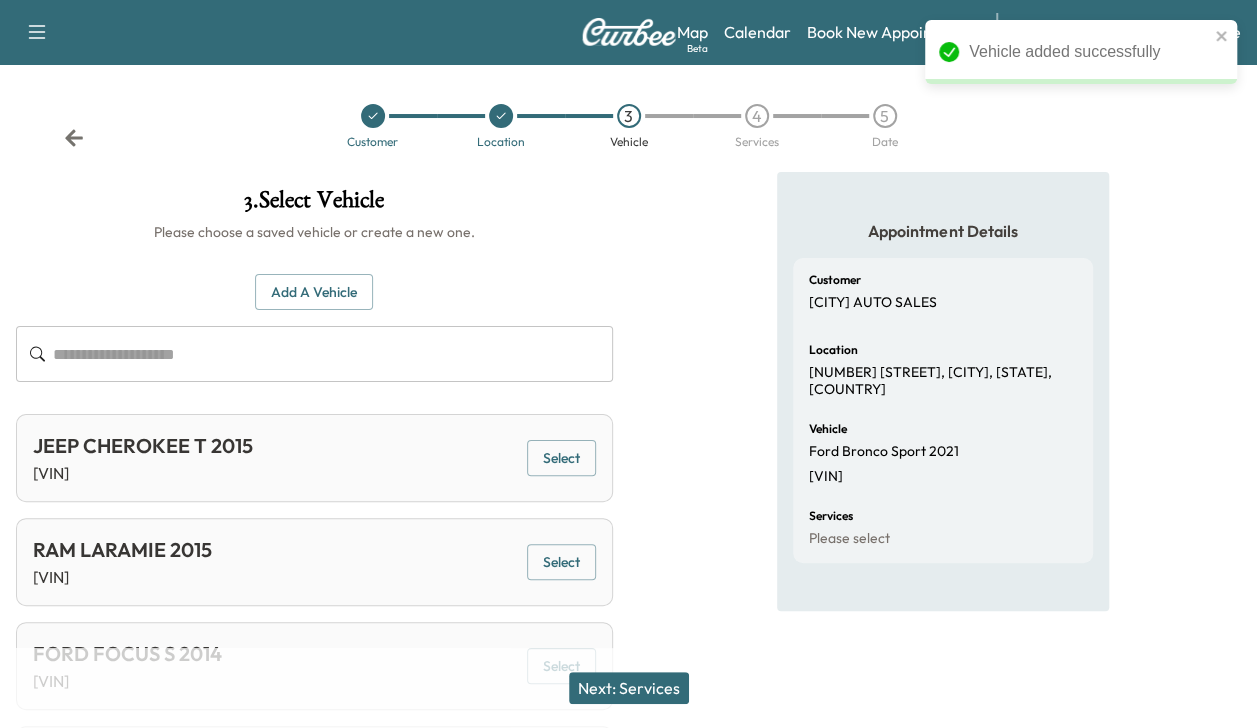 click on "Next: Services" at bounding box center (629, 688) 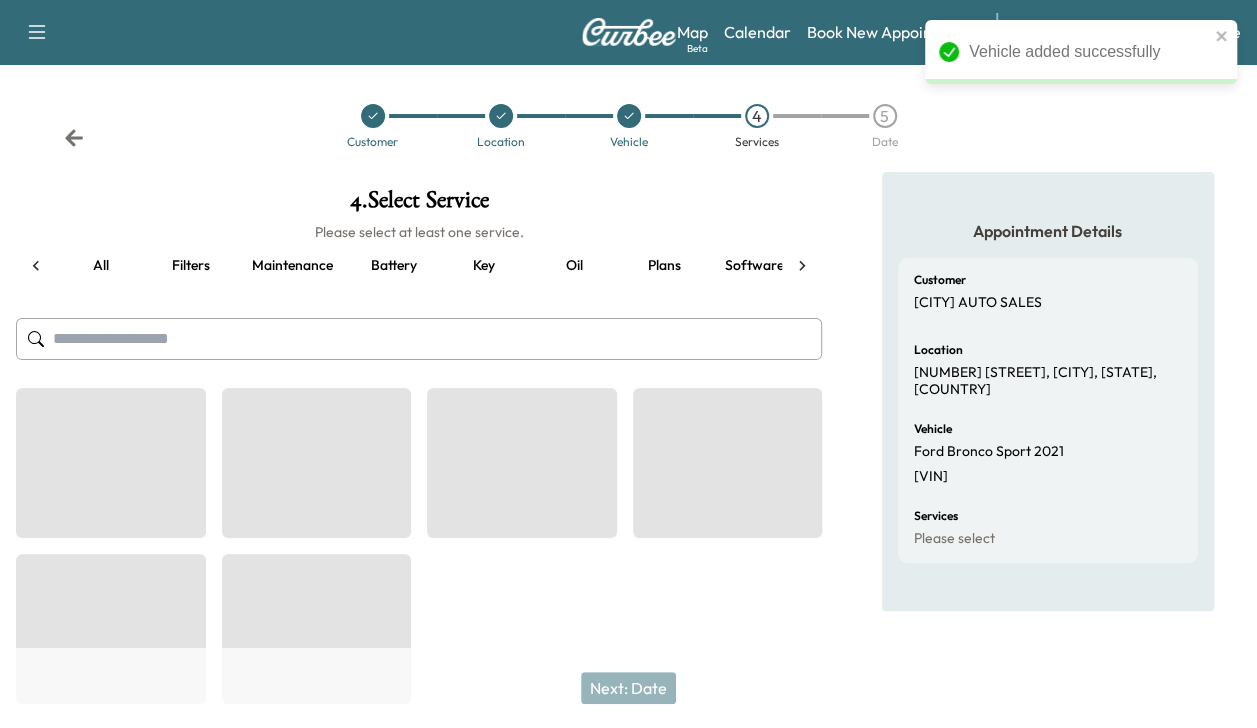 scroll, scrollTop: 0, scrollLeft: 264, axis: horizontal 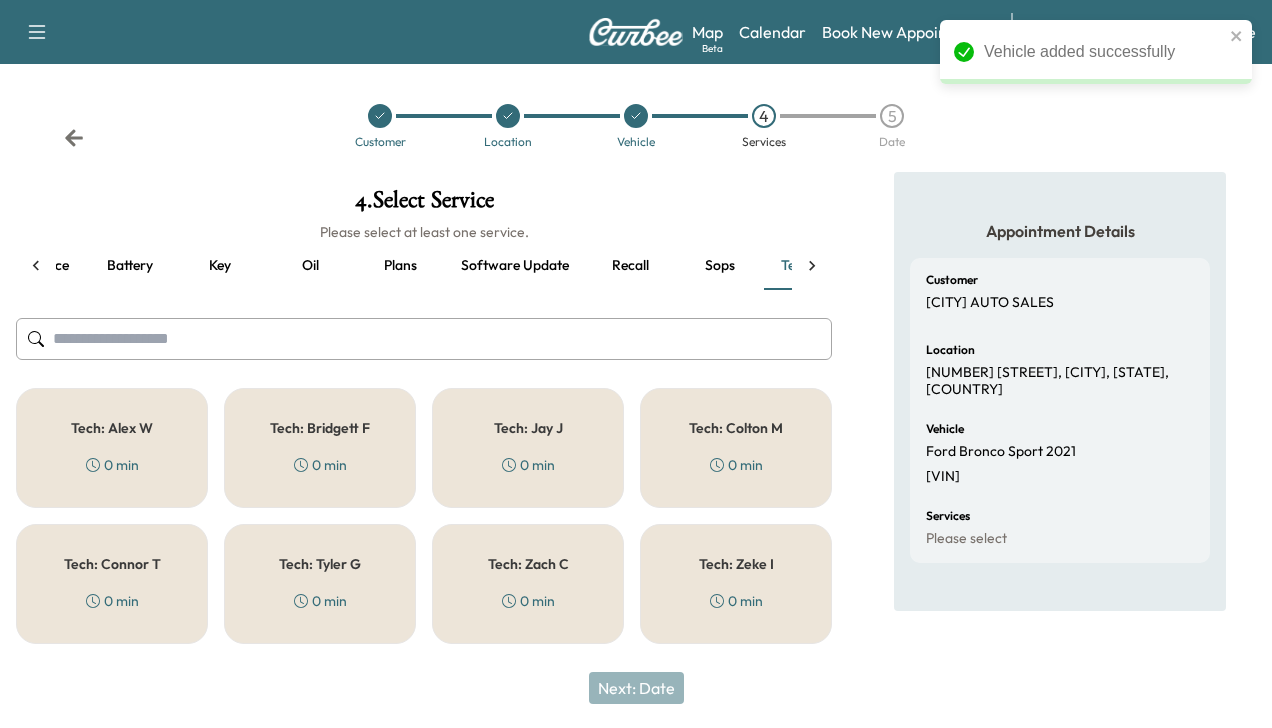 click on "Recall" at bounding box center (630, 266) 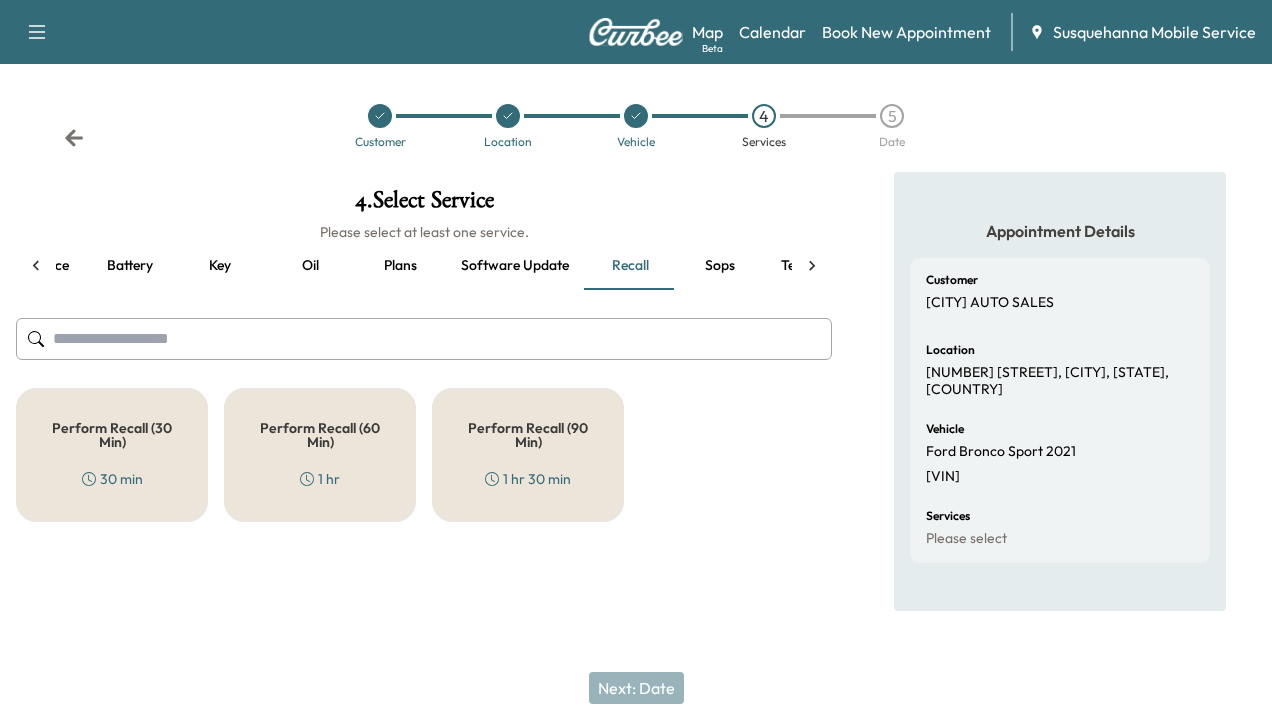 click on "Perform Recall (60 Min)" at bounding box center (320, 435) 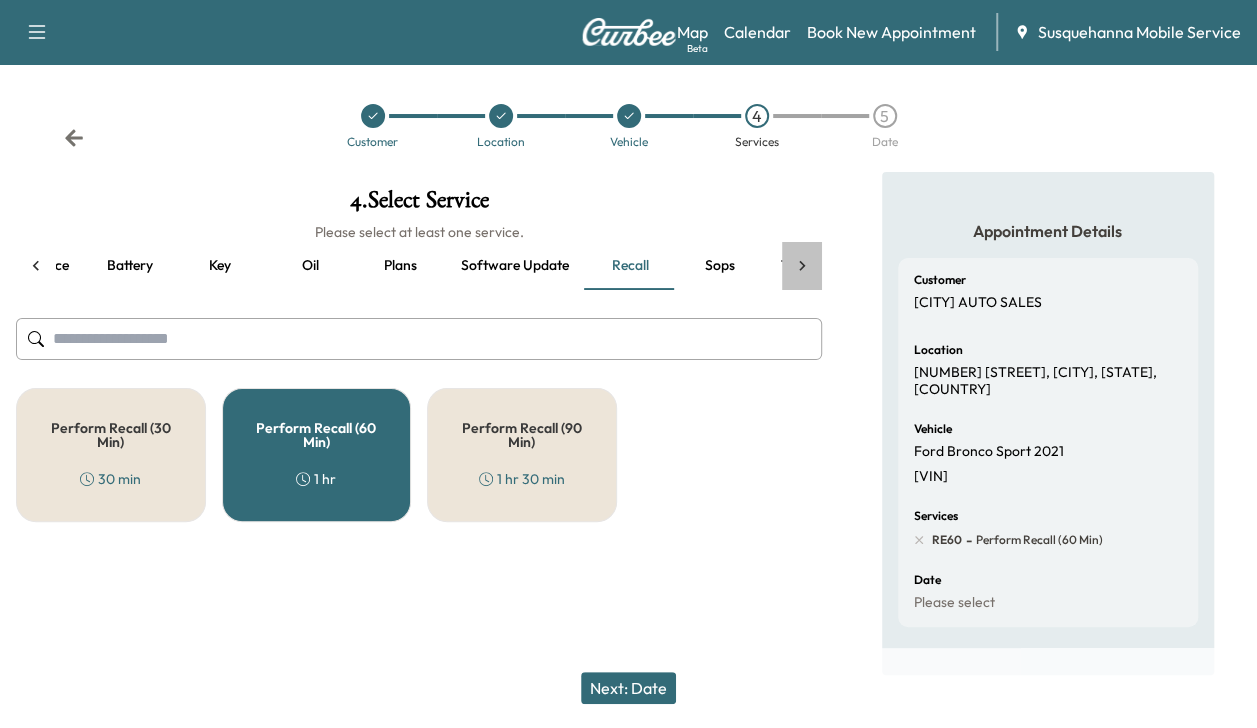 click 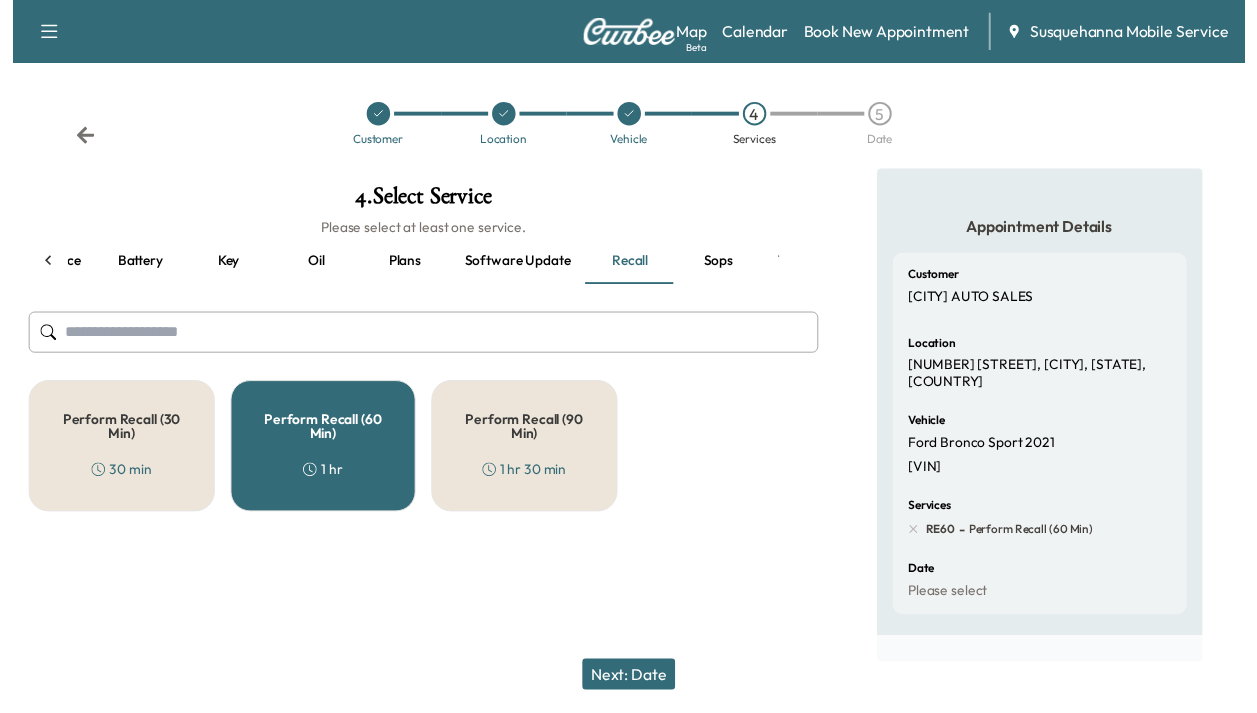 scroll, scrollTop: 0, scrollLeft: 344, axis: horizontal 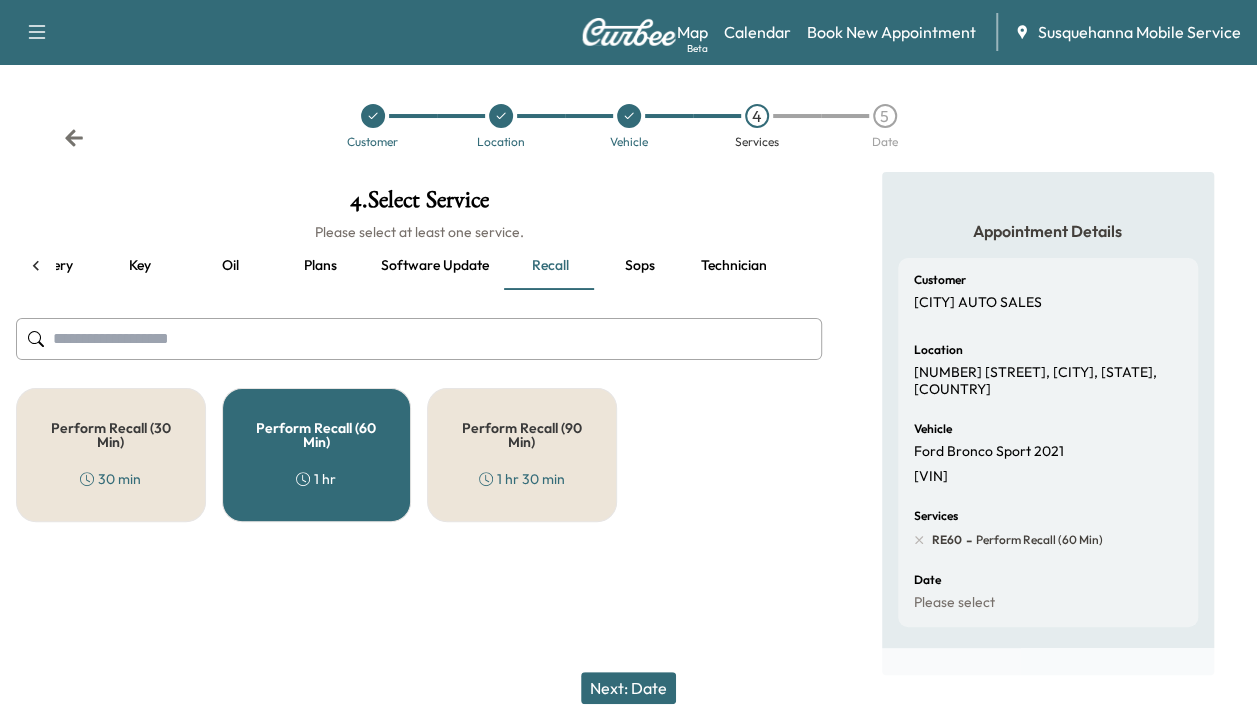 click on "Technician" at bounding box center [734, 266] 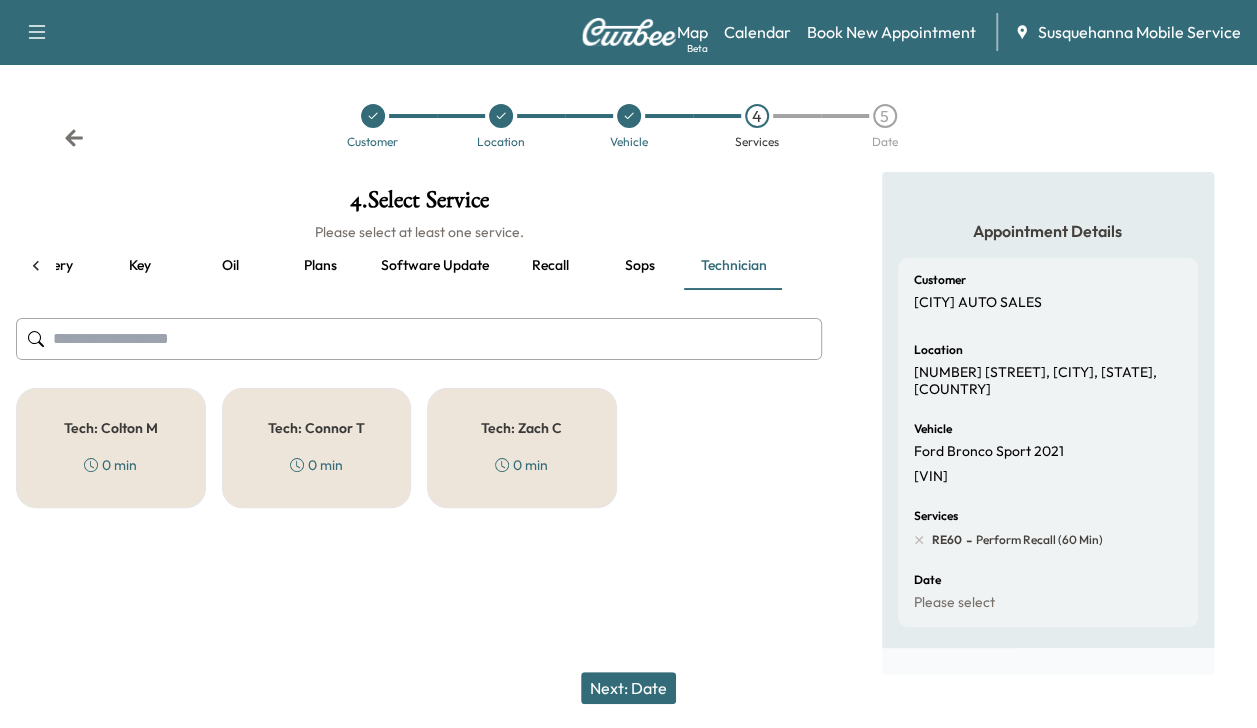 click on "Next: Date" at bounding box center [628, 688] 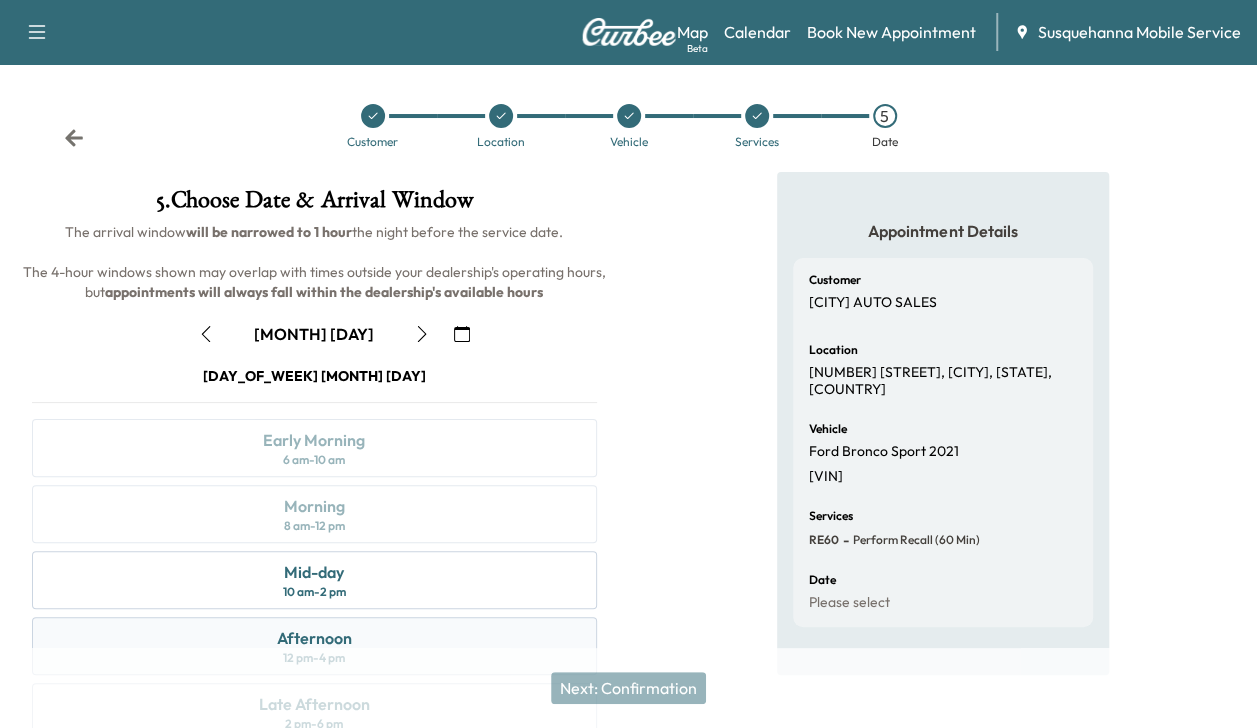 click on "Afternoon 12 pm  -  4 pm" at bounding box center (314, 646) 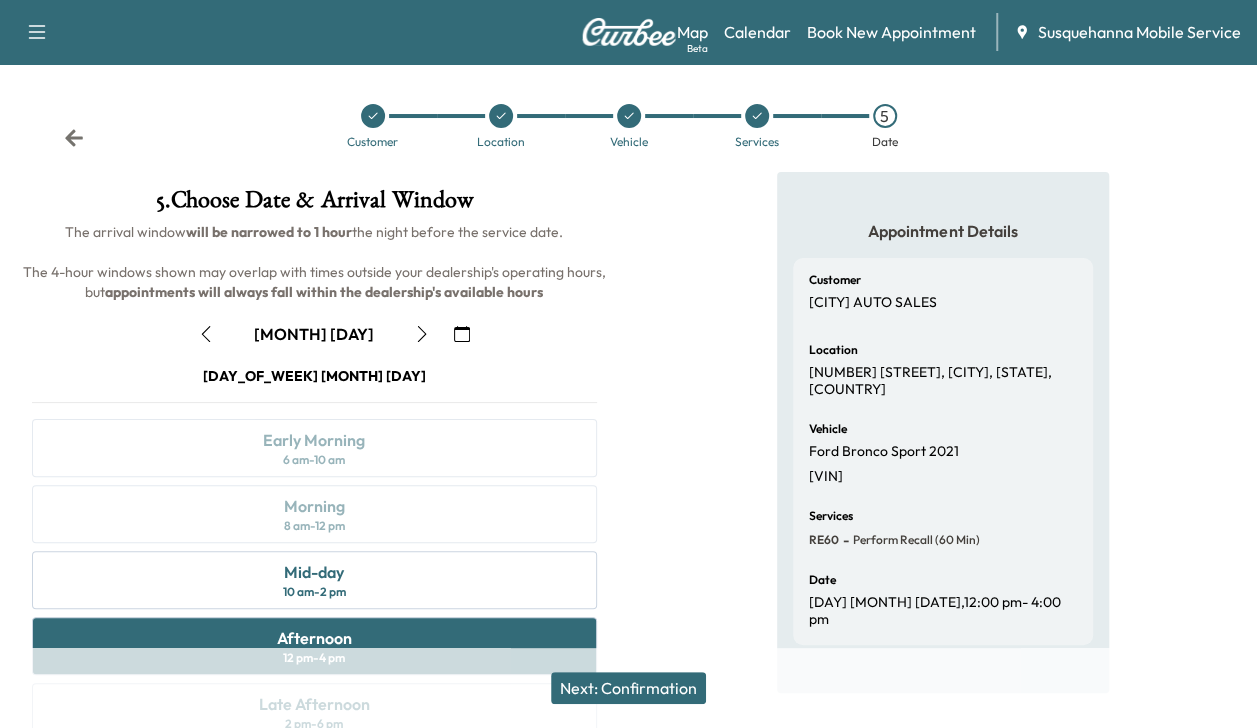 click on "Next: Confirmation" at bounding box center [628, 688] 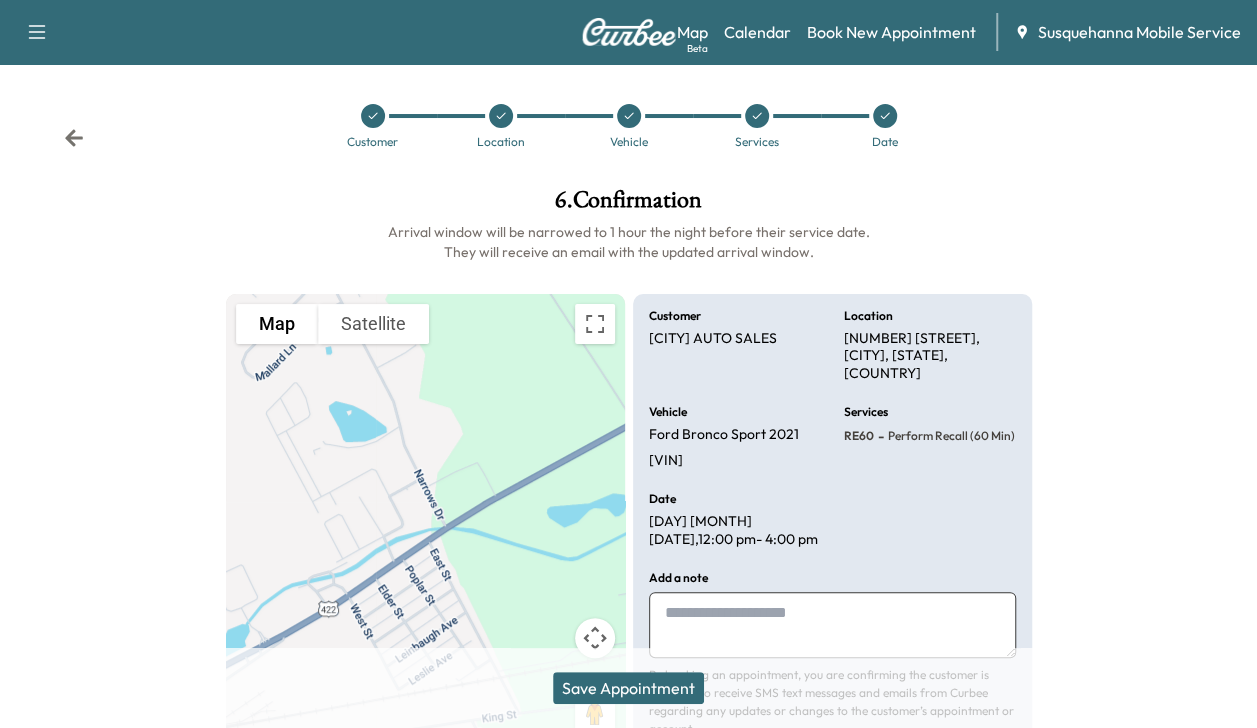 click on "Save Appointment" at bounding box center (628, 688) 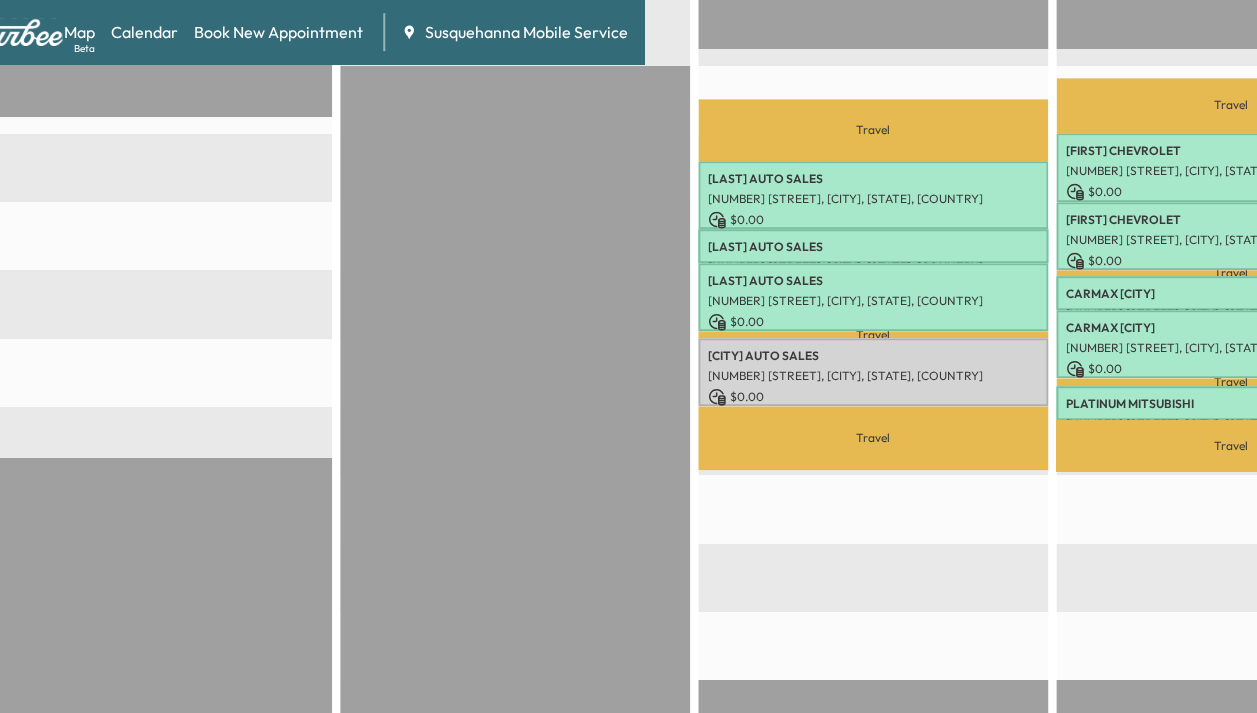 scroll, scrollTop: 626, scrollLeft: 613, axis: both 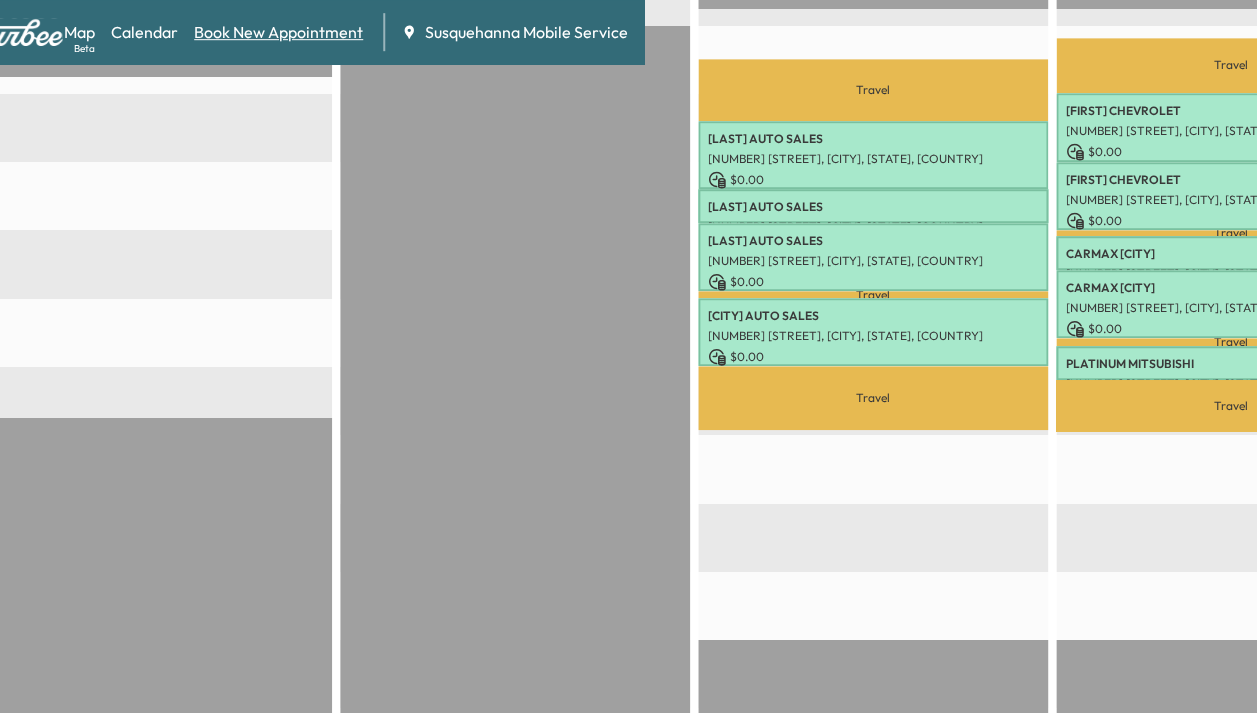 click on "Book New Appointment" at bounding box center (278, 32) 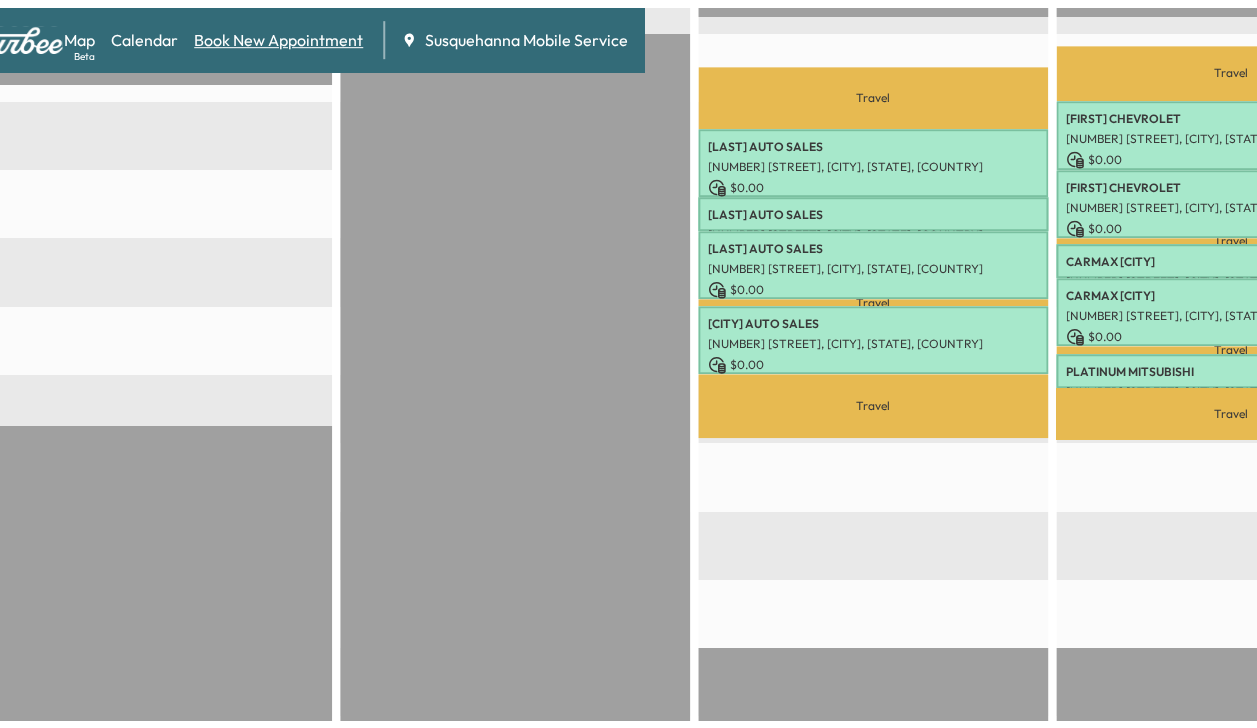 scroll, scrollTop: 0, scrollLeft: 0, axis: both 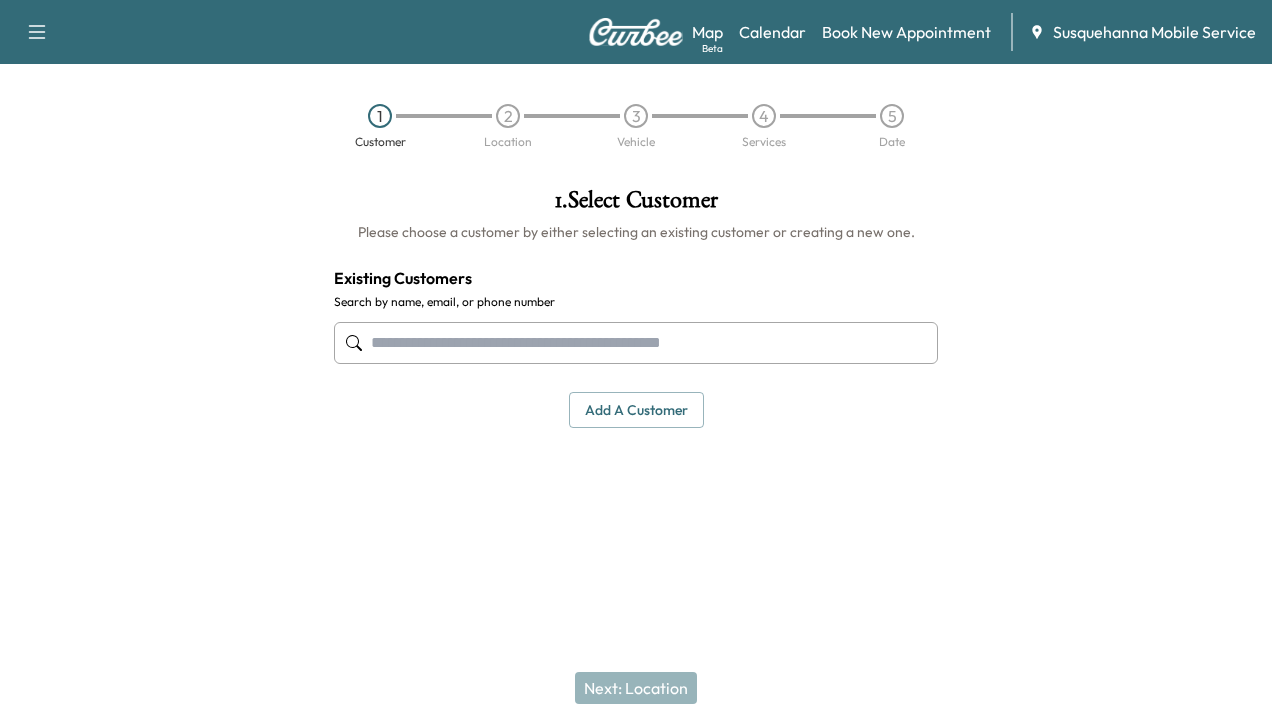 click at bounding box center (636, 343) 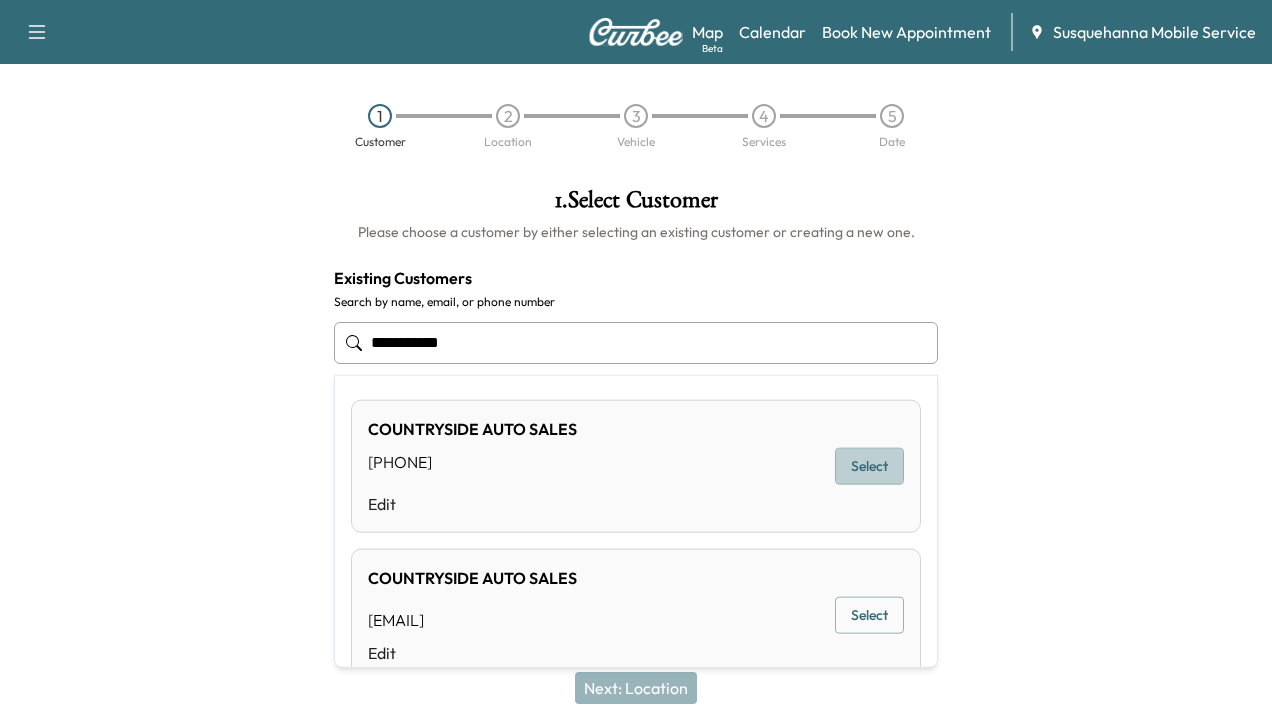click on "Select" at bounding box center [869, 466] 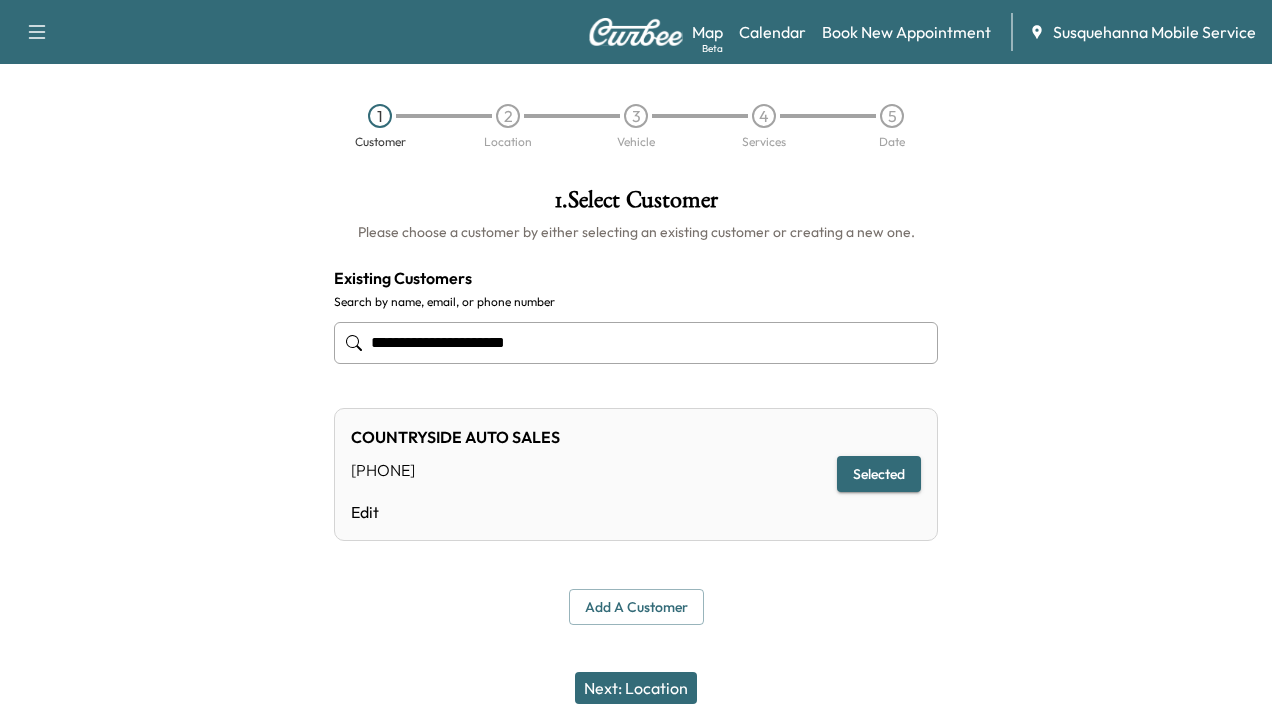 type on "**********" 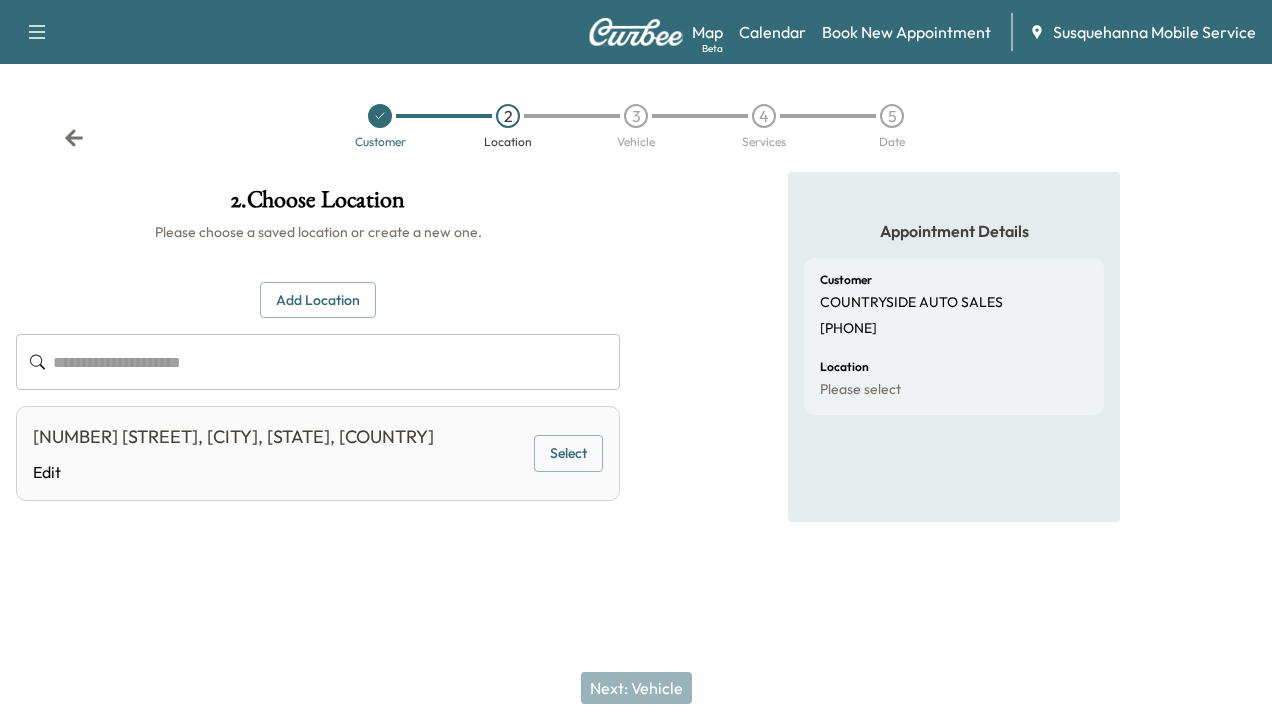 click on "Select" at bounding box center (568, 453) 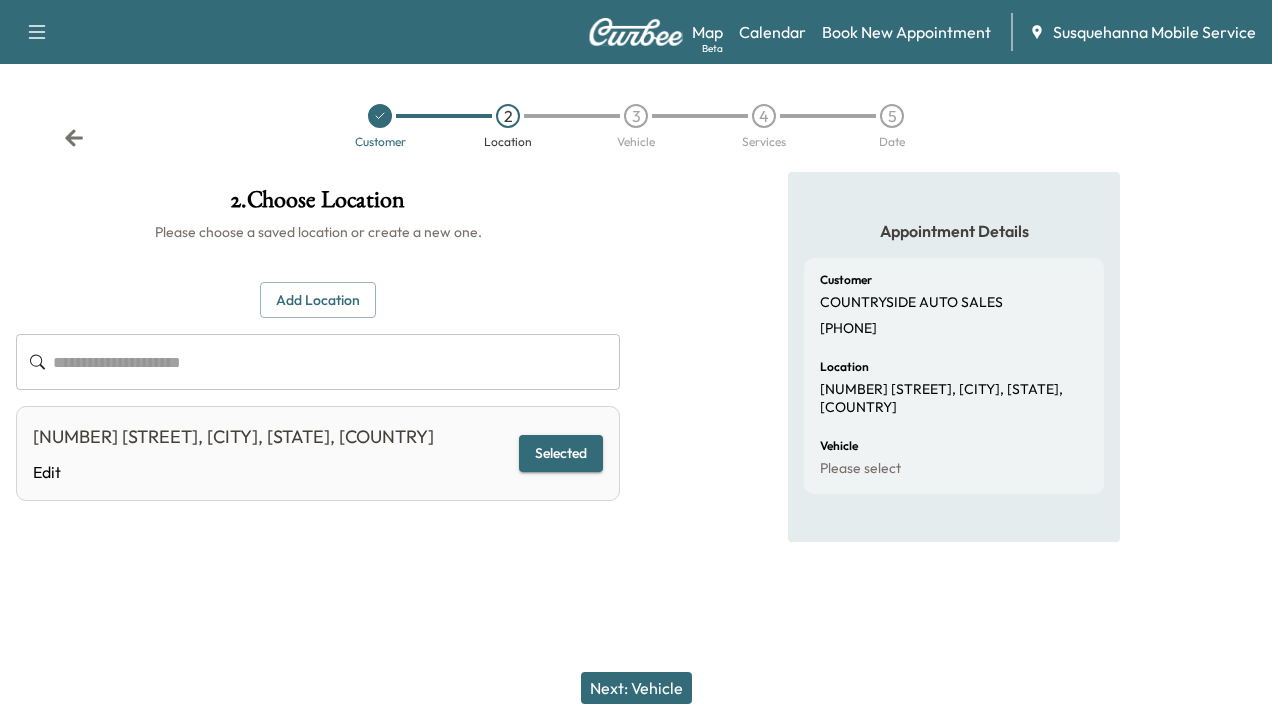 click on "Next: Vehicle" at bounding box center [636, 688] 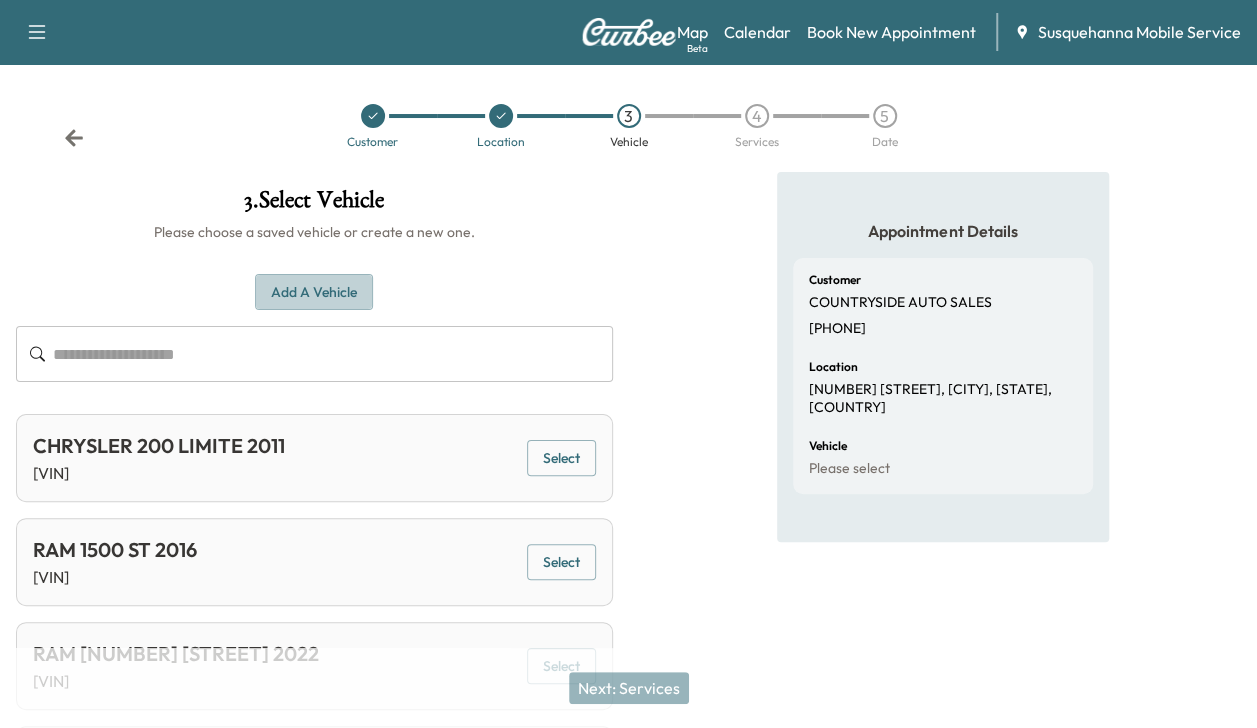 click on "Add a Vehicle" at bounding box center [314, 292] 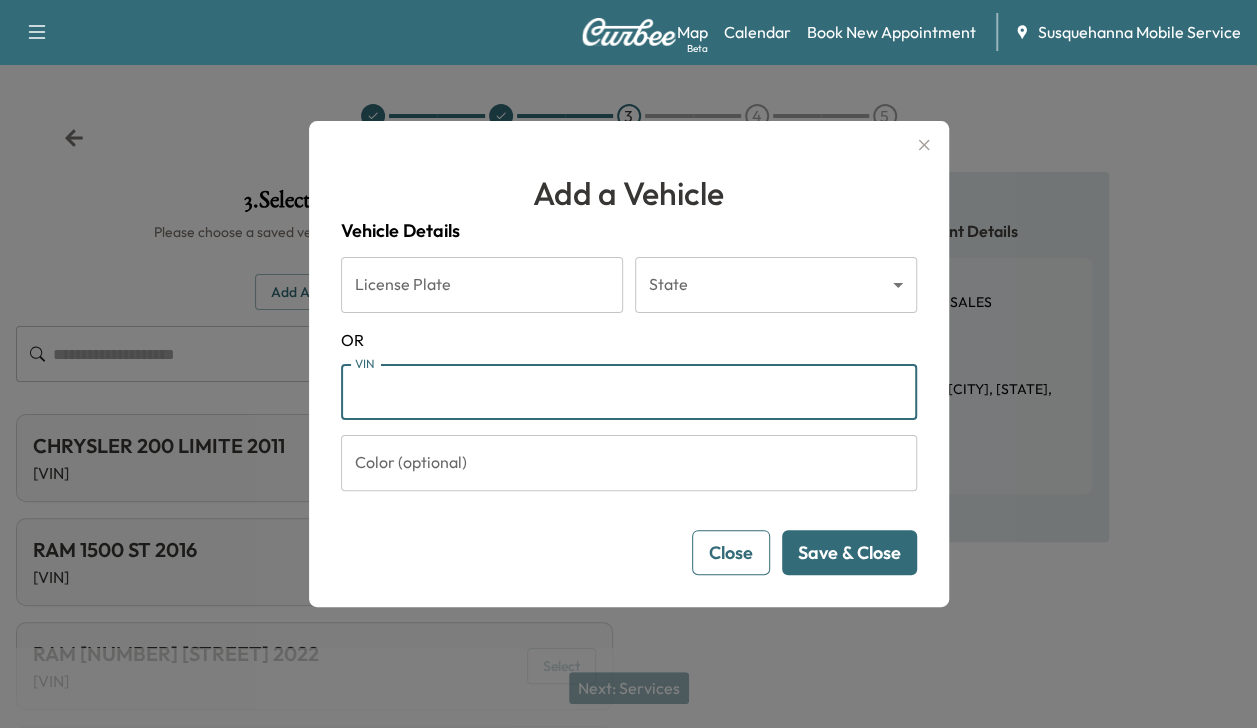 click on "VIN" at bounding box center (629, 392) 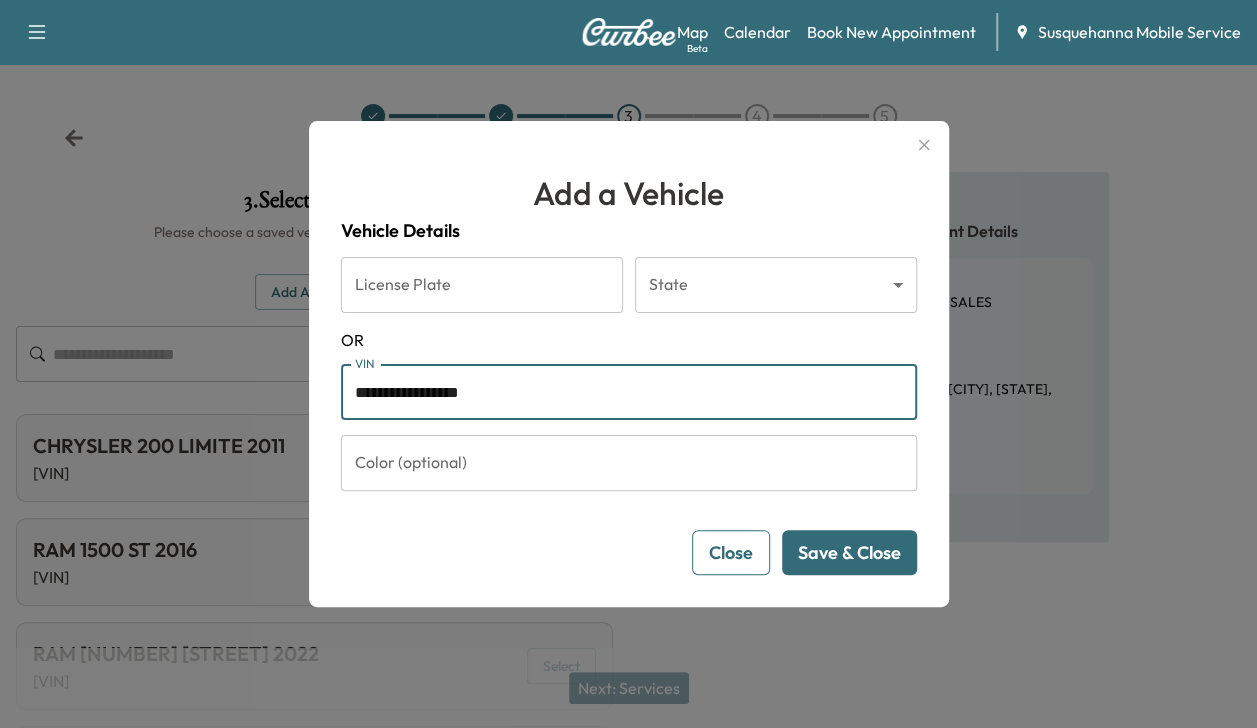 type on "**********" 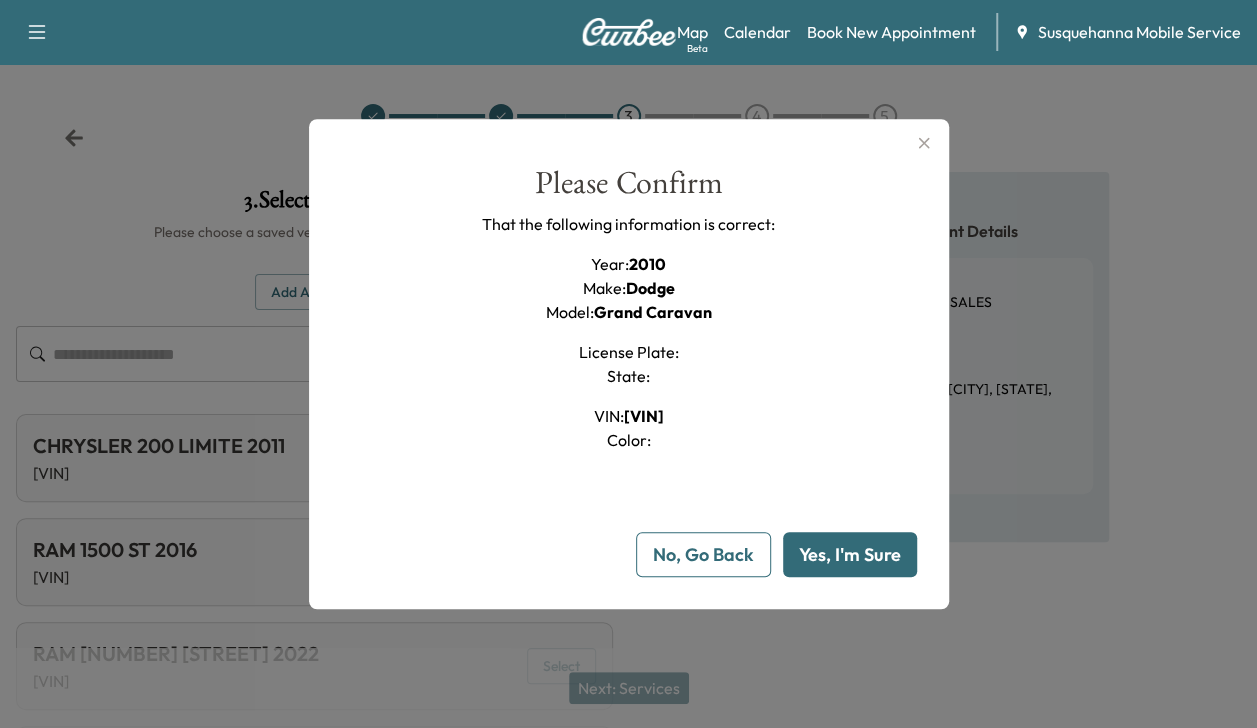 click on "Yes, I'm Sure" at bounding box center [850, 554] 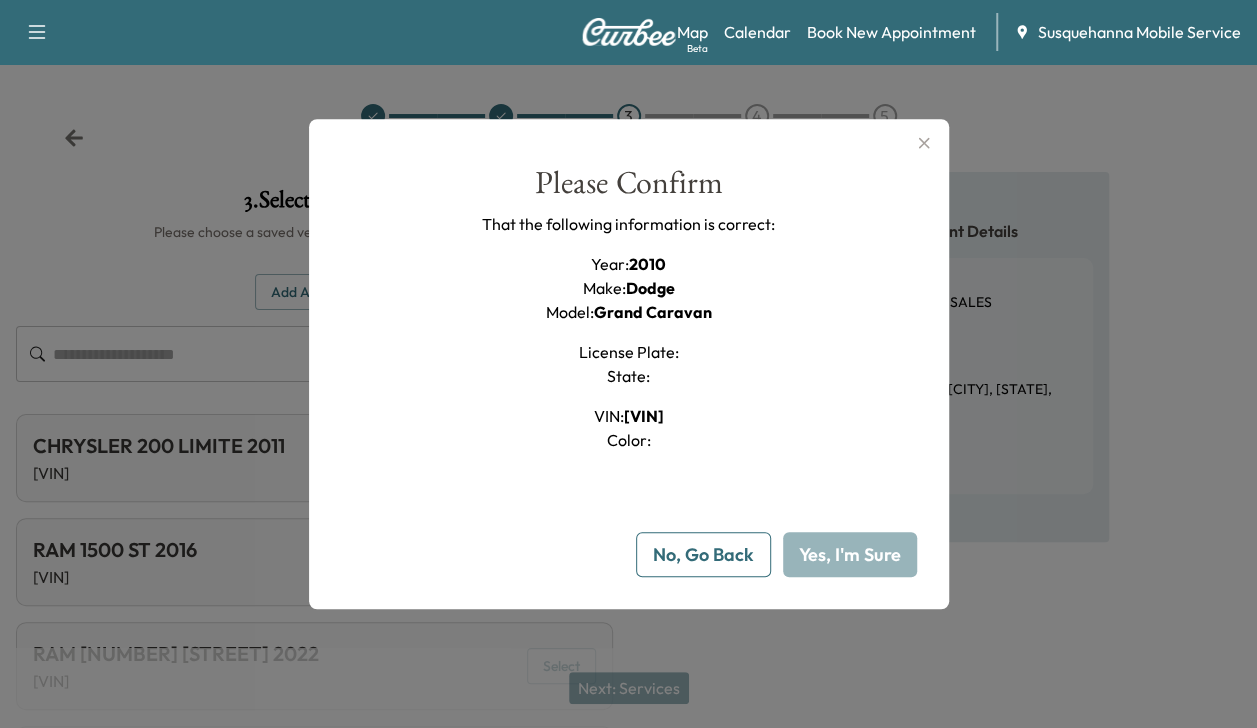 type 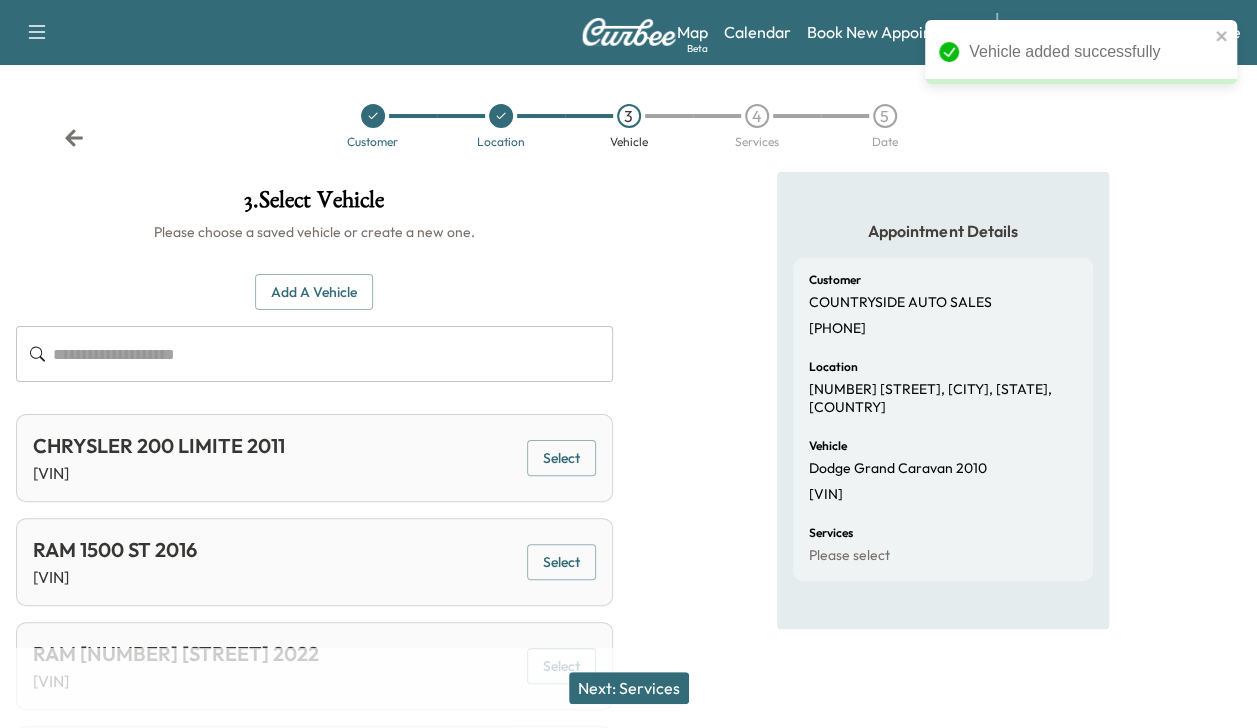 click on "Next: Services" at bounding box center [629, 688] 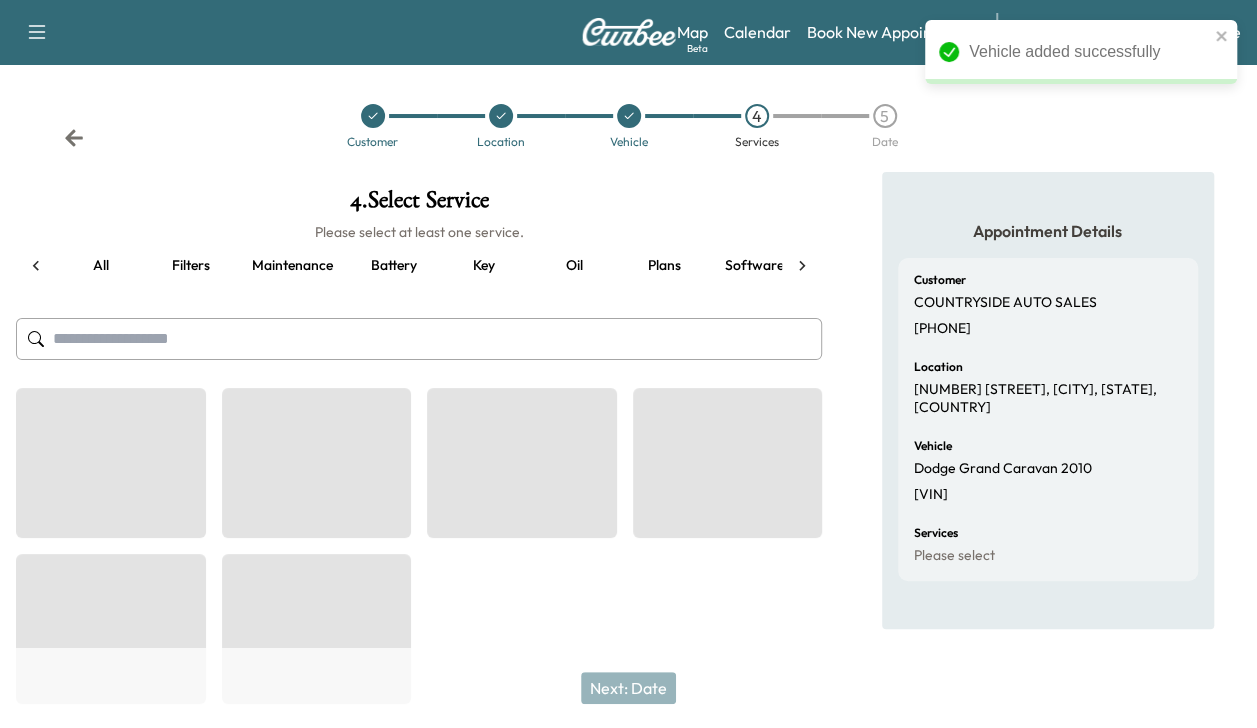 scroll, scrollTop: 0, scrollLeft: 264, axis: horizontal 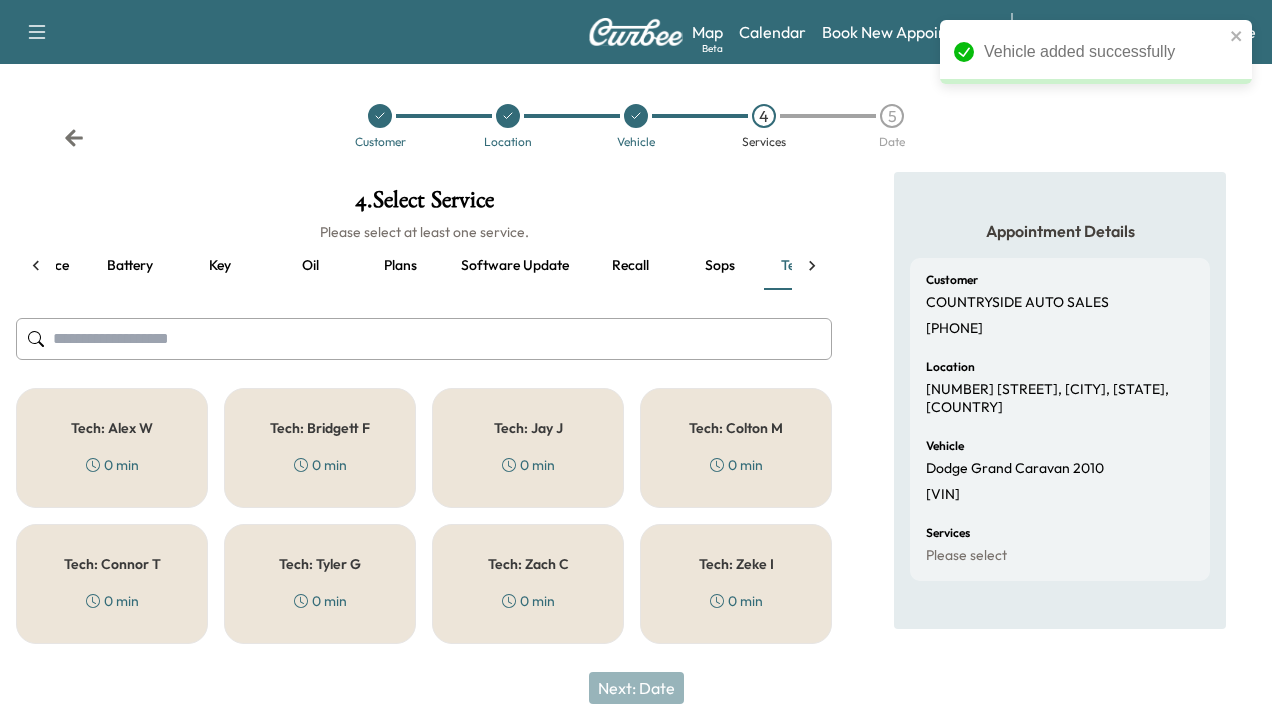 click on "Recall" at bounding box center [630, 266] 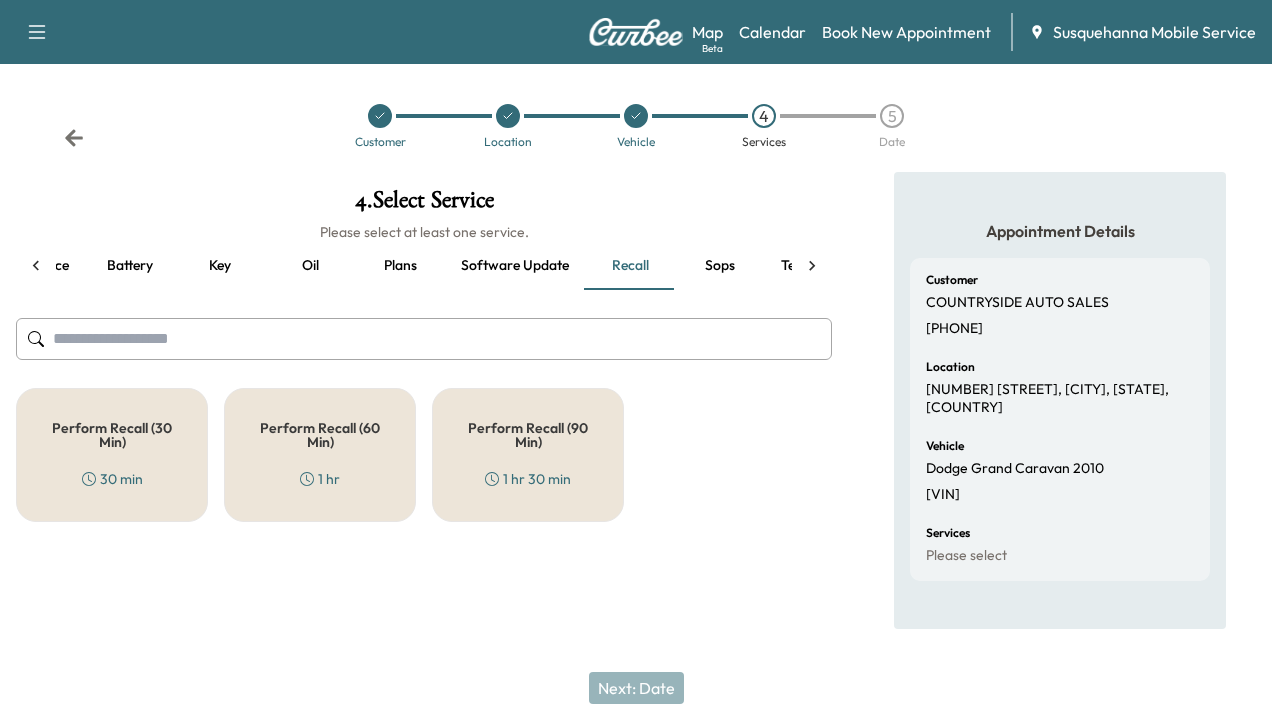 click on "Perform Recall (30 Min)" at bounding box center (112, 435) 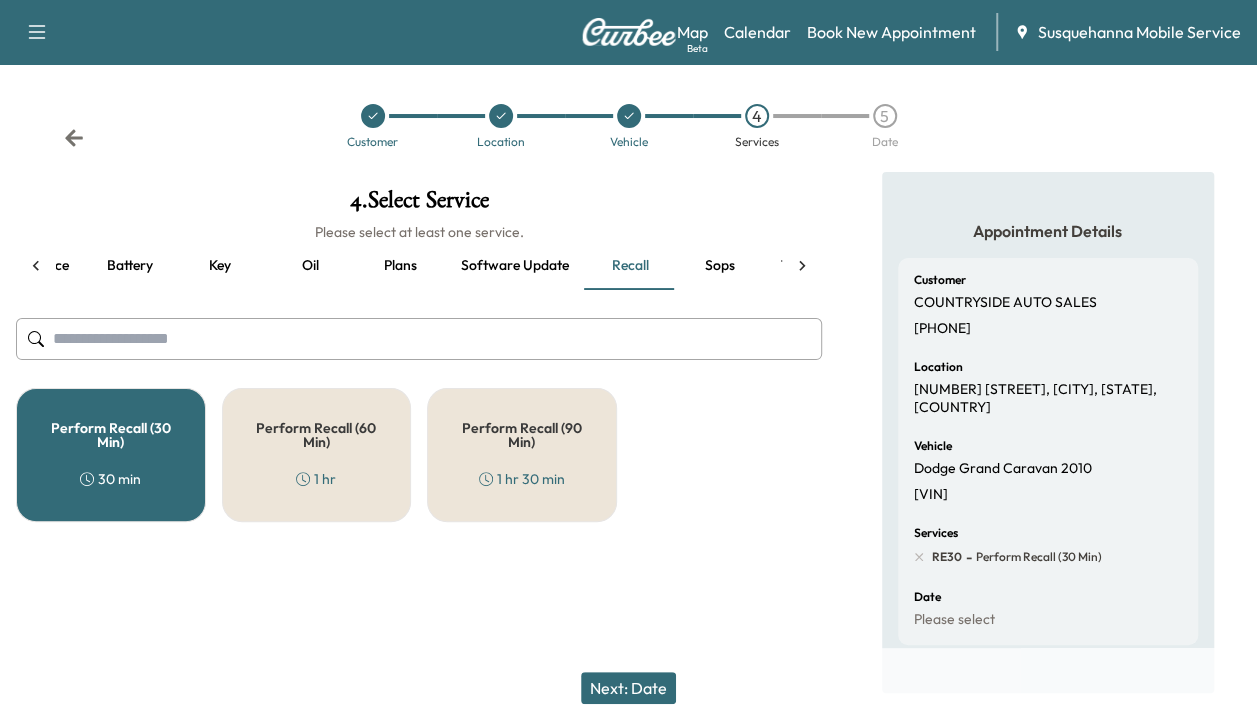 click 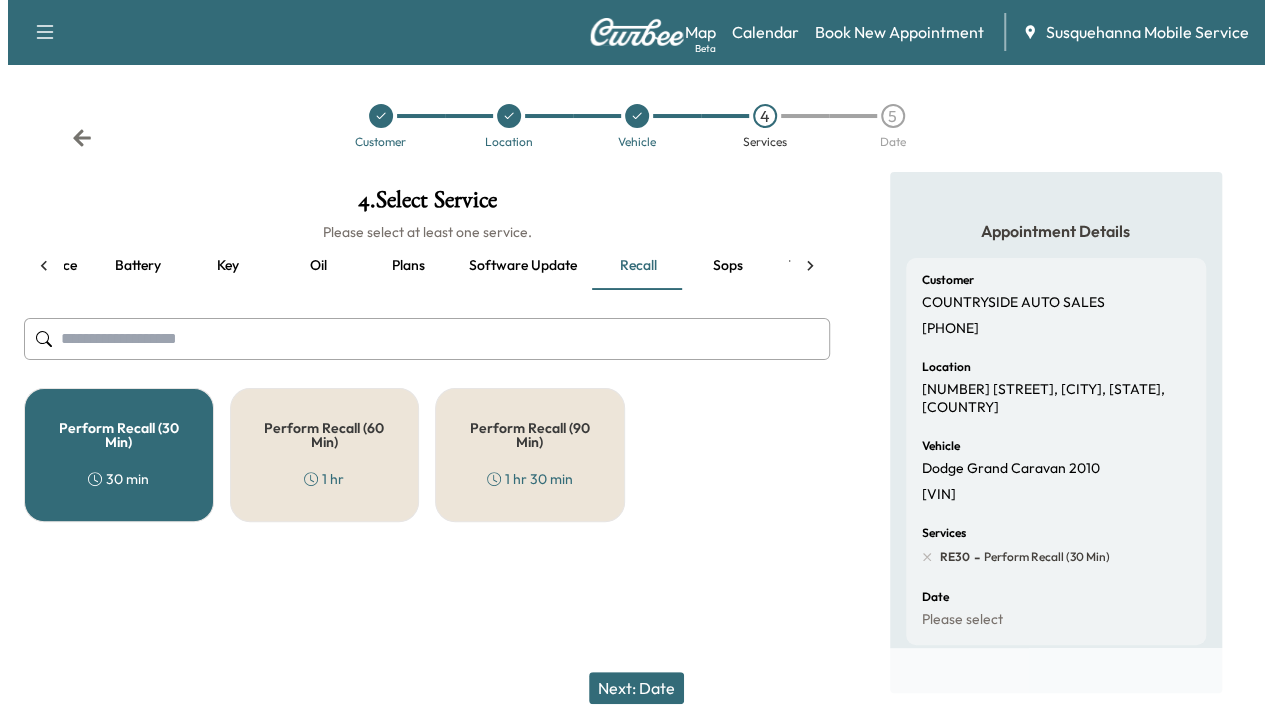 scroll, scrollTop: 0, scrollLeft: 344, axis: horizontal 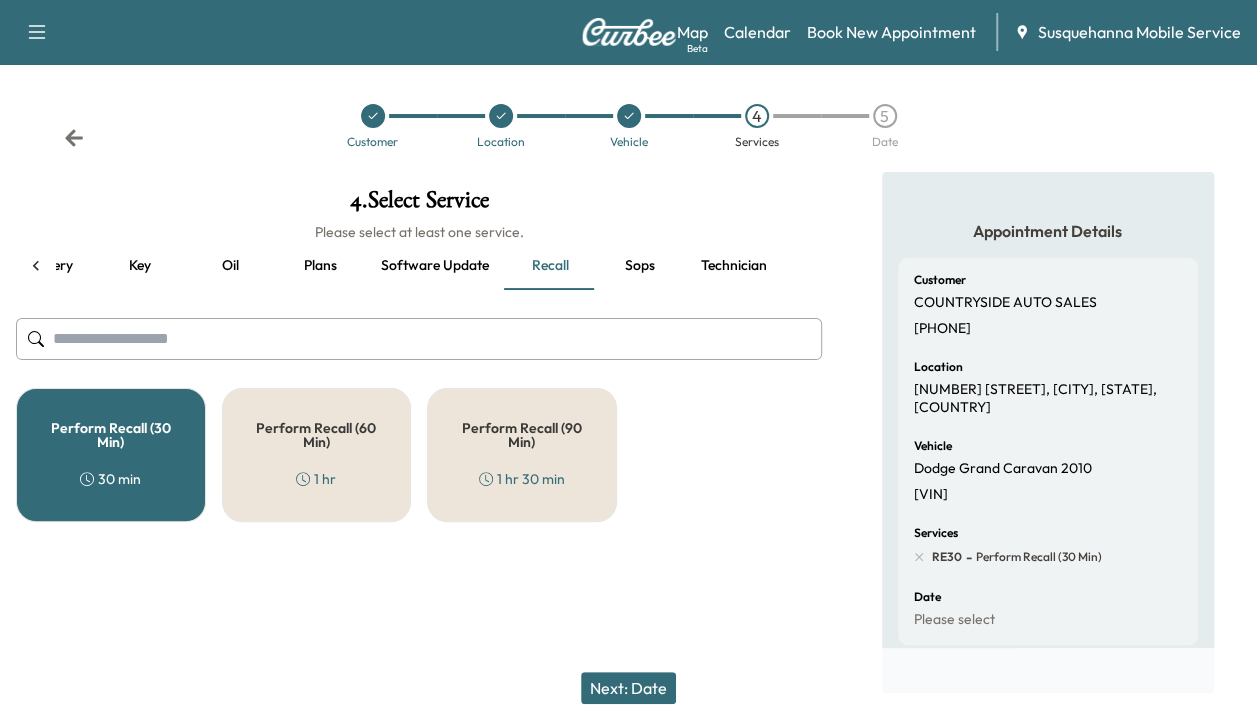 click on "all Filters Maintenance Battery Key Oil Plans Software update Recall Sops Technician" at bounding box center (419, 266) 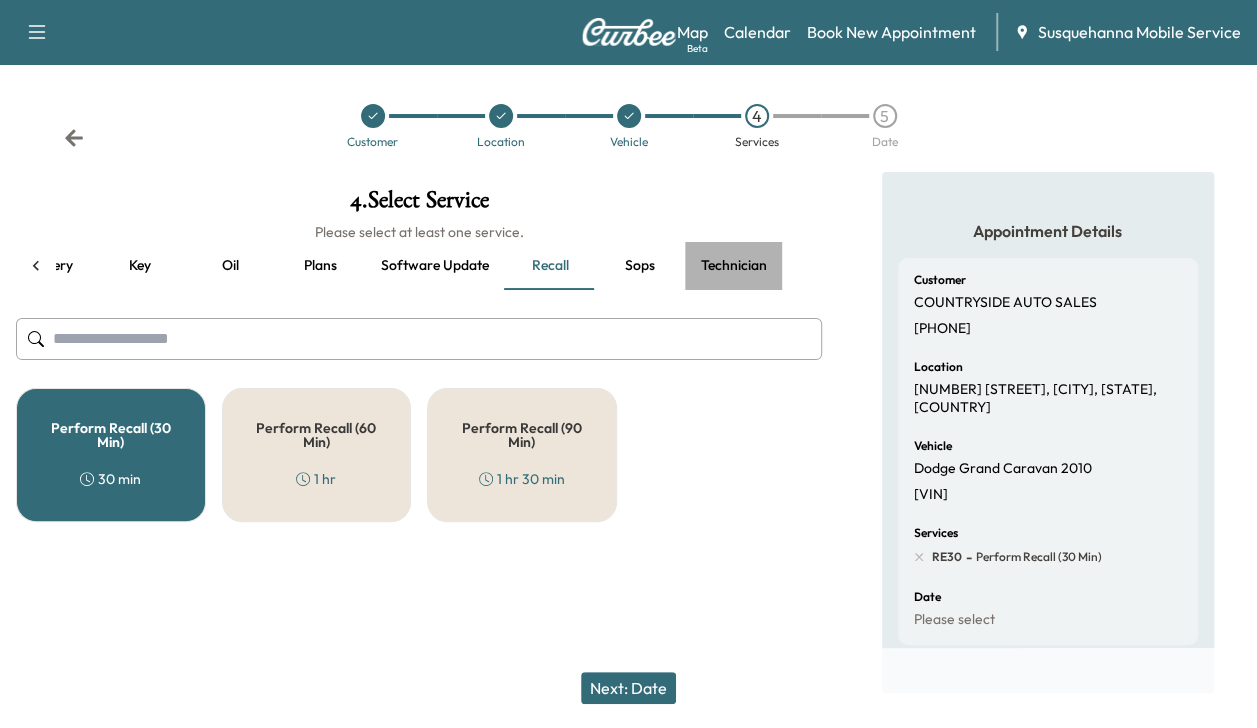 click on "Technician" at bounding box center [734, 266] 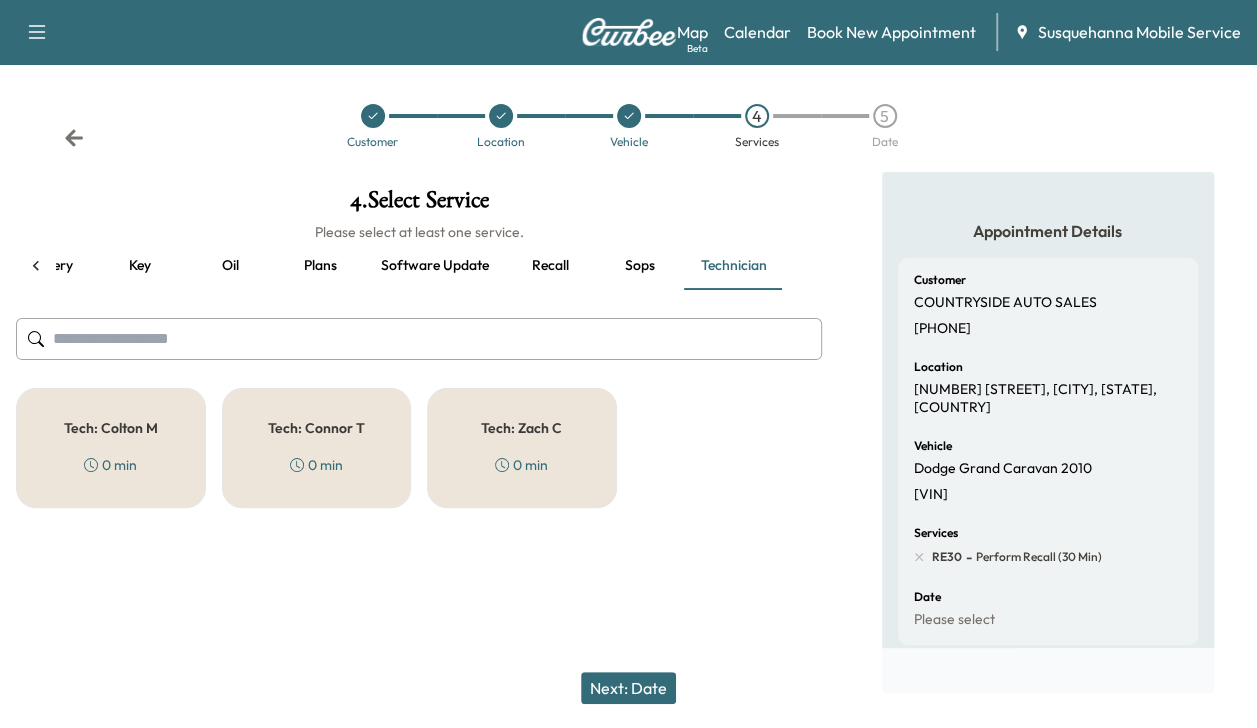 click on "0 min" at bounding box center (110, 465) 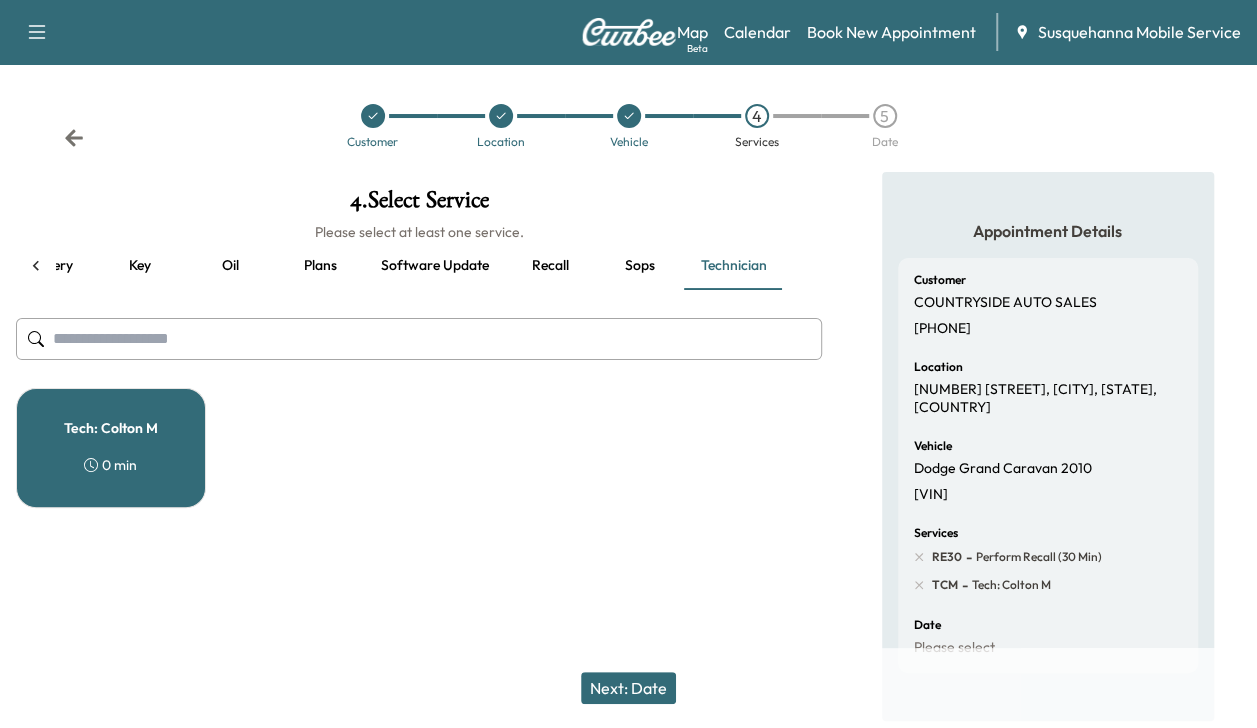 click on "Next: Date" at bounding box center (628, 688) 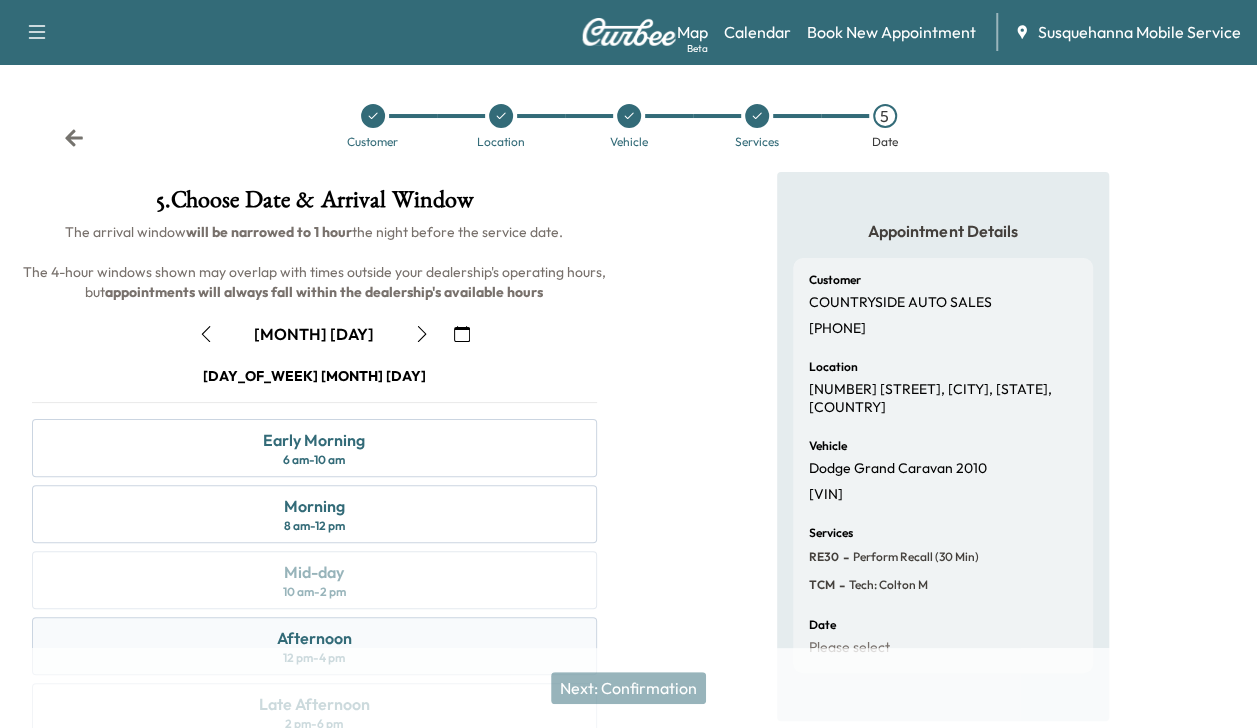 click on "Afternoon 12 pm  -  4 pm" at bounding box center [314, 646] 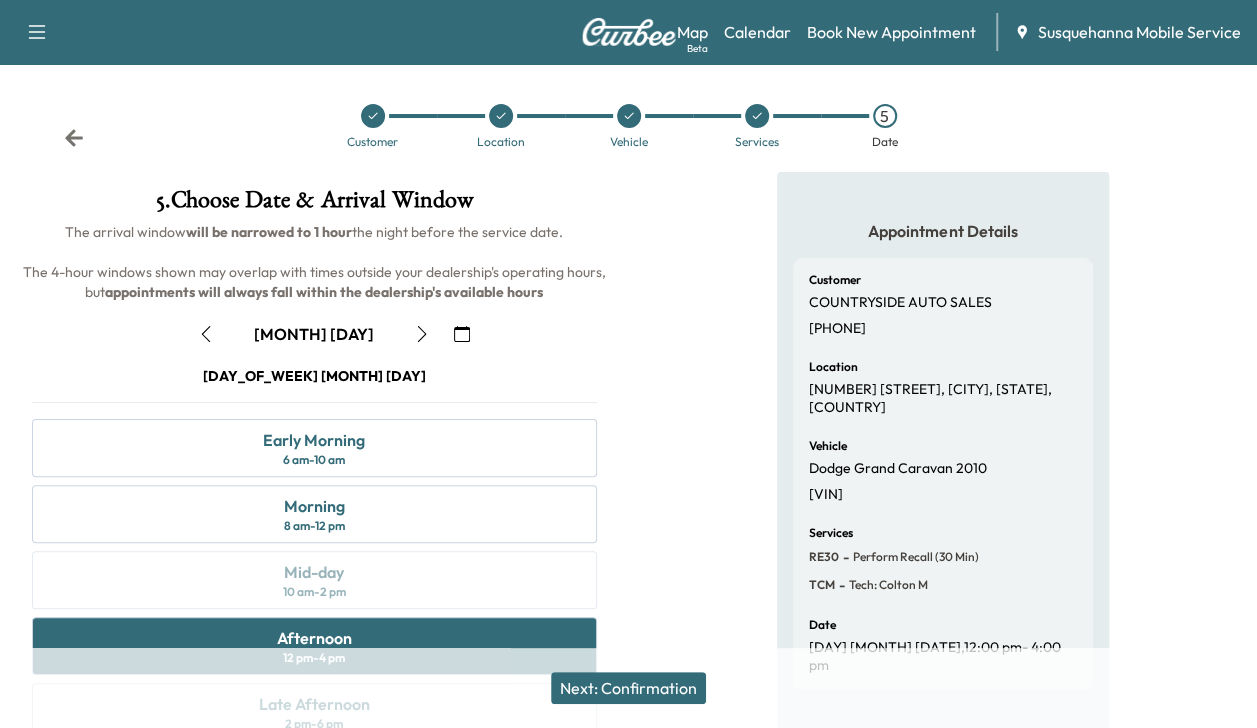click on "Next: Confirmation" at bounding box center [628, 688] 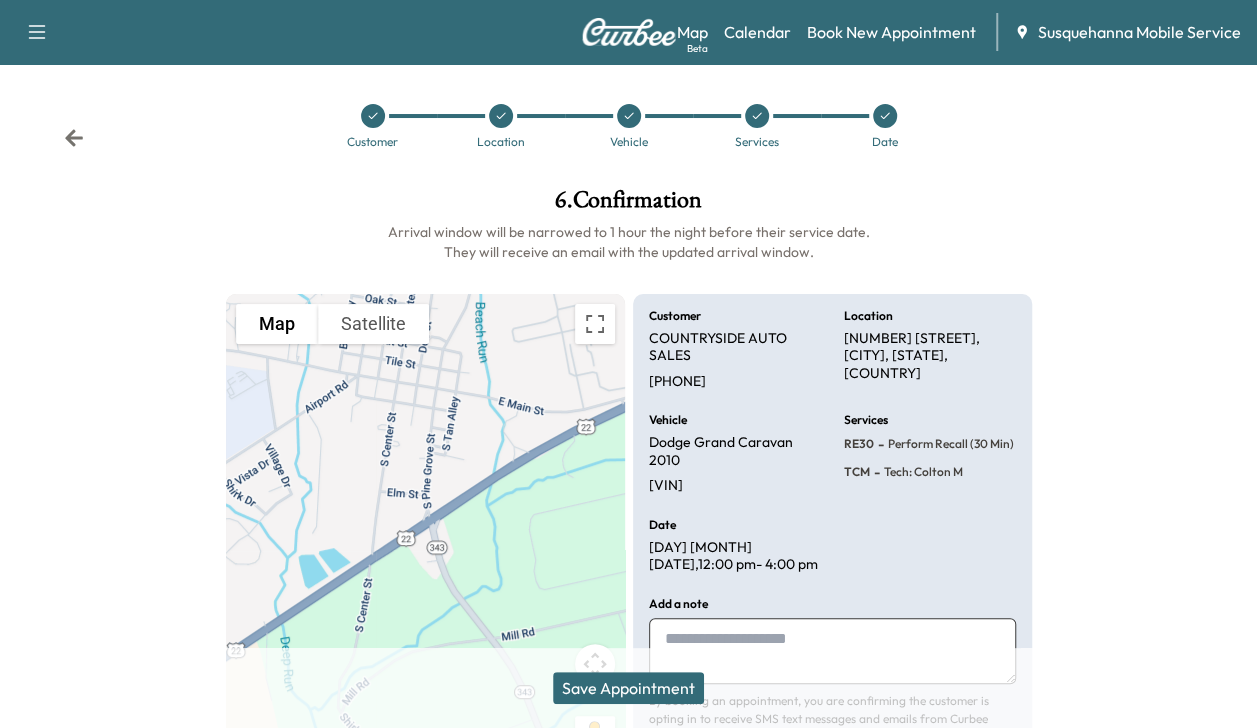 click on "Save Appointment" at bounding box center (628, 688) 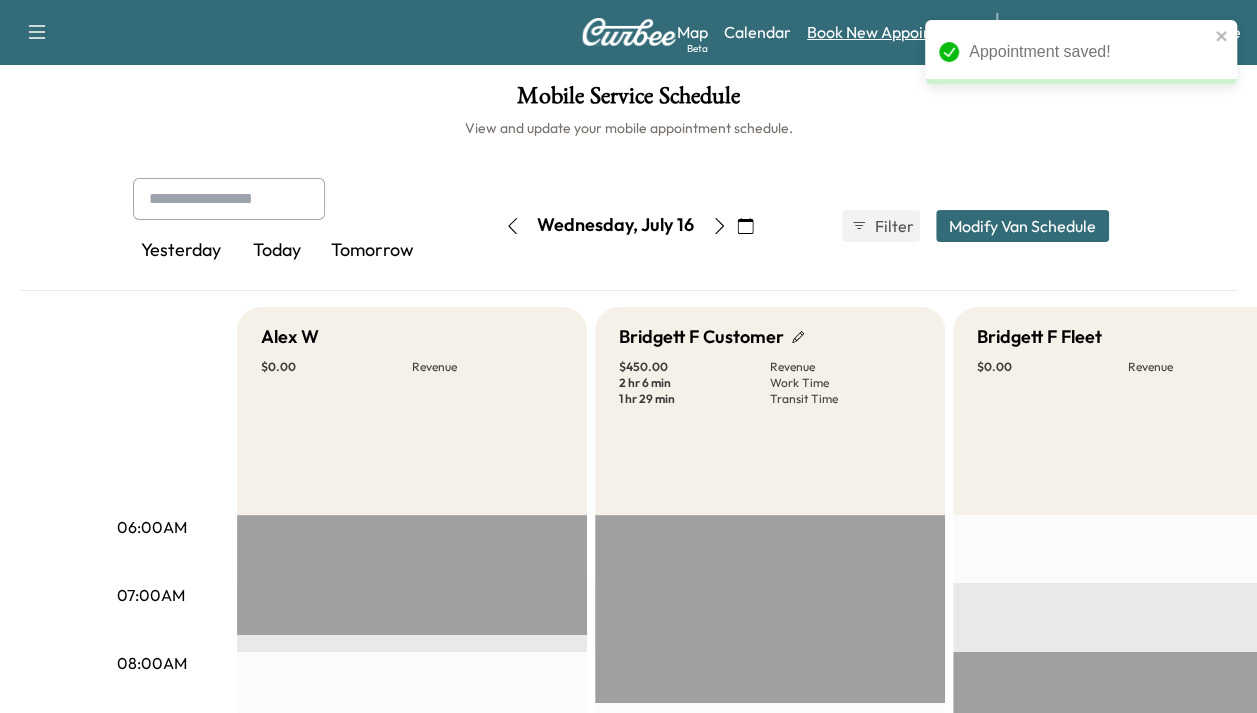 click on "Book New Appointment" at bounding box center (891, 32) 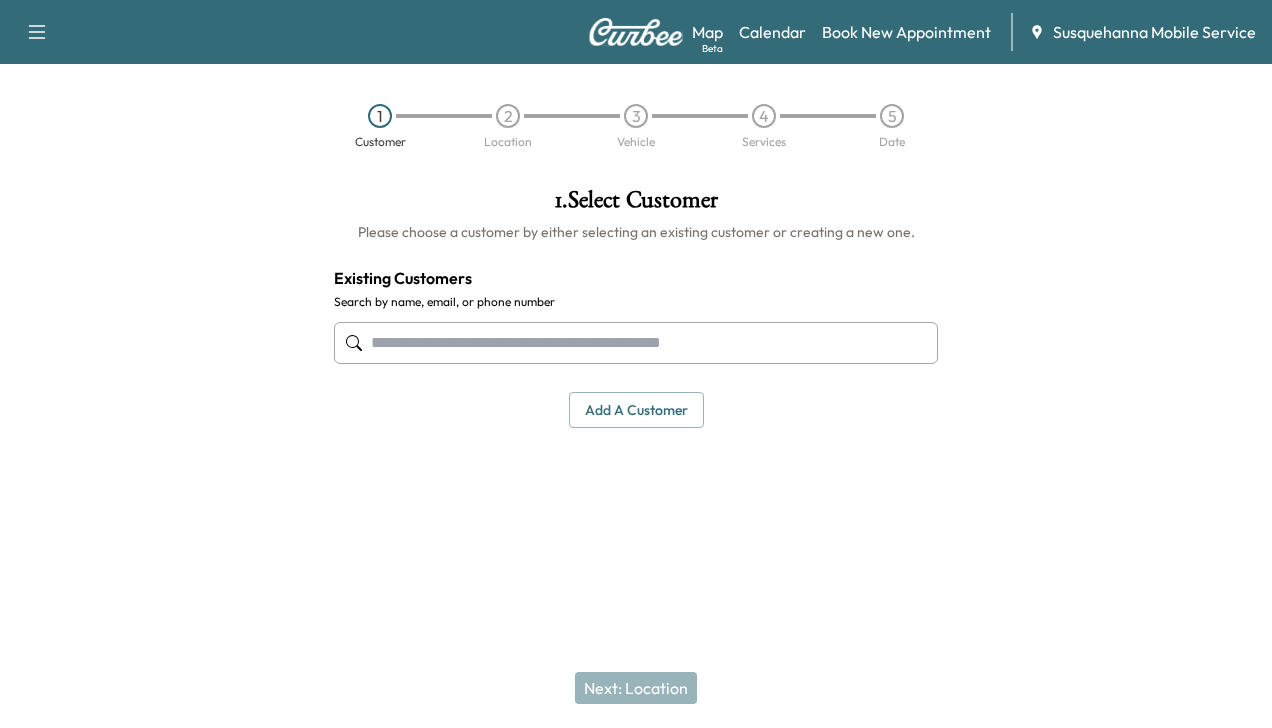 click at bounding box center (636, 343) 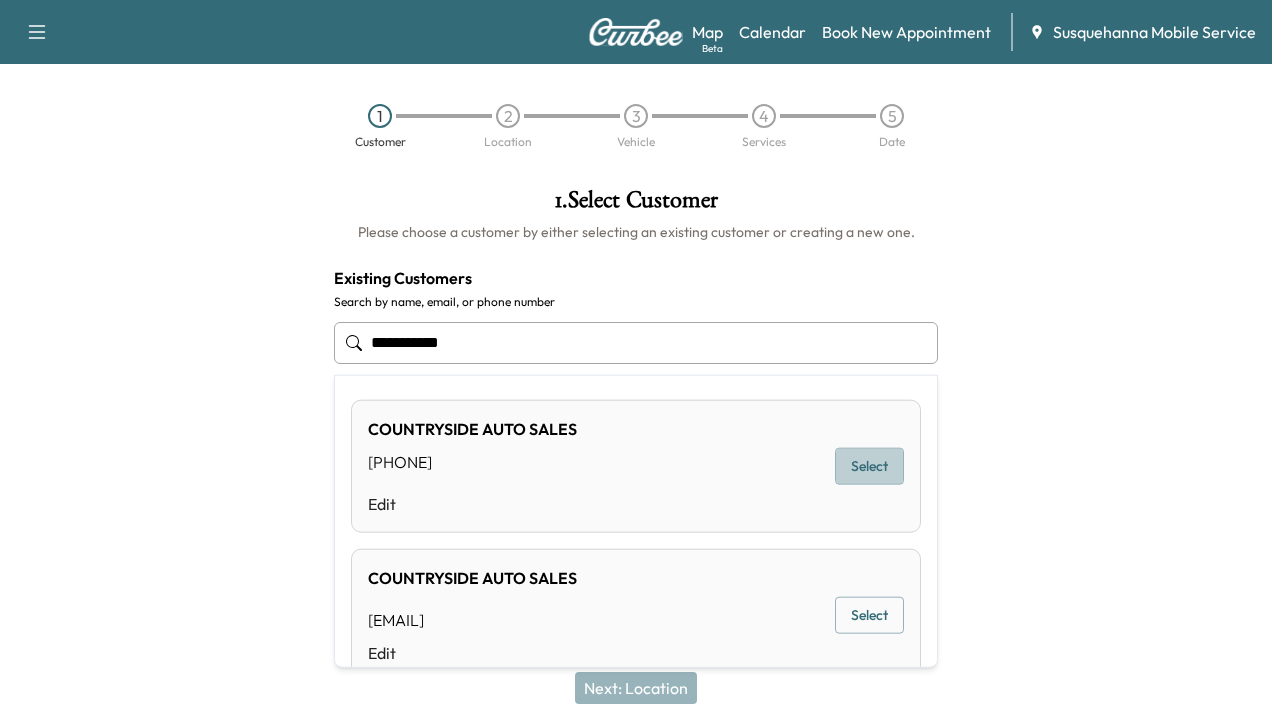 click on "Select" at bounding box center (869, 466) 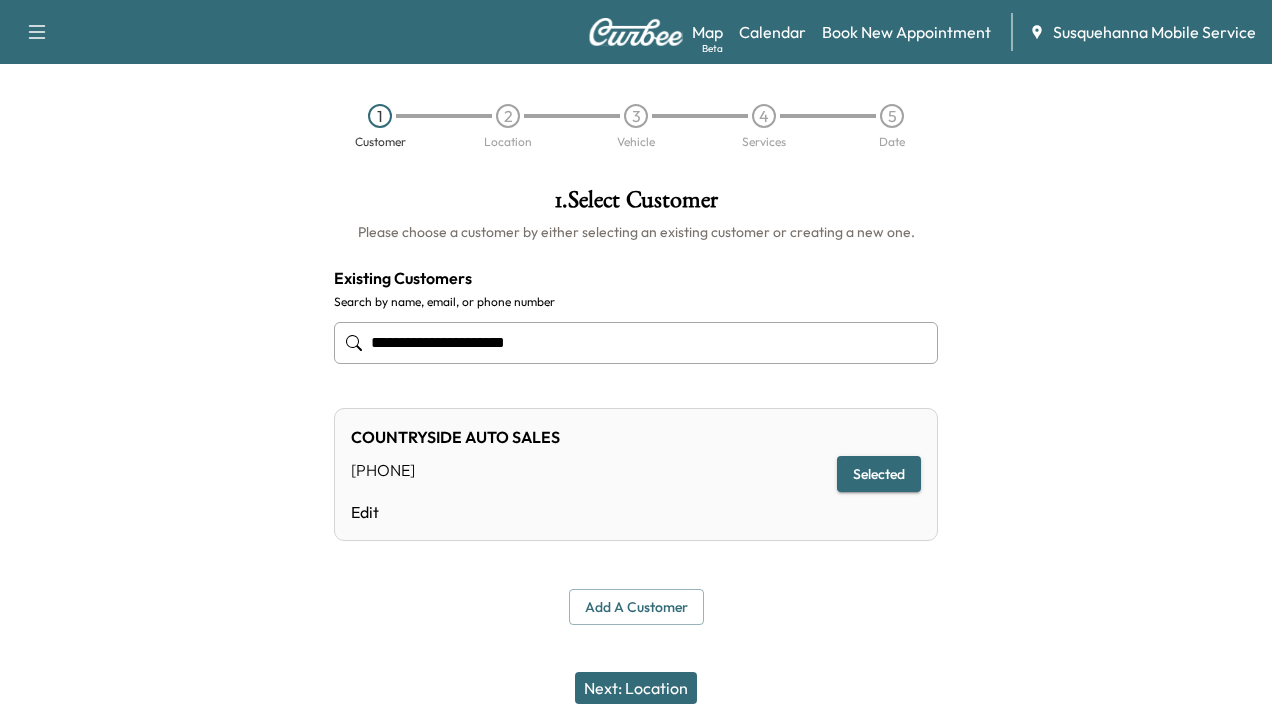 type on "**********" 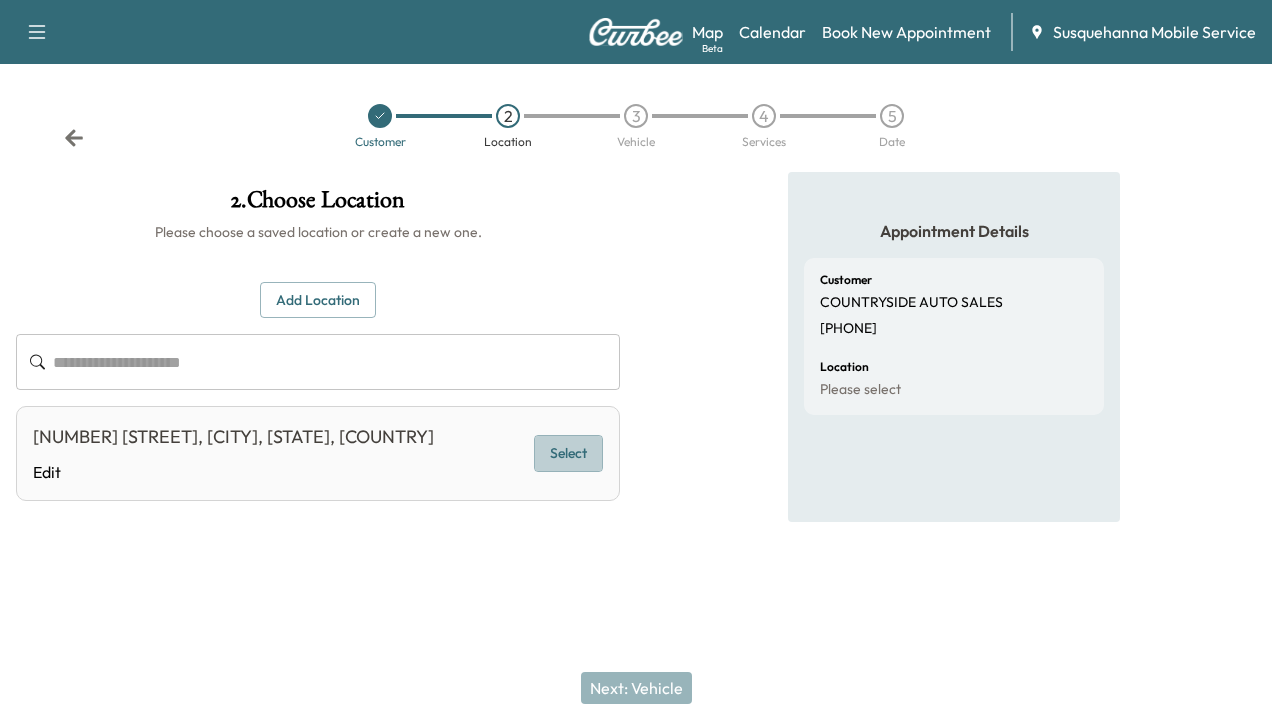 click on "Select" at bounding box center [568, 453] 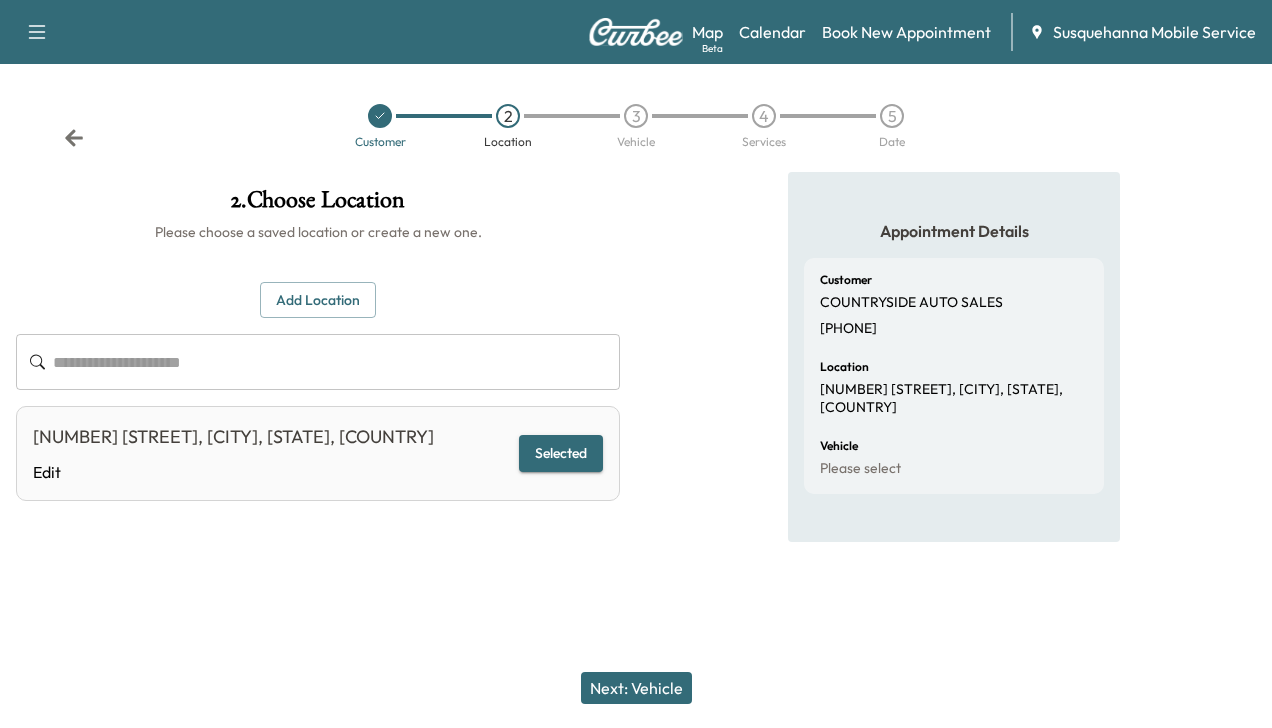 click on "Next: Vehicle" at bounding box center [636, 688] 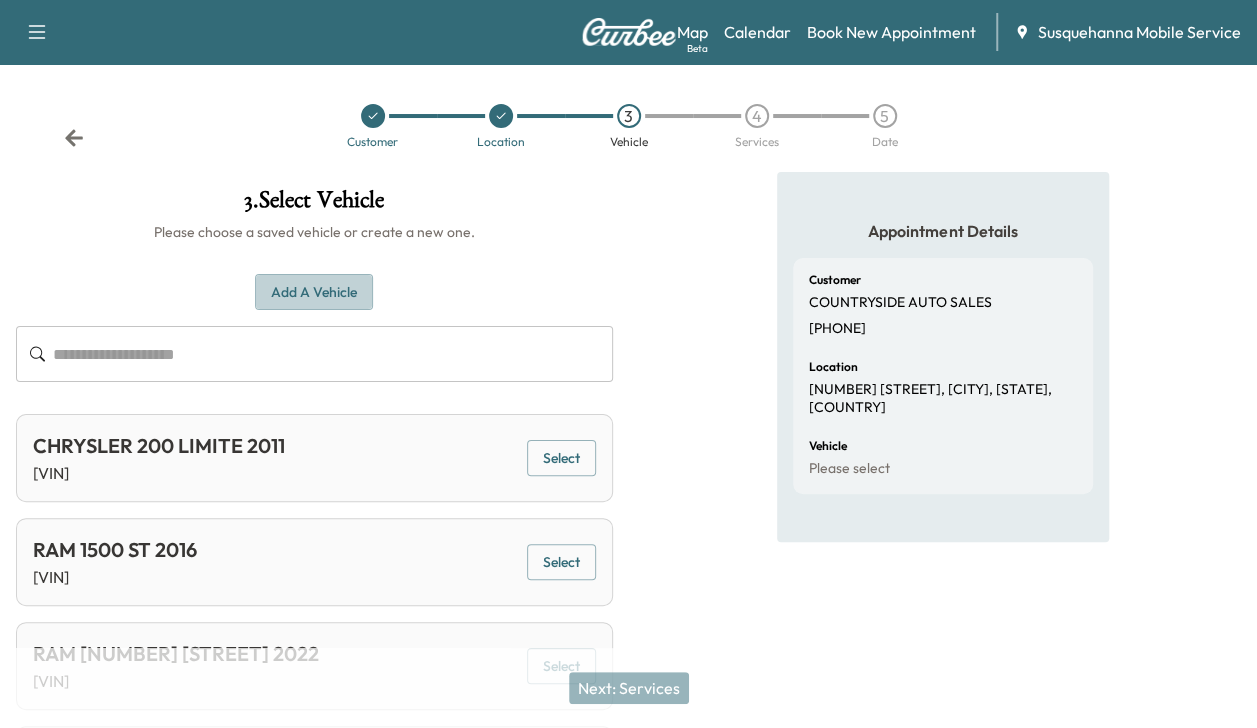 click on "Add a Vehicle" at bounding box center (314, 292) 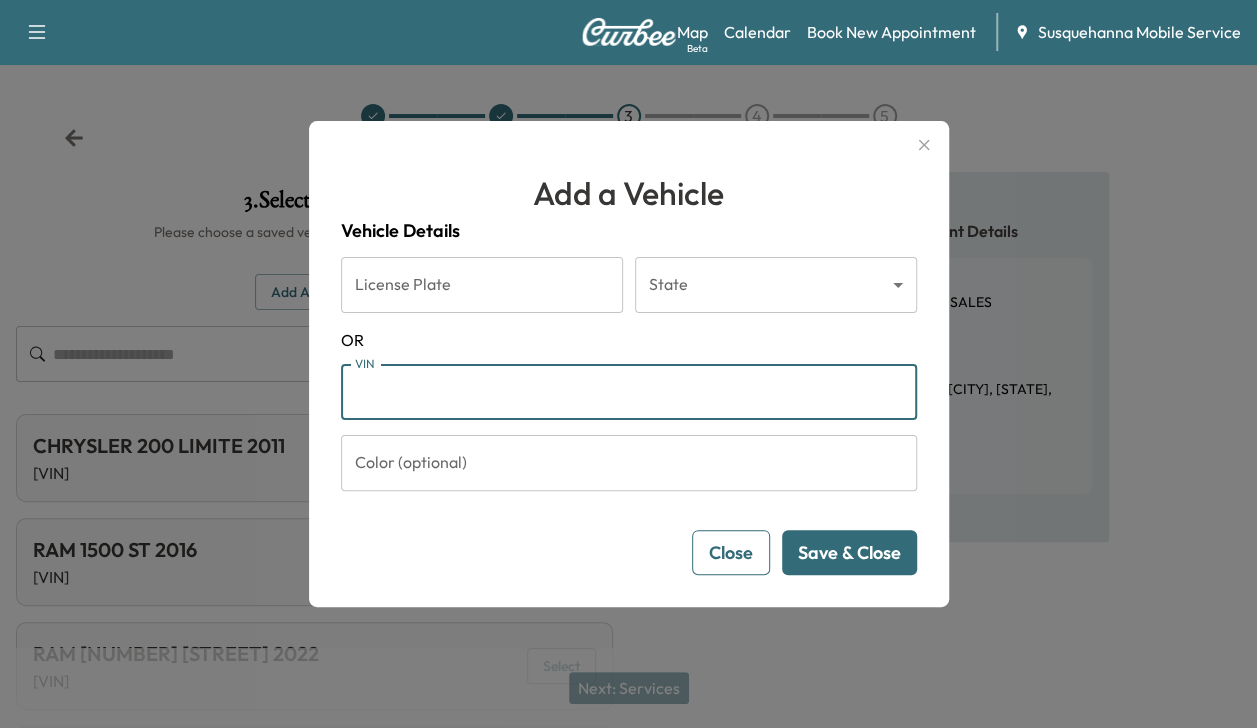 click on "VIN" at bounding box center (629, 392) 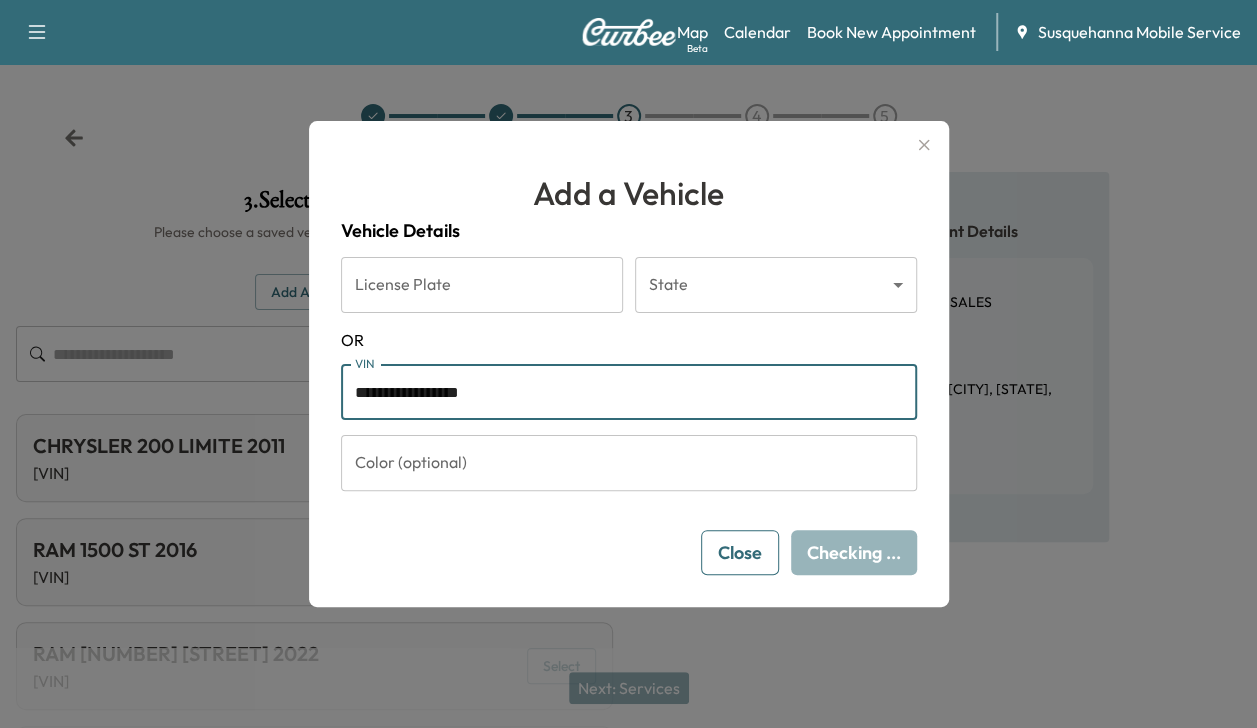 type on "**********" 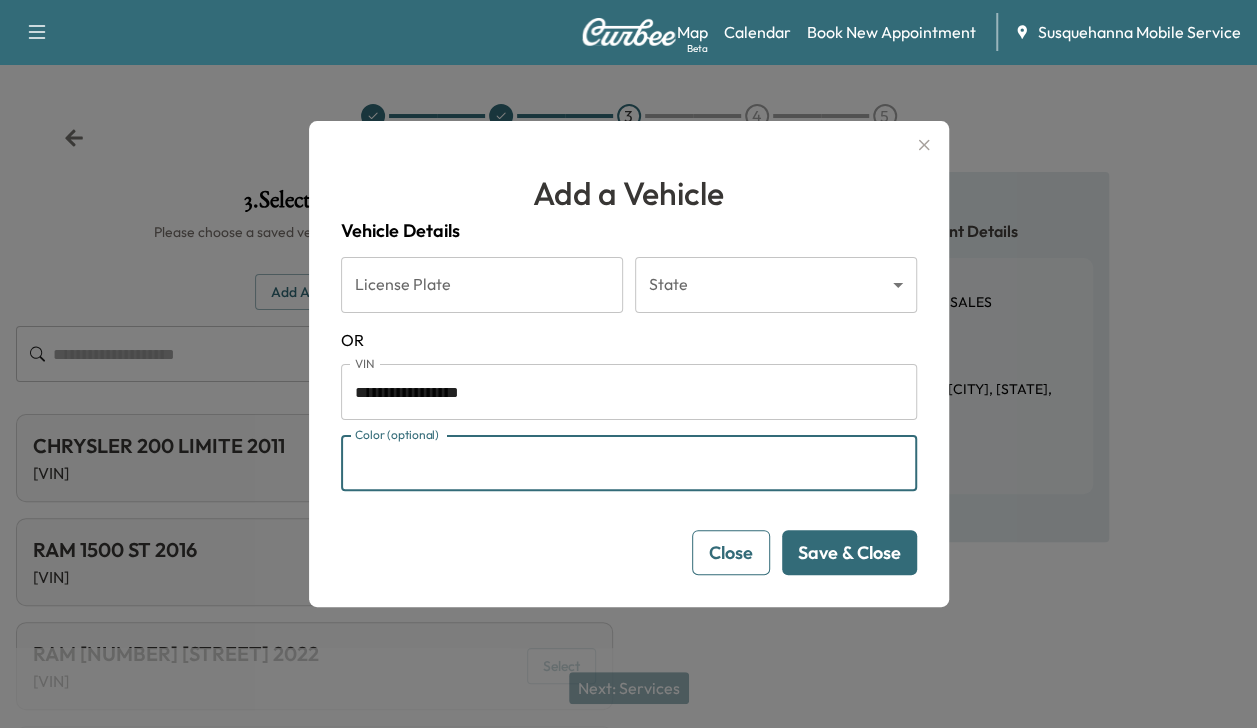 click on "Color (optional)" at bounding box center [629, 463] 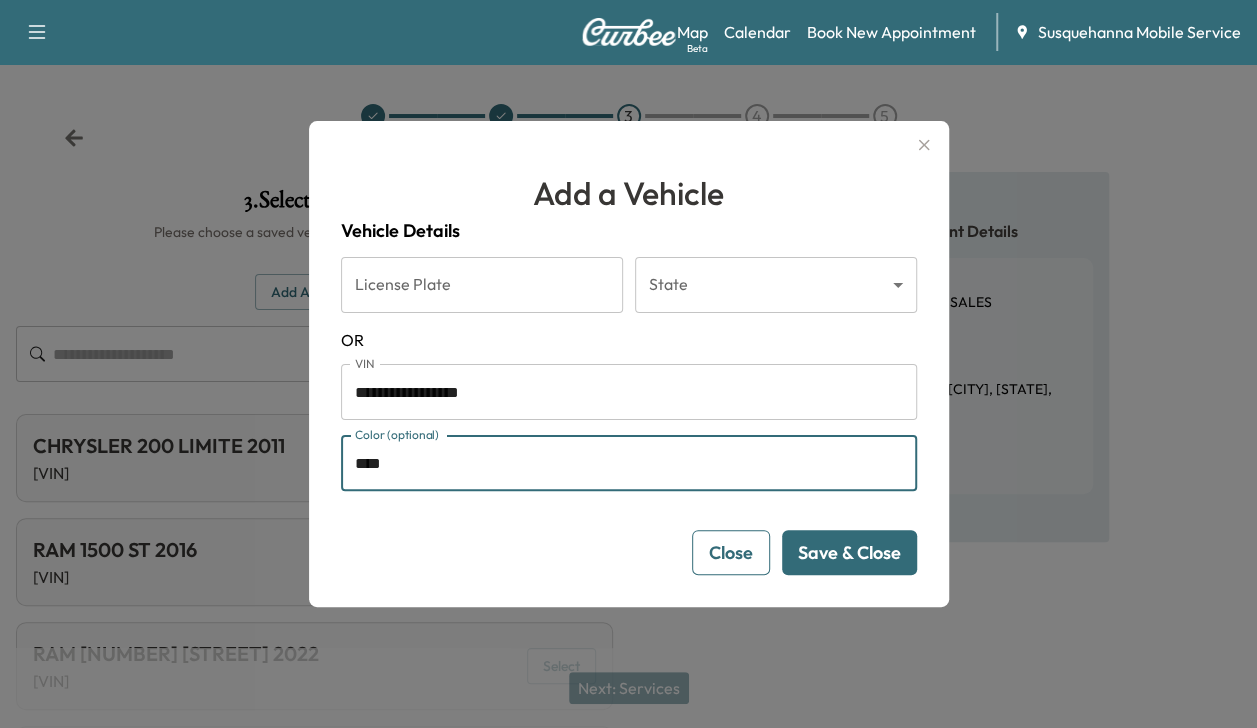 click on "Save & Close" at bounding box center (849, 552) 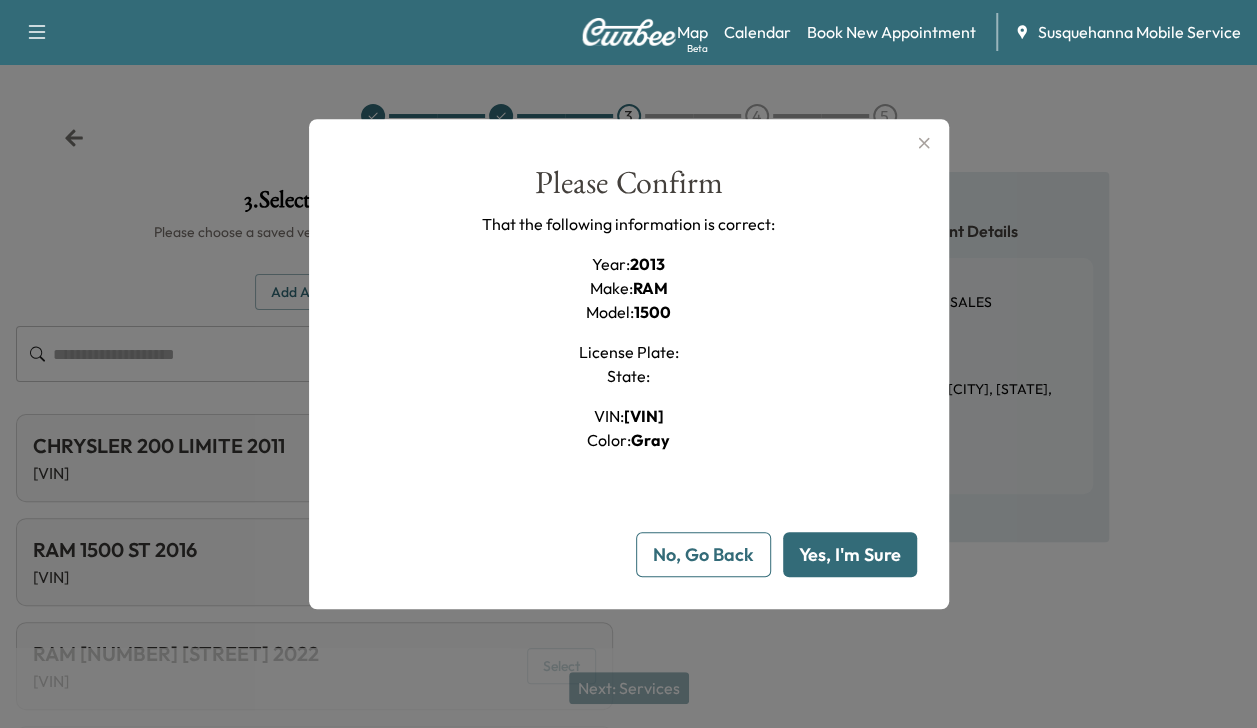 click on "Yes, I'm Sure" at bounding box center (850, 554) 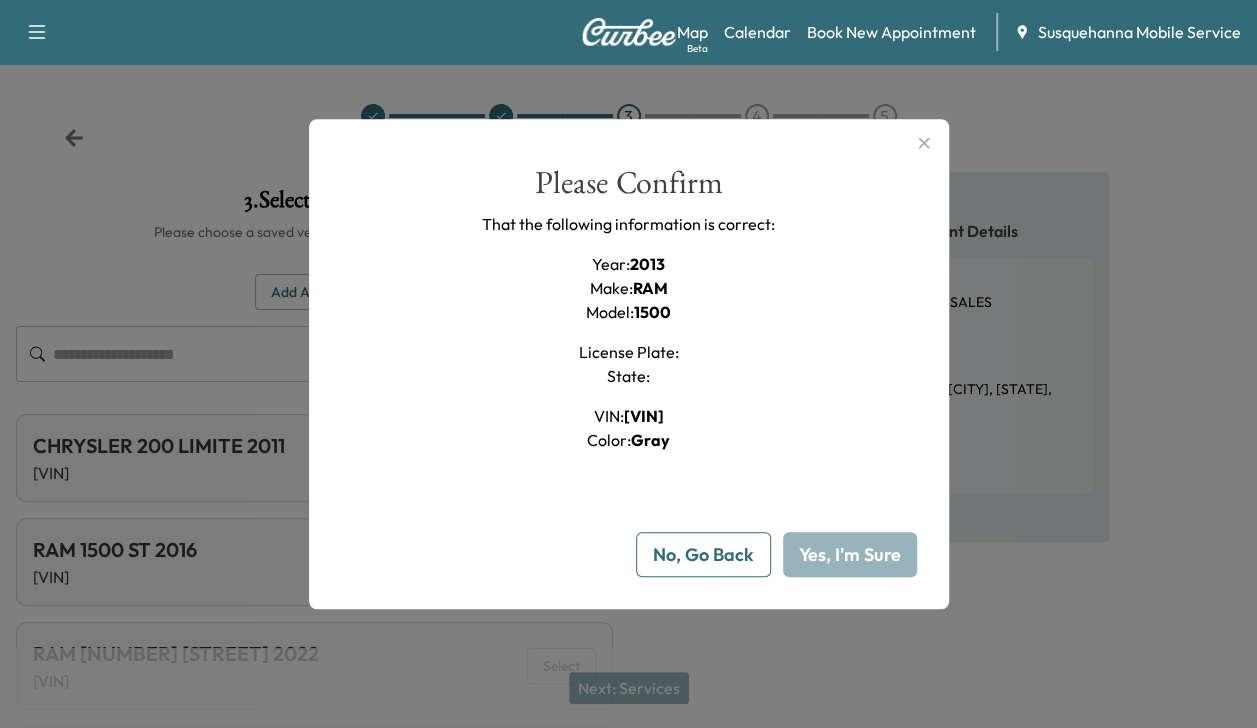 type 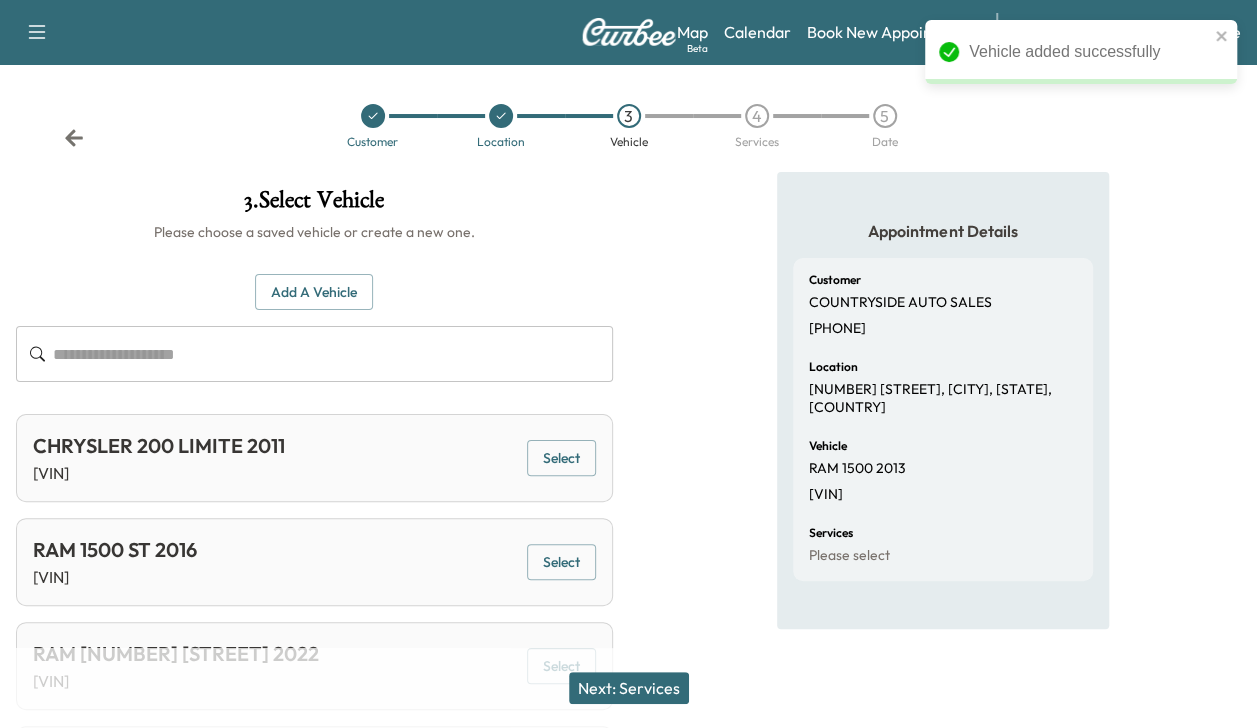 click on "Next: Services" at bounding box center [629, 688] 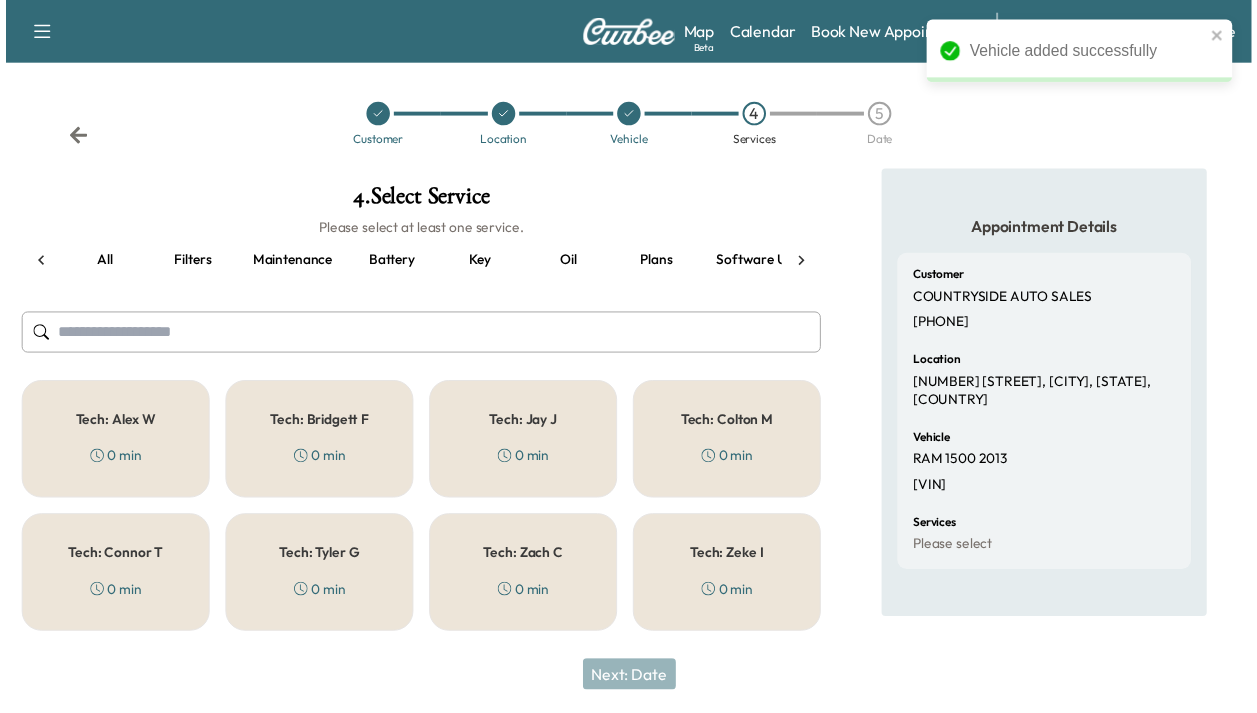 scroll, scrollTop: 0, scrollLeft: 254, axis: horizontal 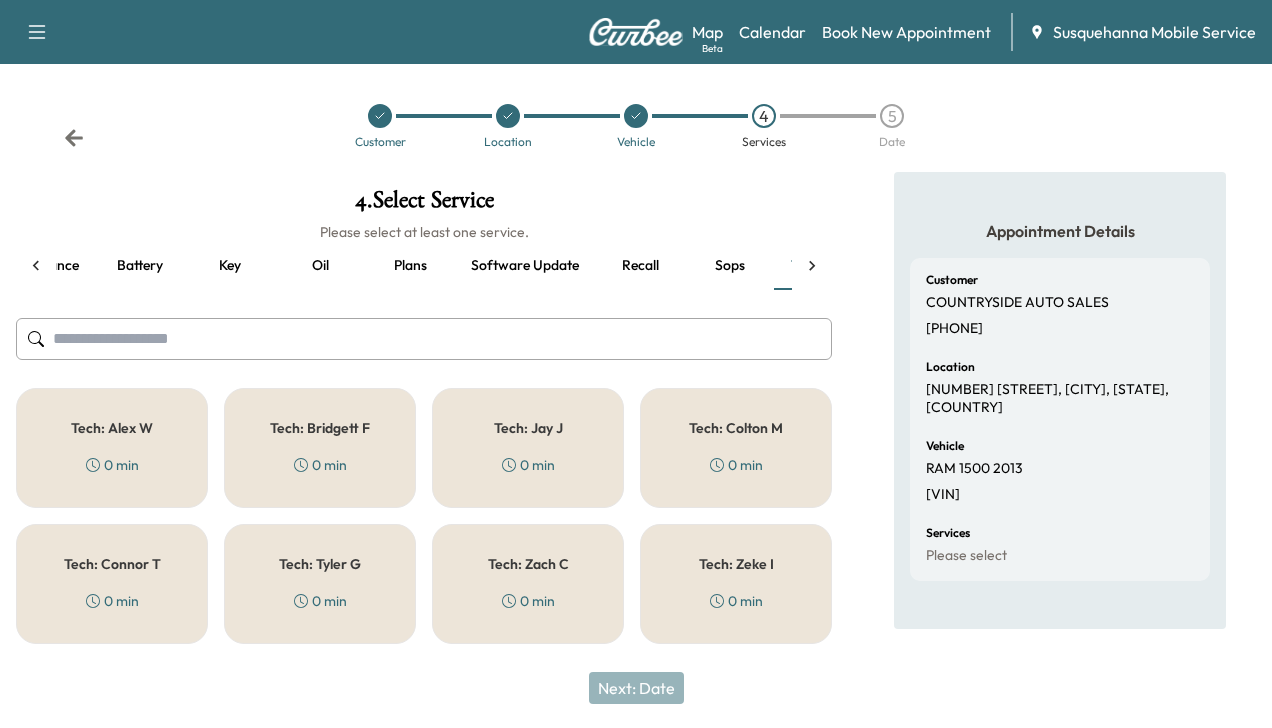 click on "Tech: [NAME] [LAST] [TIME]" at bounding box center (736, 448) 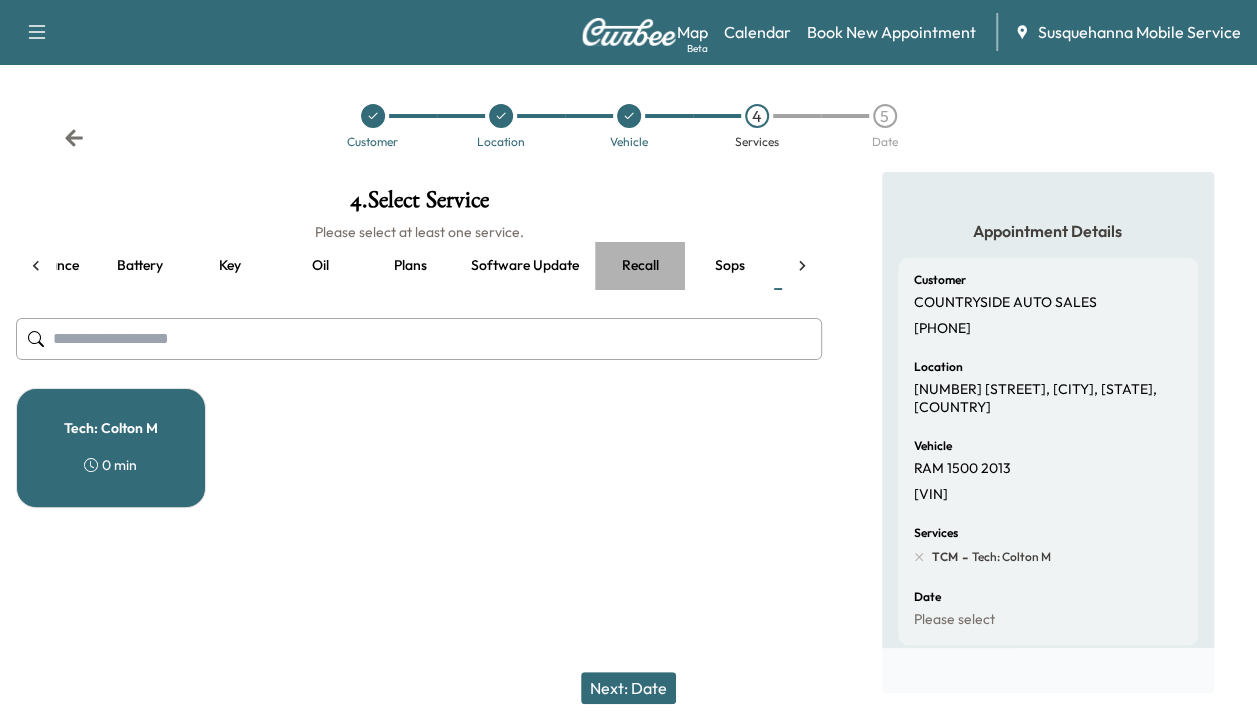 click on "Recall" at bounding box center [640, 266] 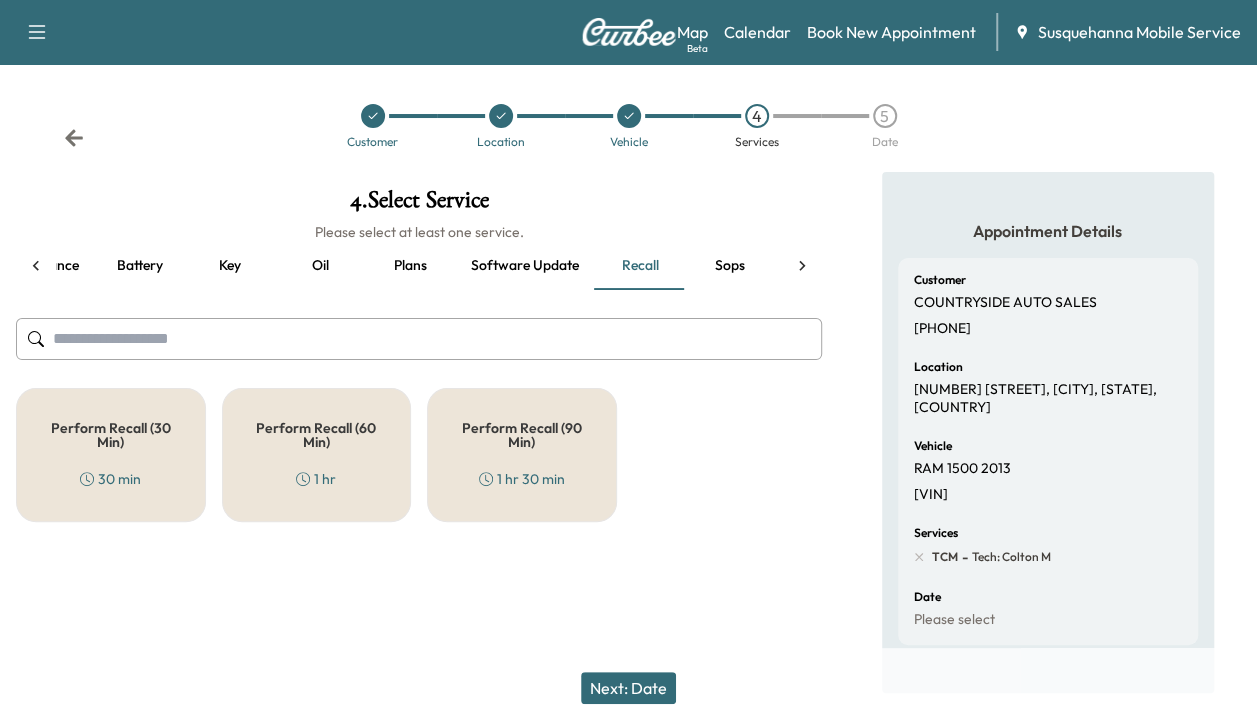 click on "Perform Recall (30 Min) 30 min" at bounding box center [111, 455] 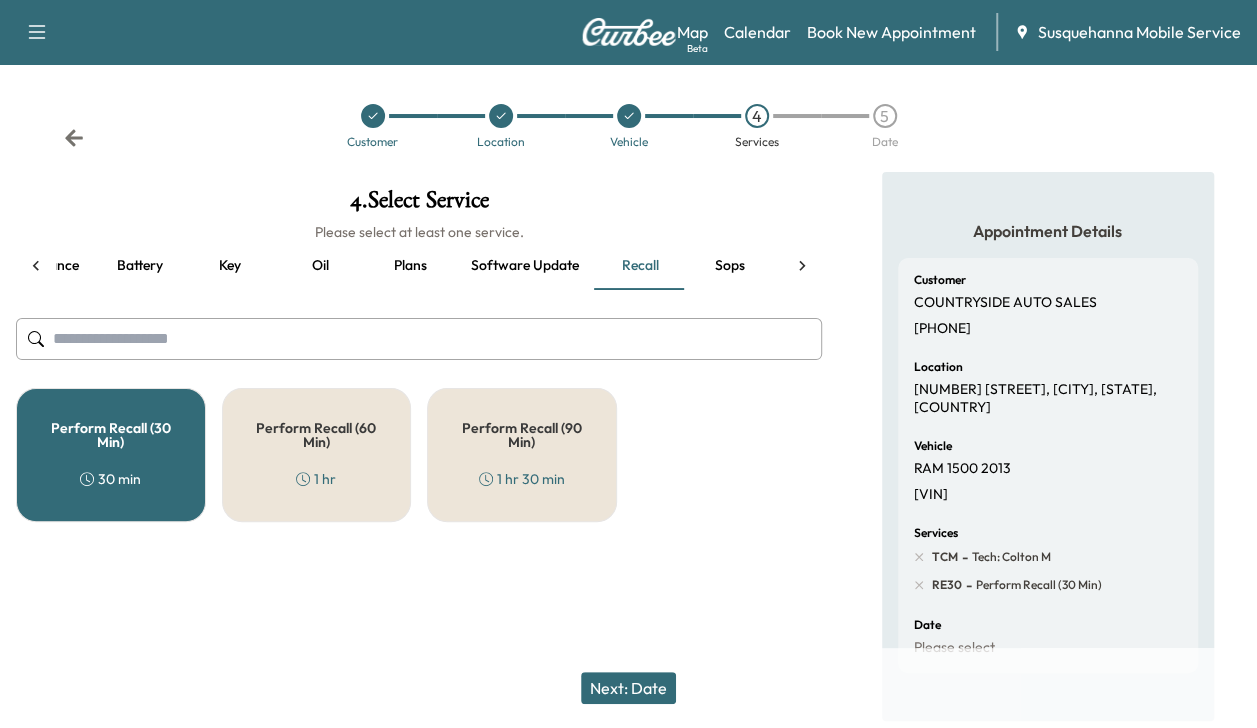 click on "Next: Date" at bounding box center (628, 688) 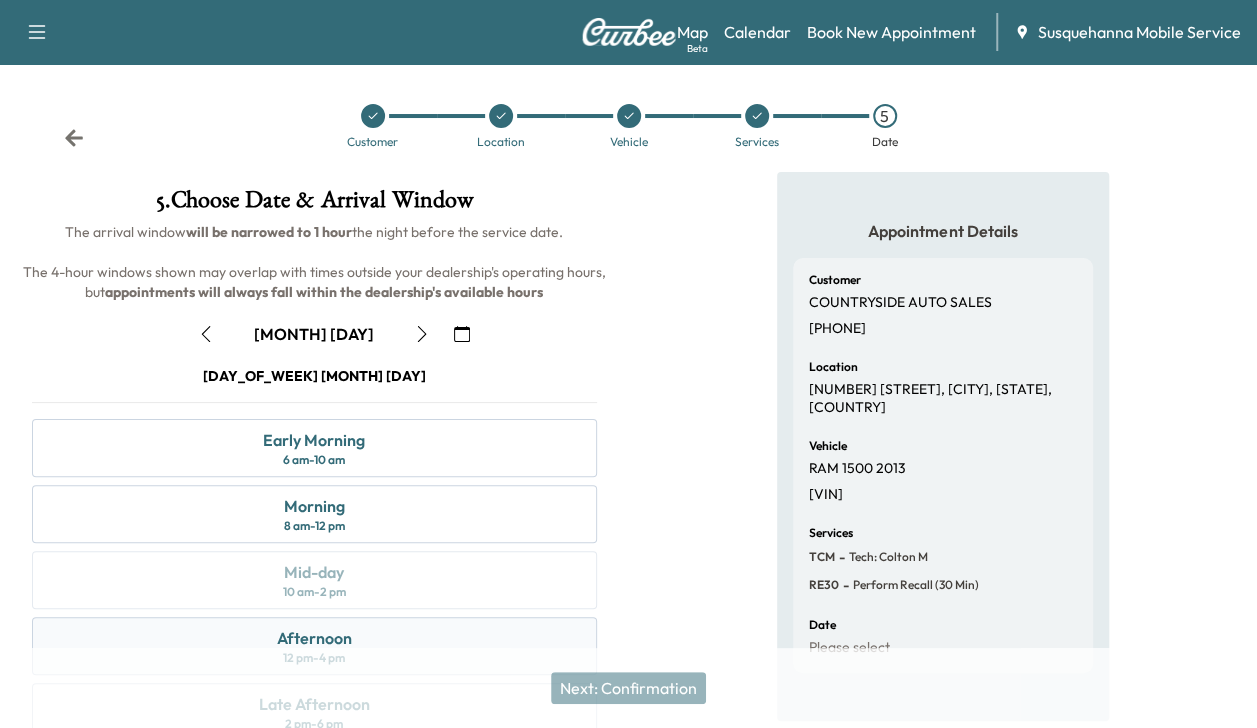 click on "Afternoon 12 pm  -  4 pm" at bounding box center [314, 646] 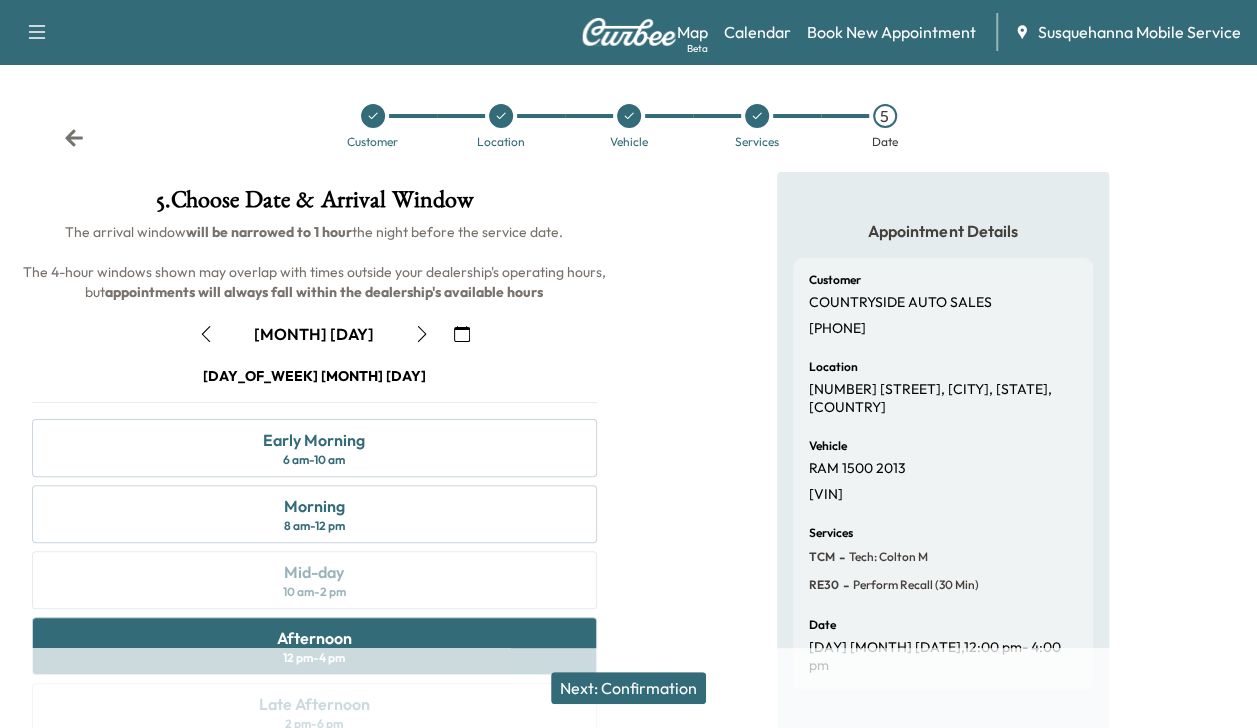 click on "Next: Confirmation" at bounding box center [628, 688] 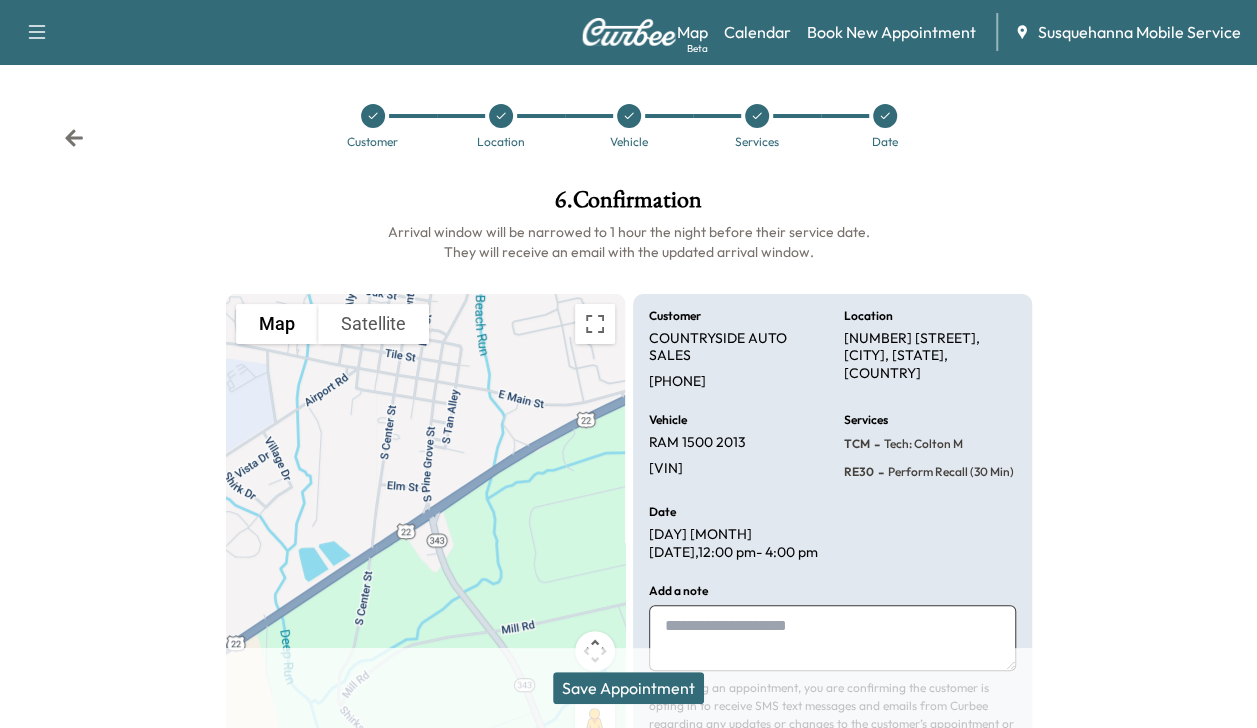 click on "Save Appointment" at bounding box center (628, 688) 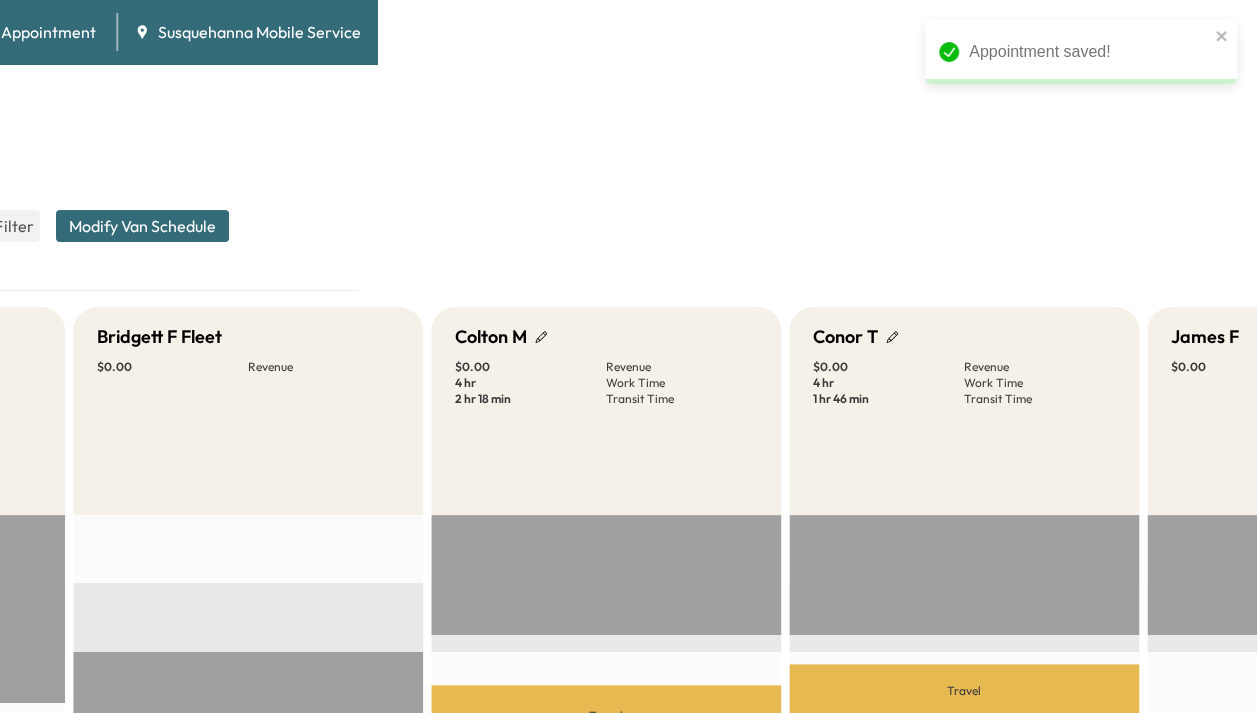 scroll, scrollTop: 0, scrollLeft: 933, axis: horizontal 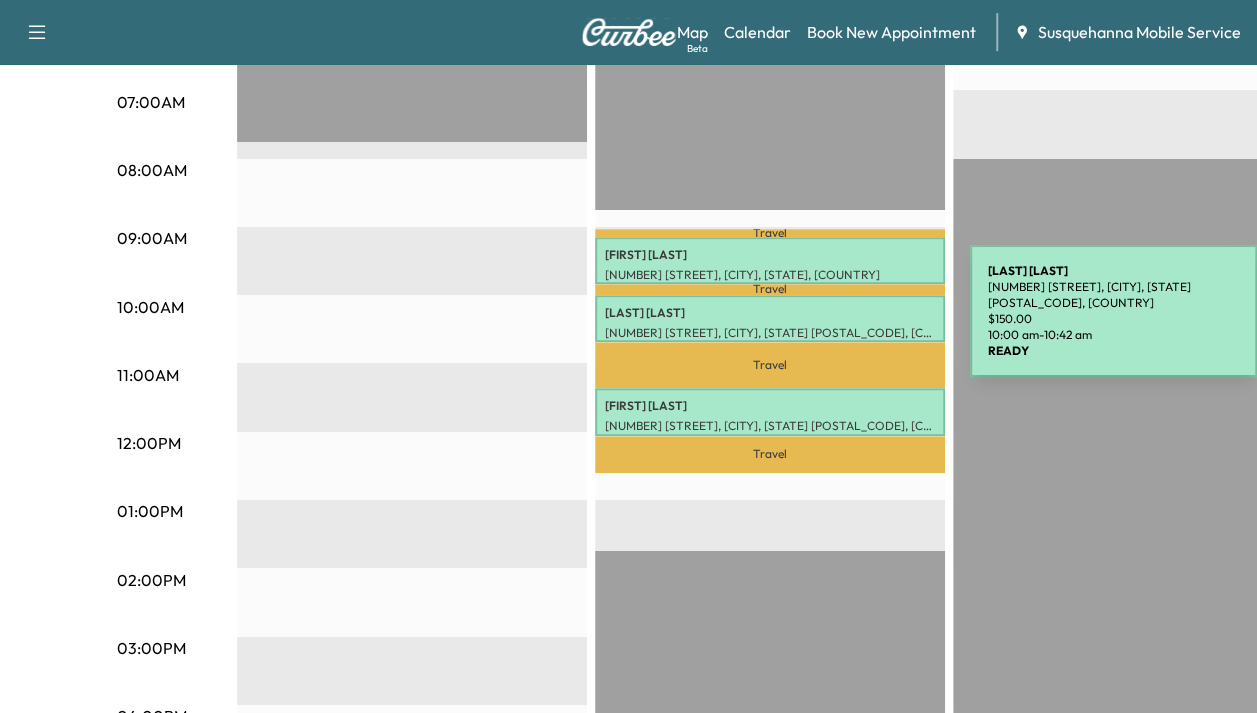 click on "[FIRST] [LAST]" at bounding box center [770, 313] 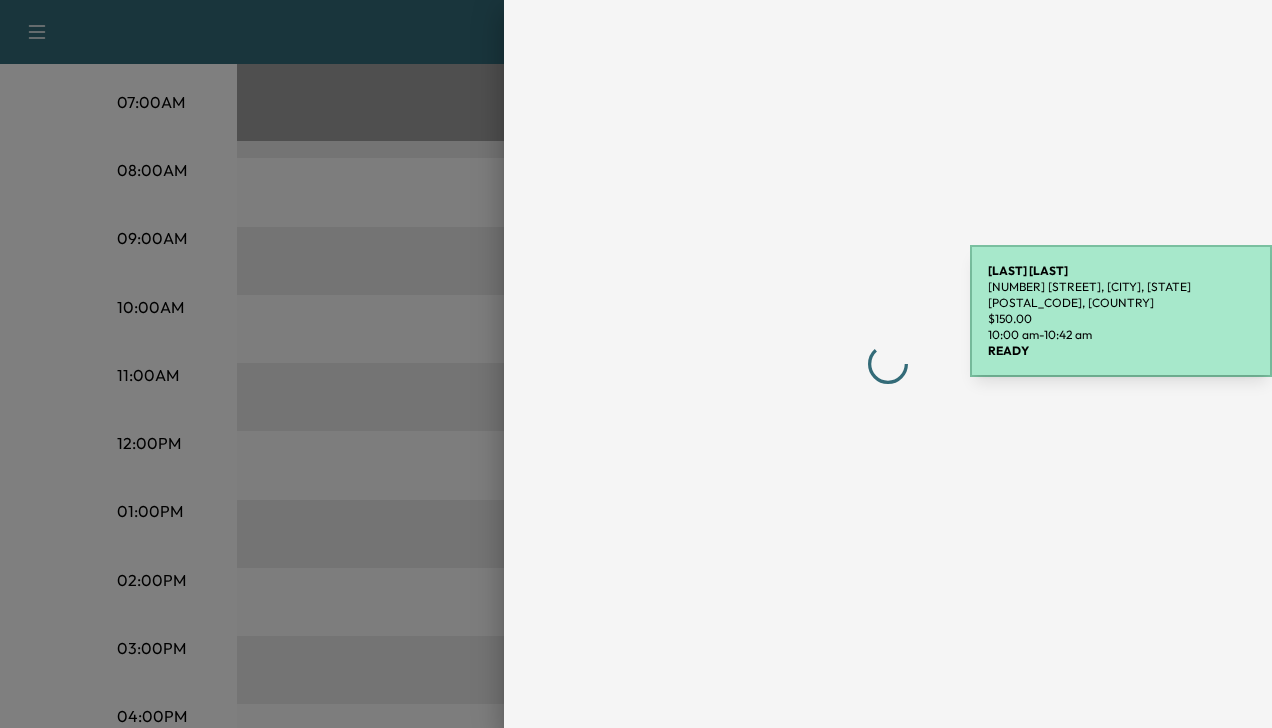 click at bounding box center [888, 364] 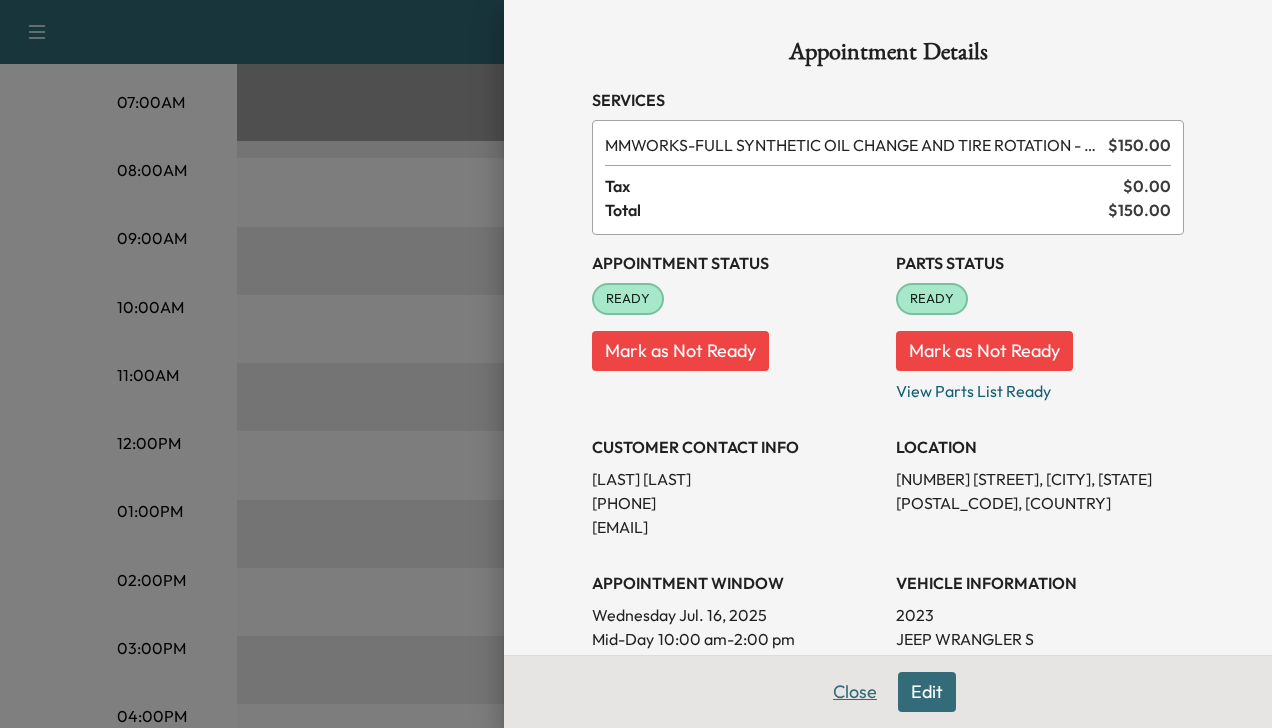 click on "Close" at bounding box center (855, 692) 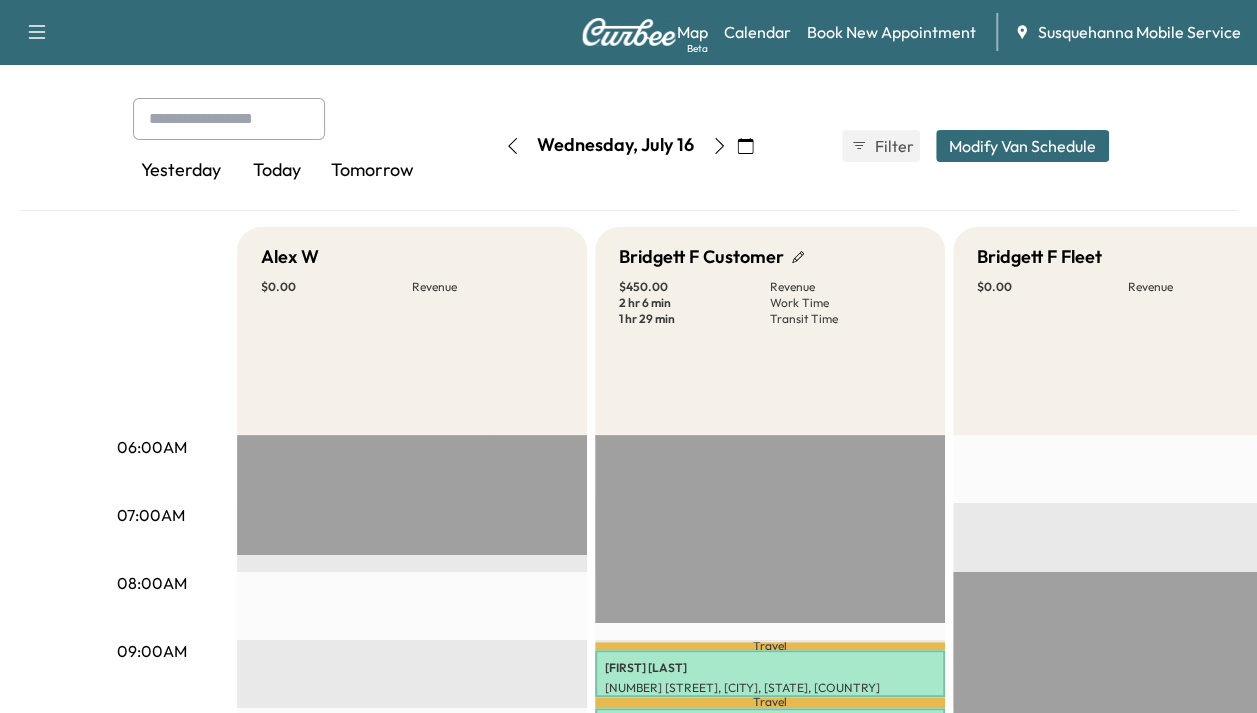 scroll, scrollTop: 0, scrollLeft: 0, axis: both 